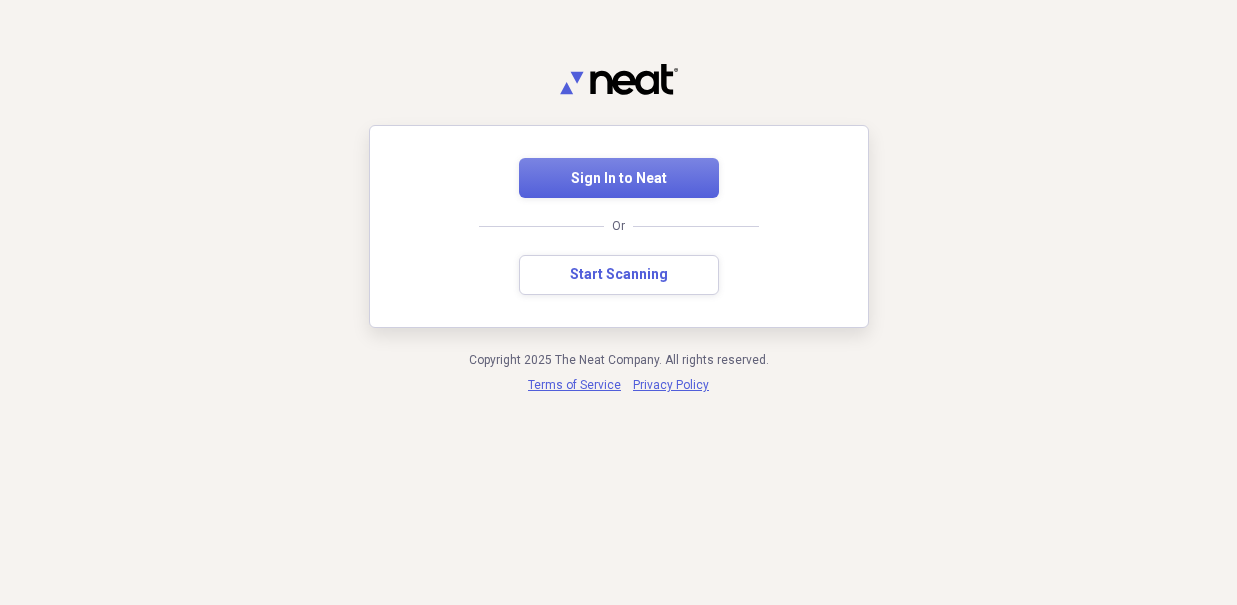 scroll, scrollTop: 0, scrollLeft: 0, axis: both 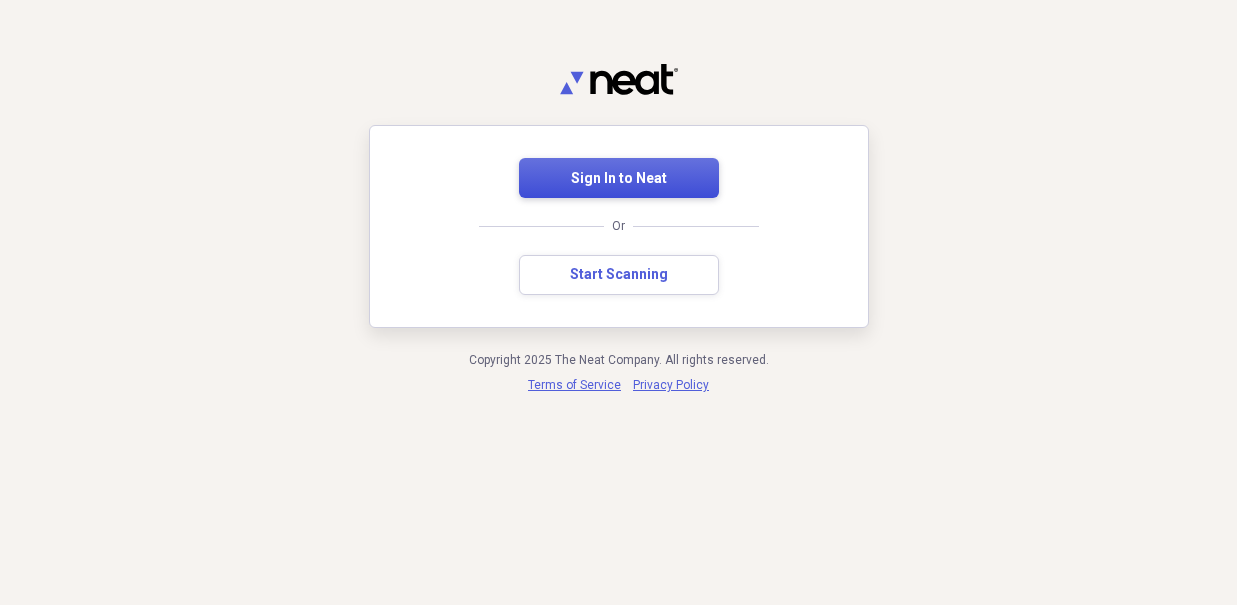 click on "Sign In to Neat" at bounding box center (619, 179) 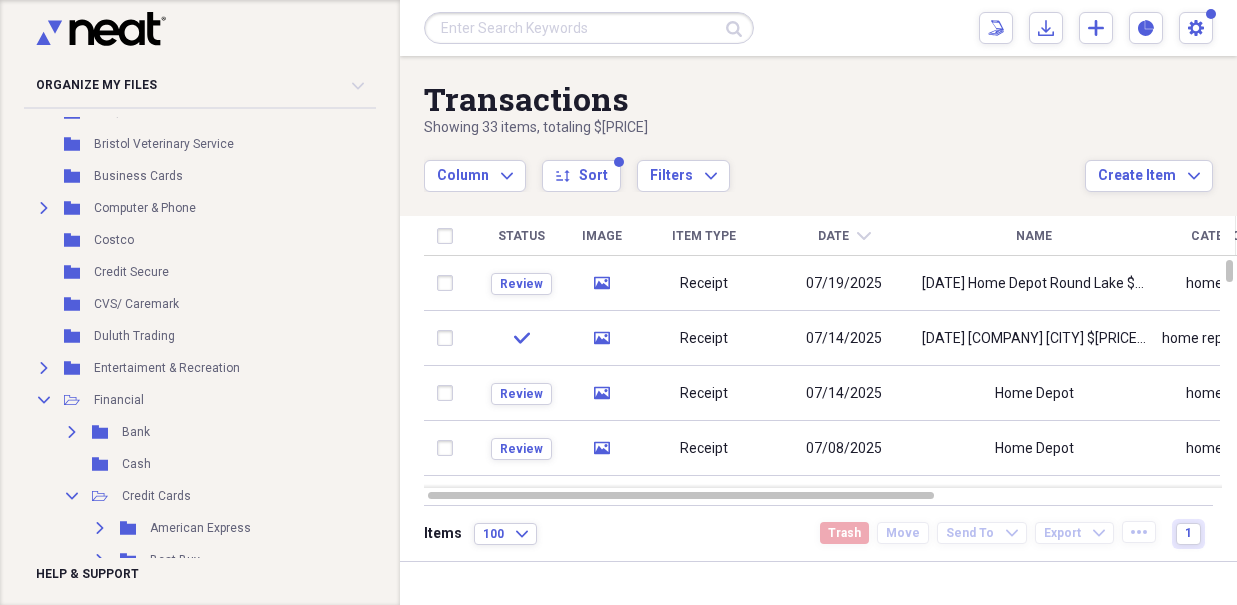 scroll, scrollTop: 300, scrollLeft: 0, axis: vertical 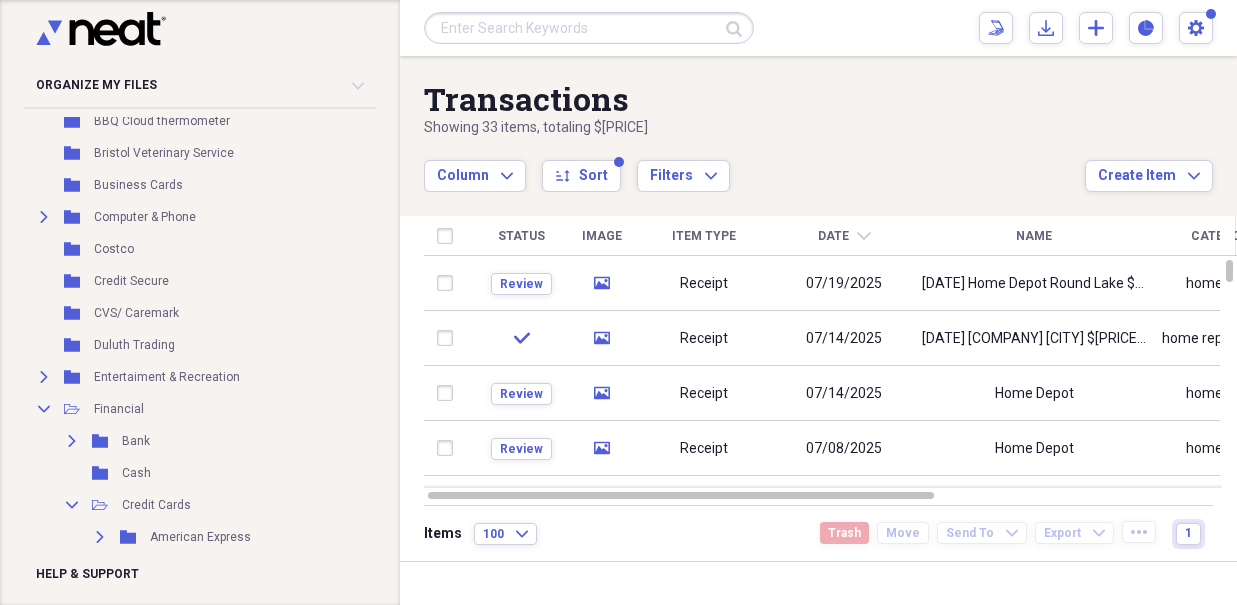 click on "Expand" 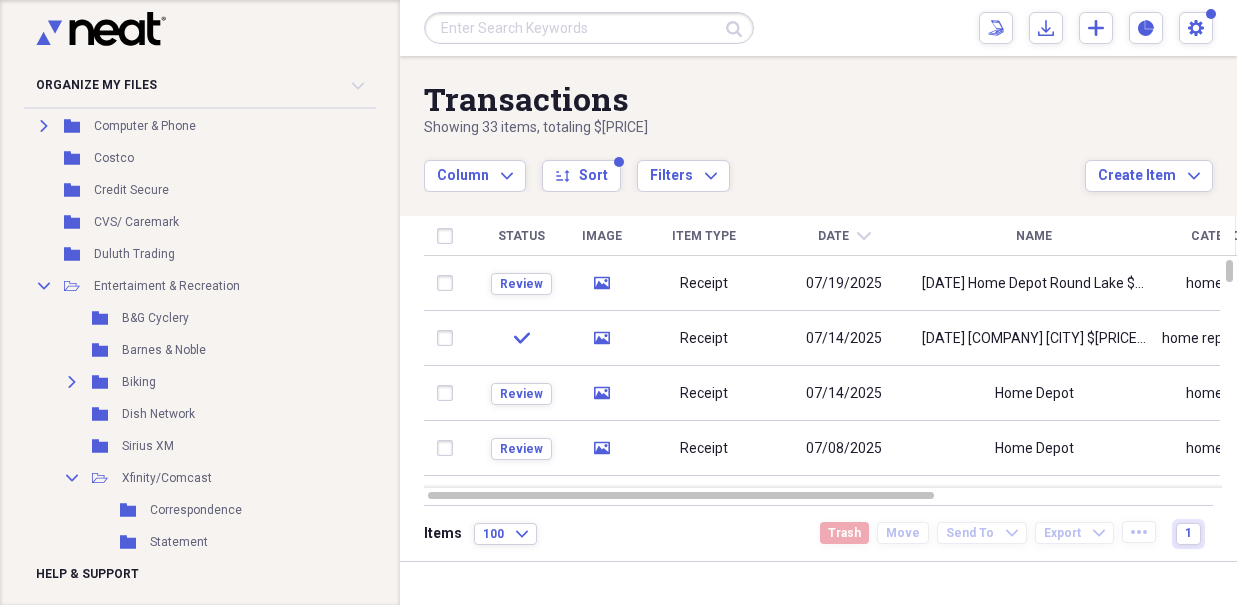 scroll, scrollTop: 408, scrollLeft: 0, axis: vertical 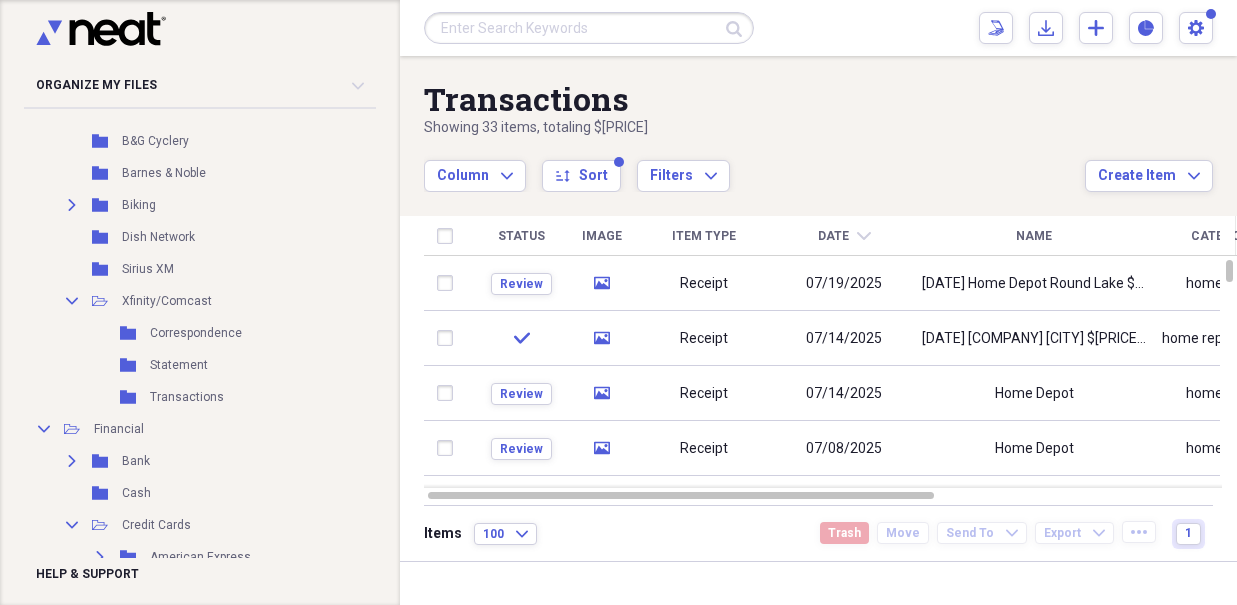 click on "Transactions" at bounding box center (187, 397) 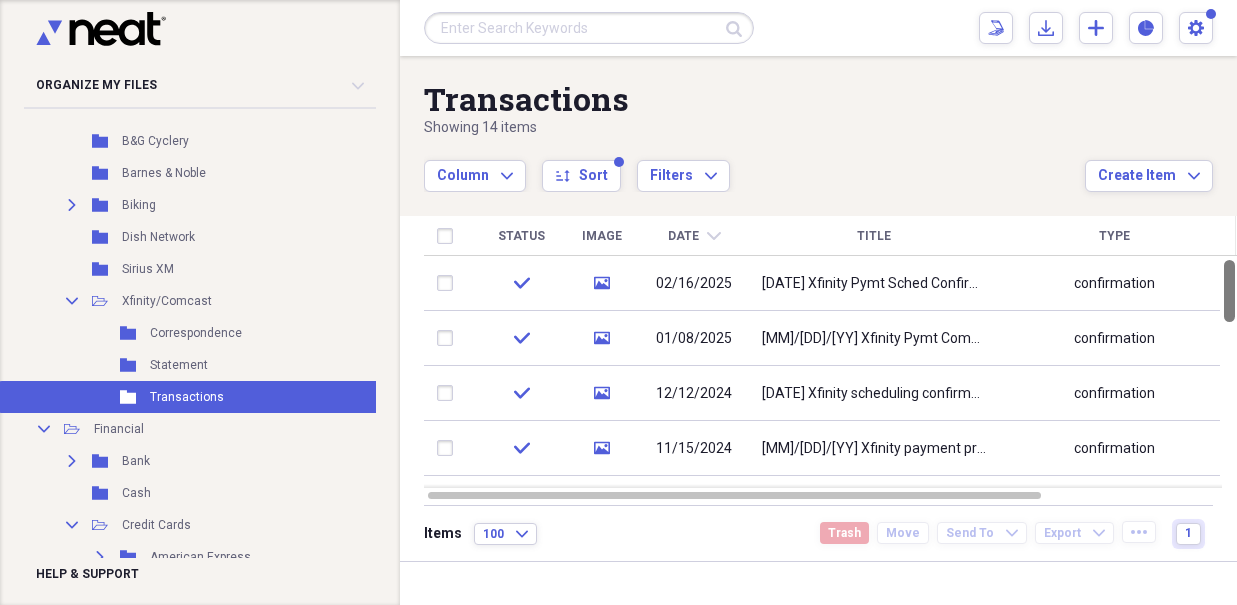 drag, startPoint x: 1231, startPoint y: 284, endPoint x: 1226, endPoint y: 268, distance: 16.763054 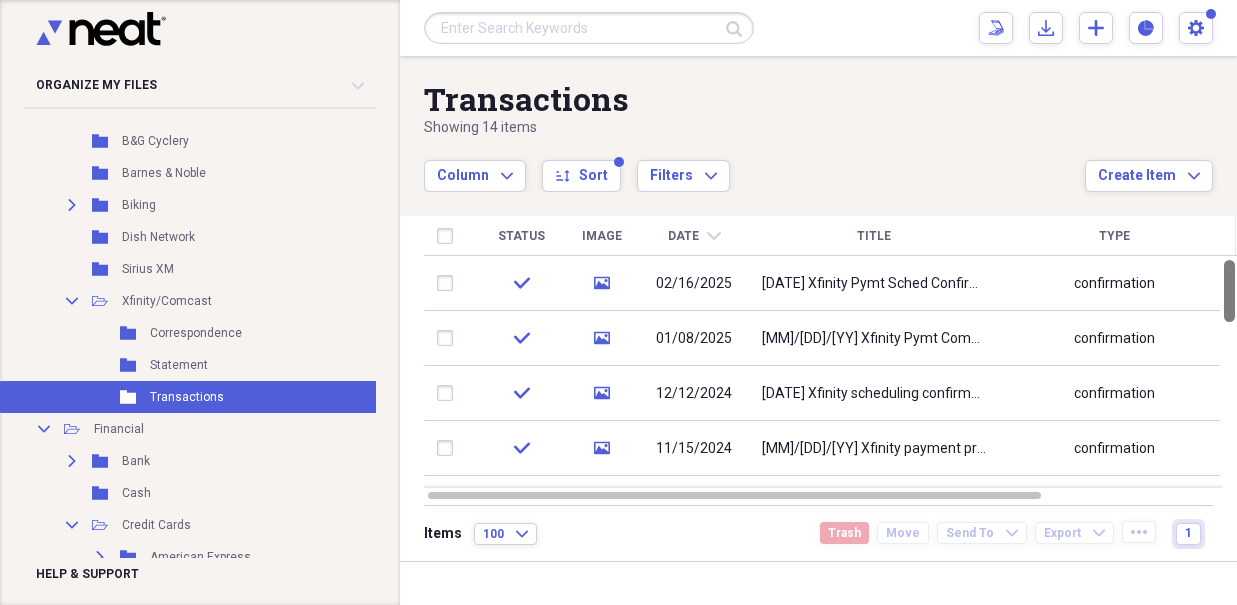 drag, startPoint x: 1229, startPoint y: 305, endPoint x: 1223, endPoint y: 270, distance: 35.510563 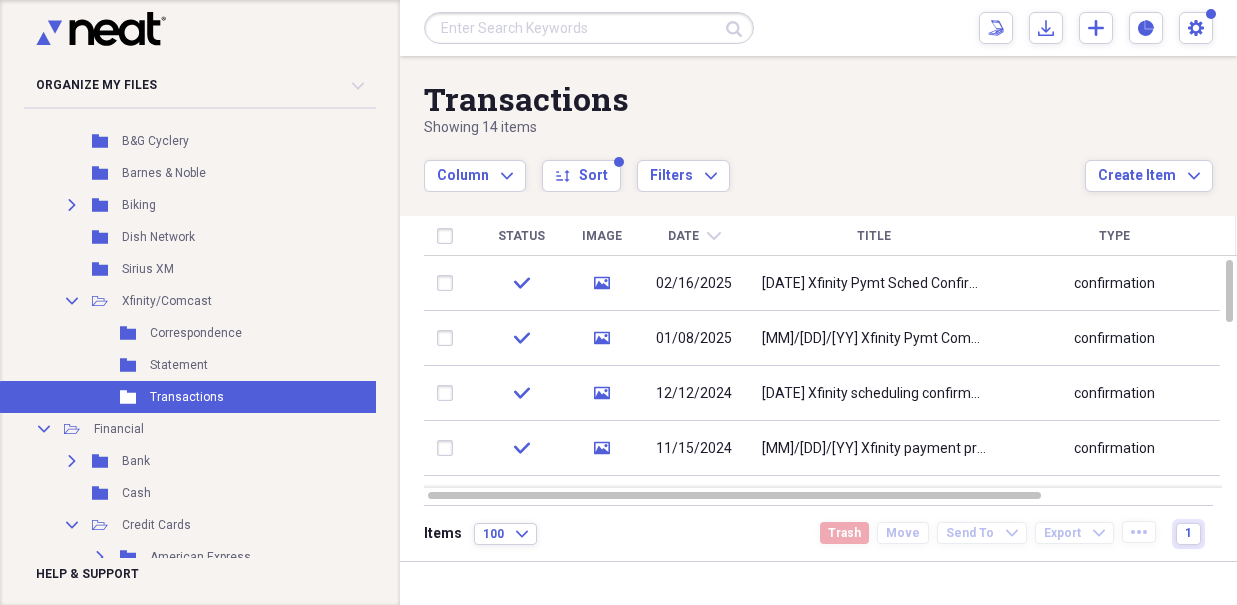 click on "Statement" at bounding box center (179, 365) 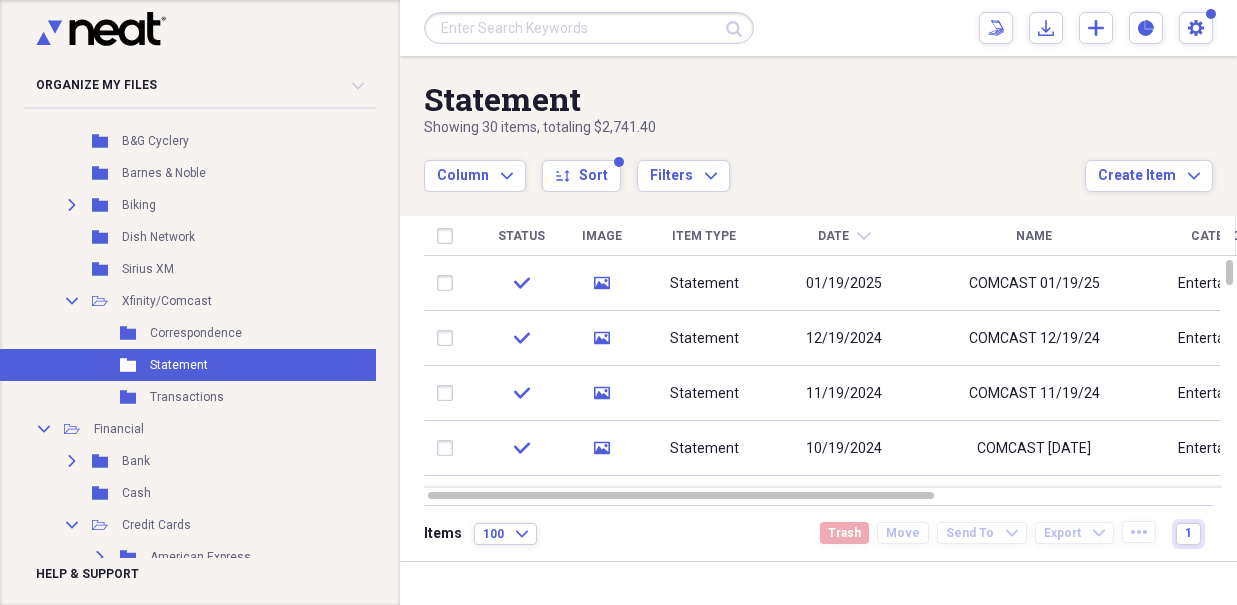 click on "Transactions" at bounding box center [187, 397] 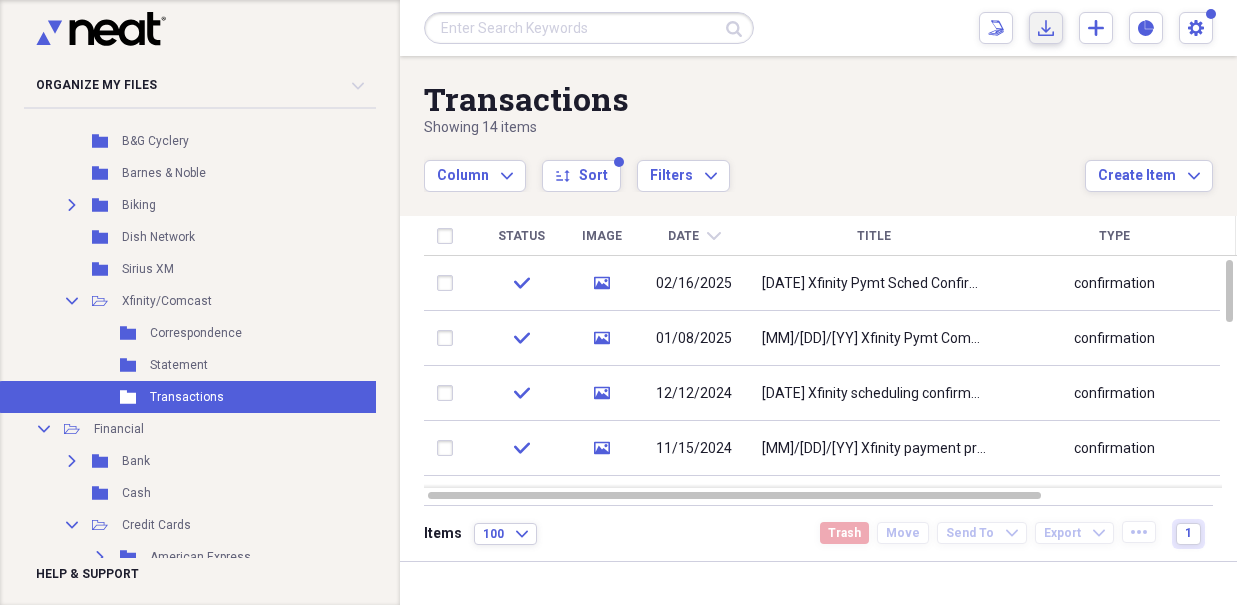 click on "Import" 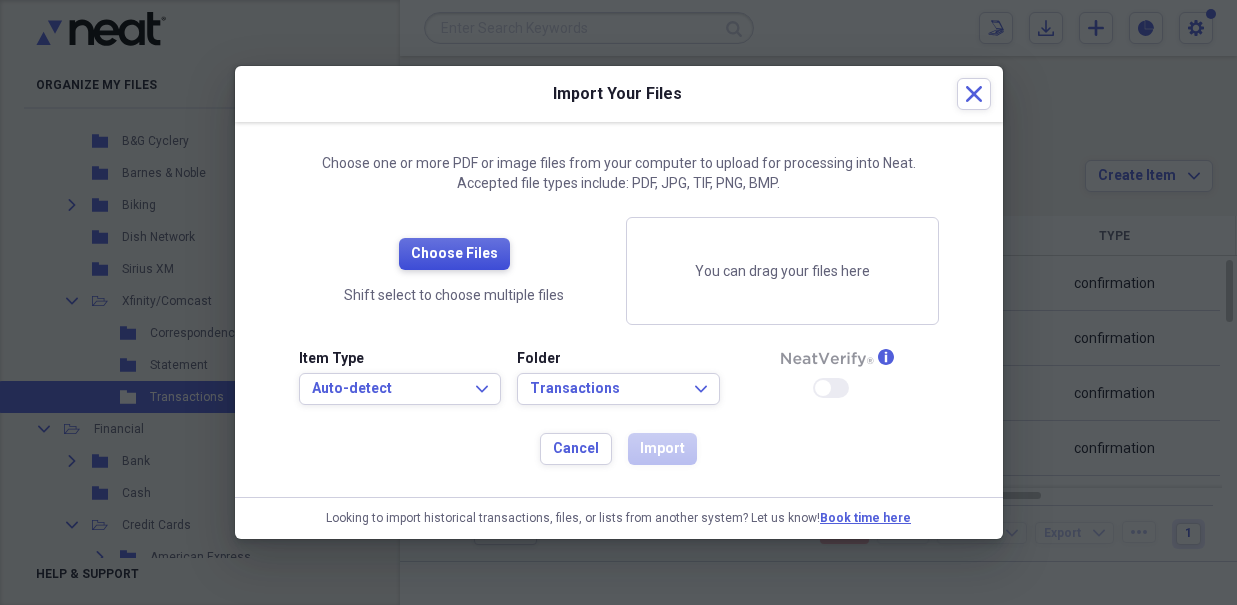 click on "Choose Files" at bounding box center [454, 254] 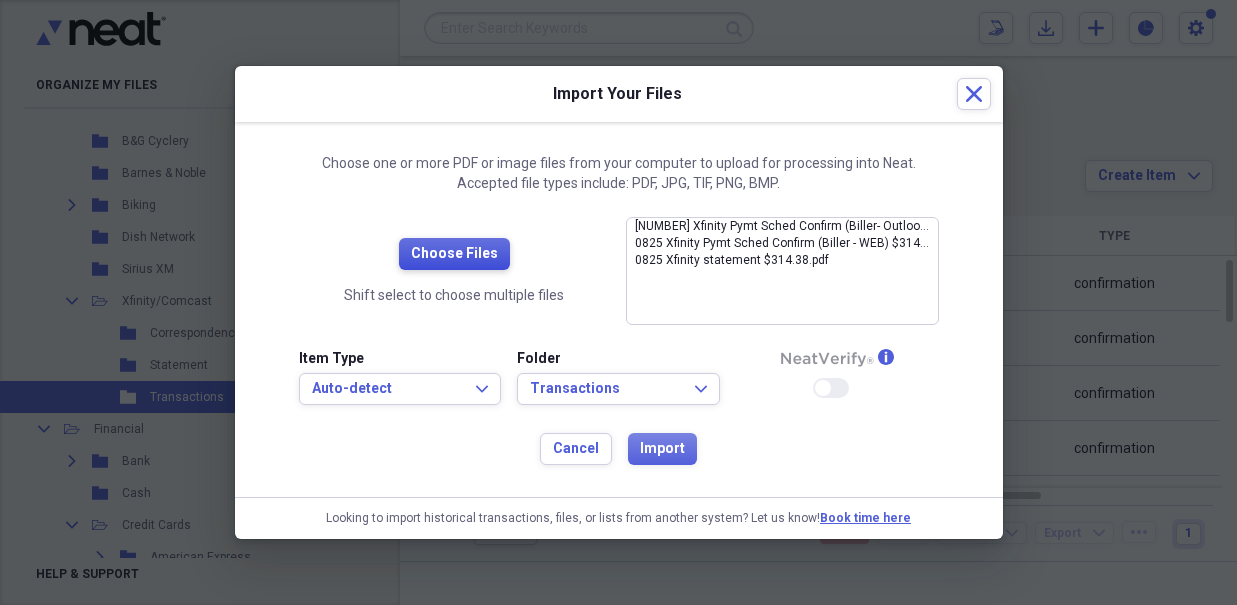 click on "Choose Files" at bounding box center (454, 254) 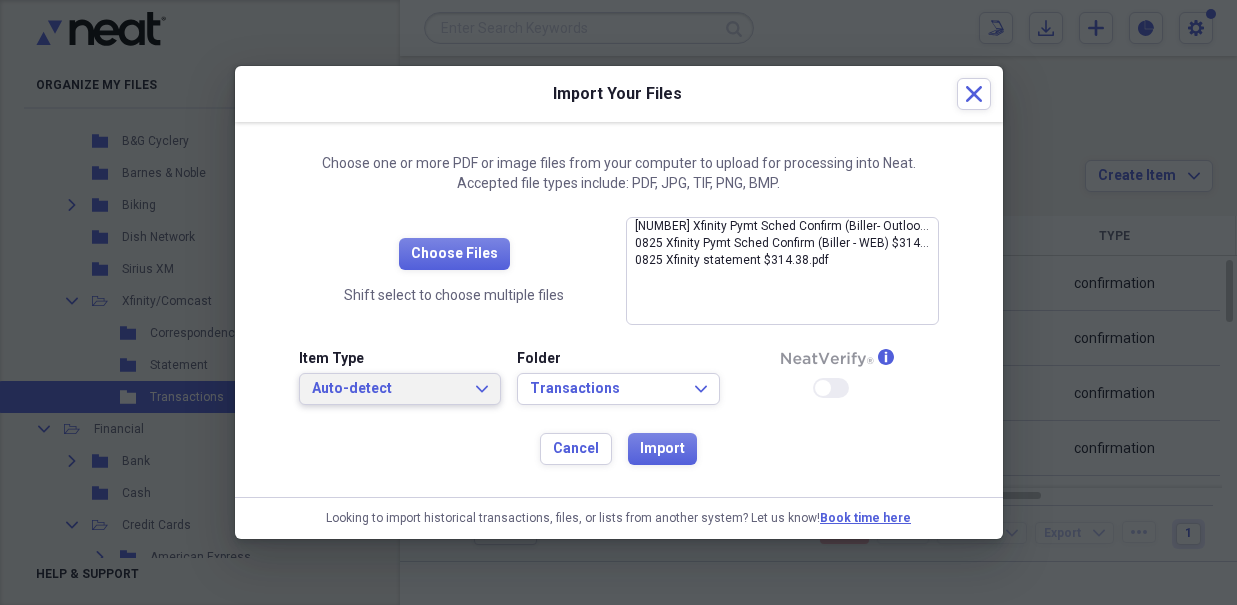 click 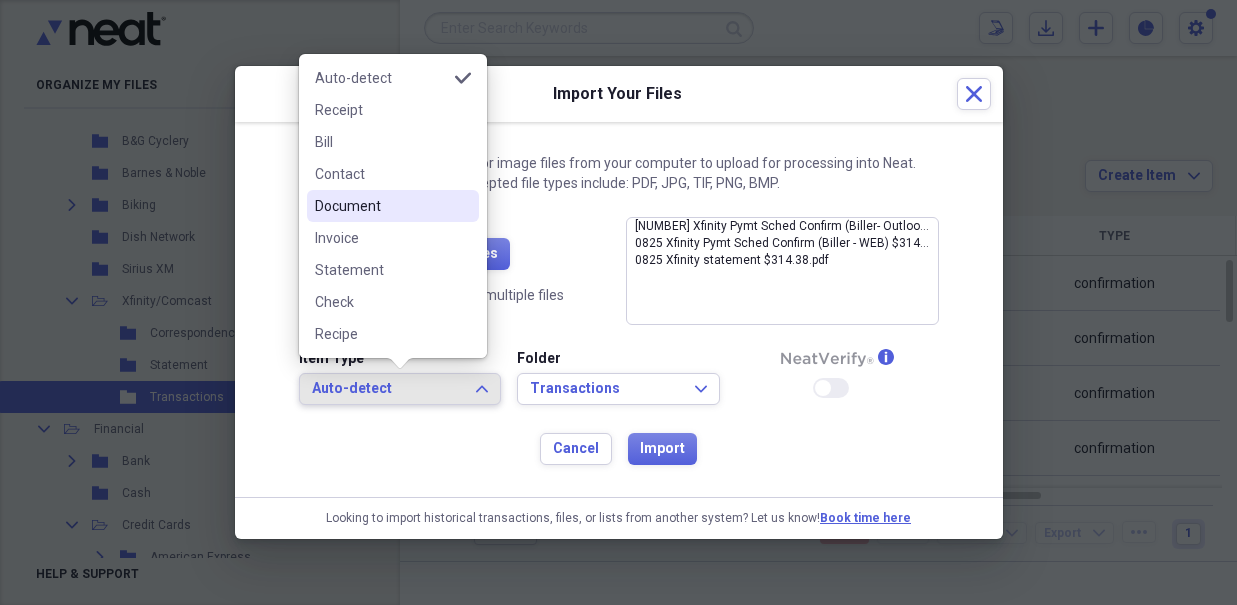 click on "Document" at bounding box center [381, 206] 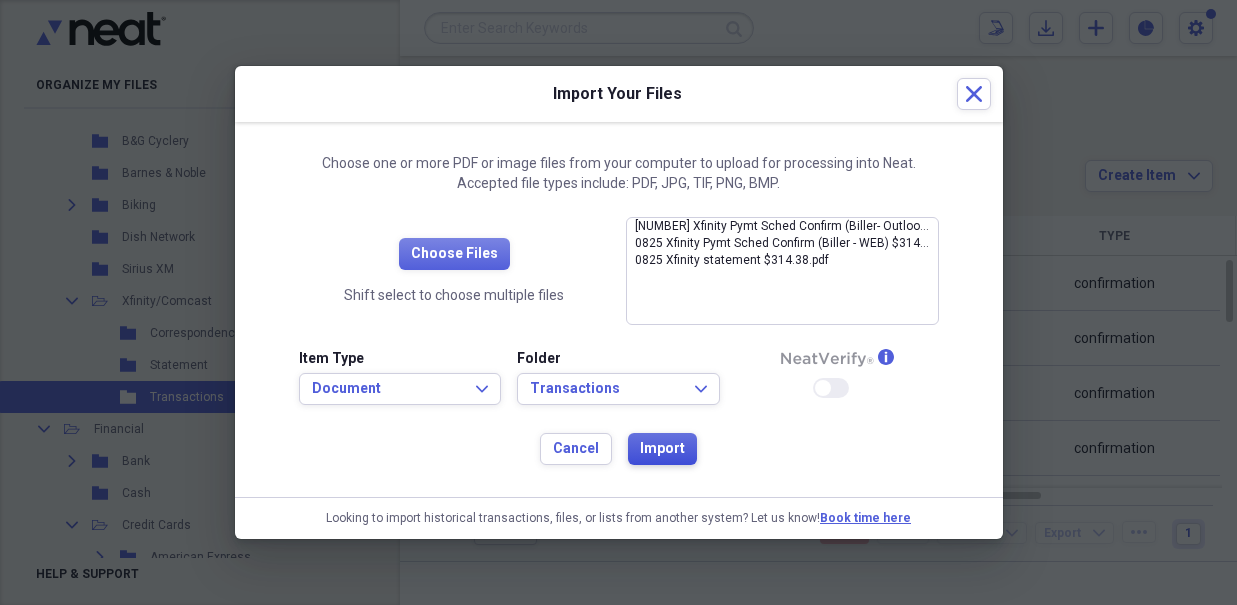 click on "Import" at bounding box center [662, 449] 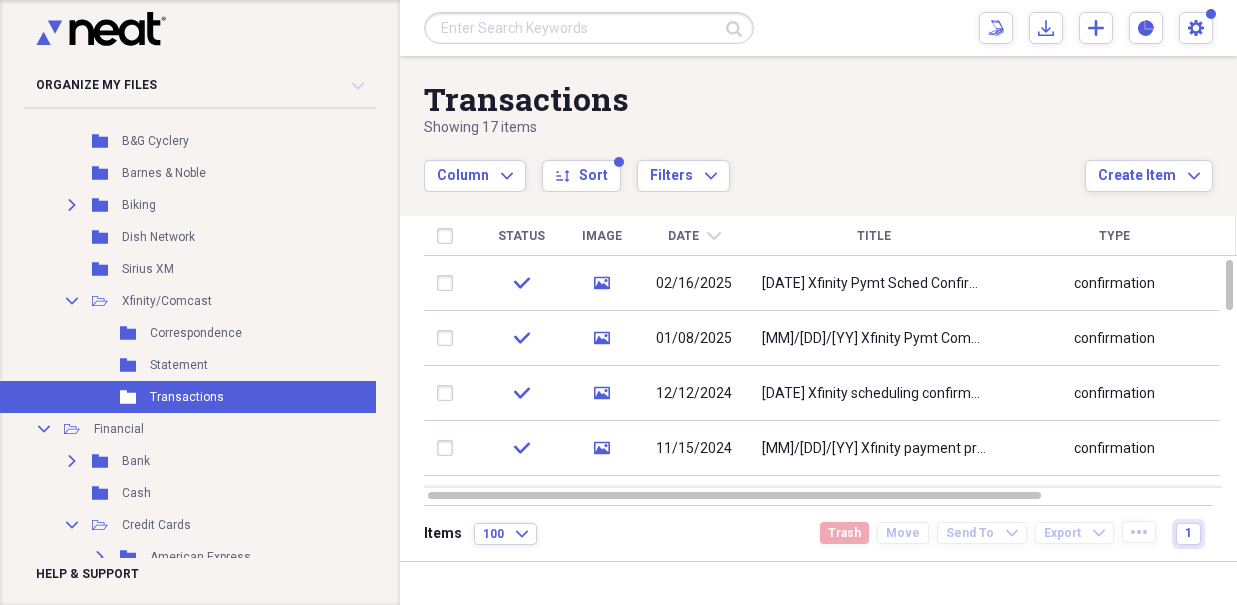 click on "chevron-down" 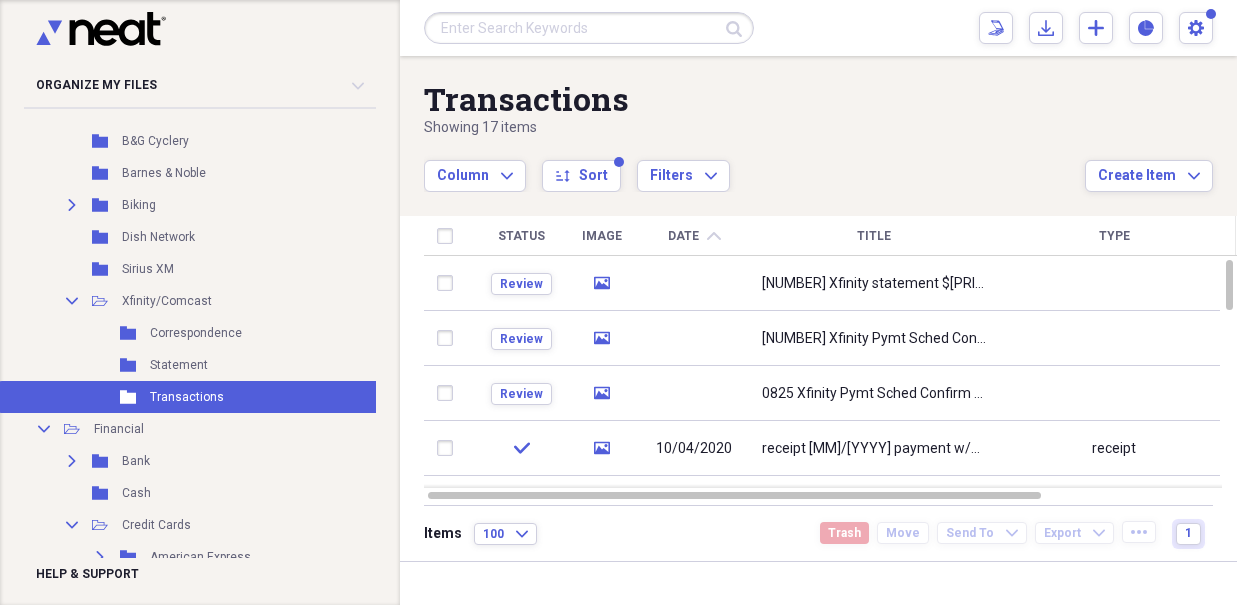 click at bounding box center (449, 283) 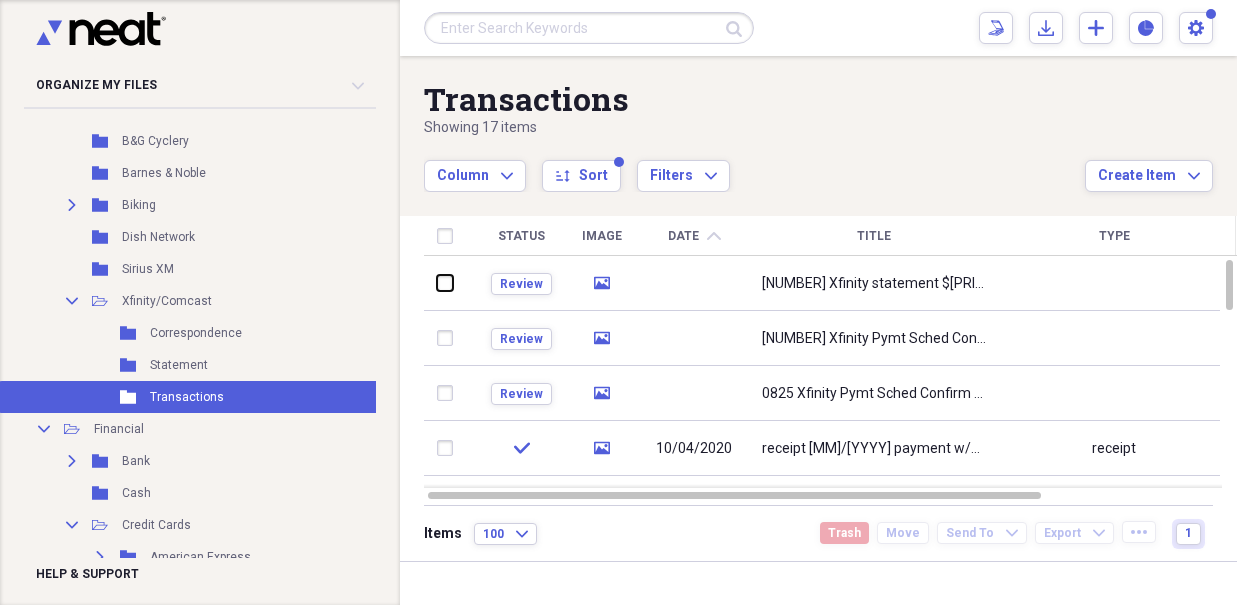click at bounding box center [437, 283] 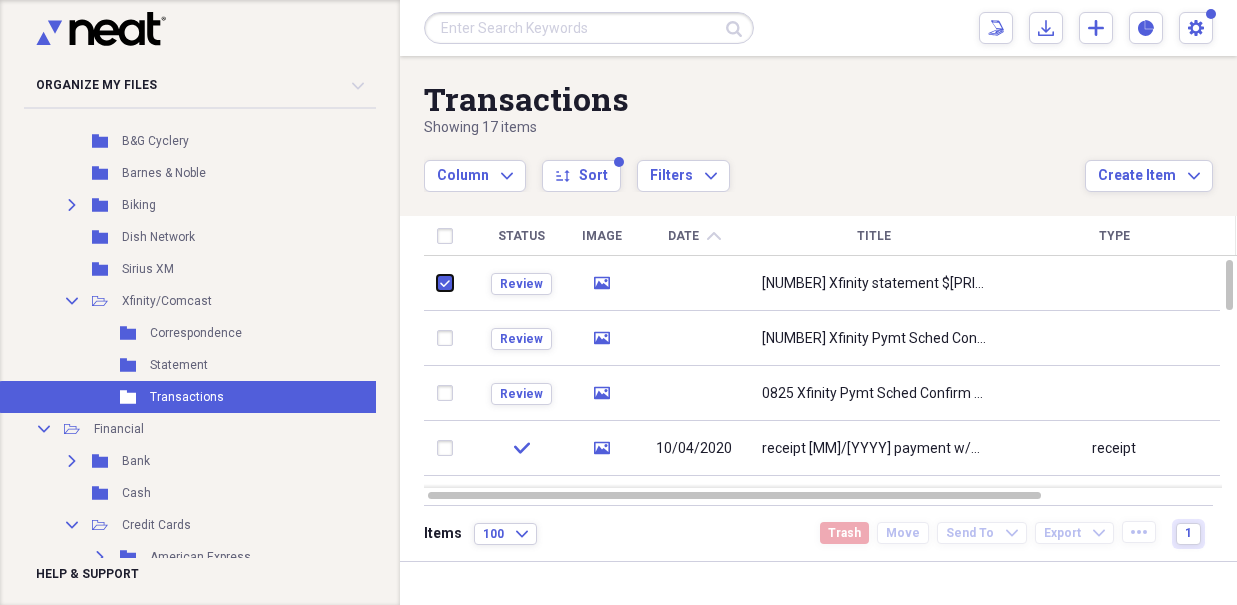 checkbox on "true" 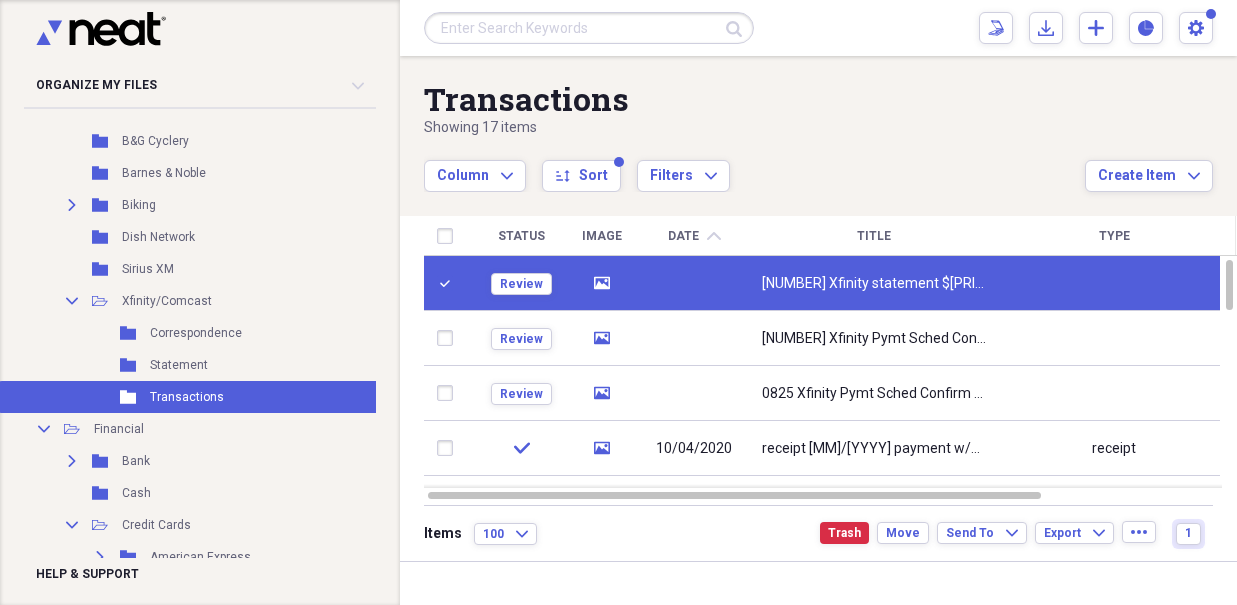 click at bounding box center (449, 338) 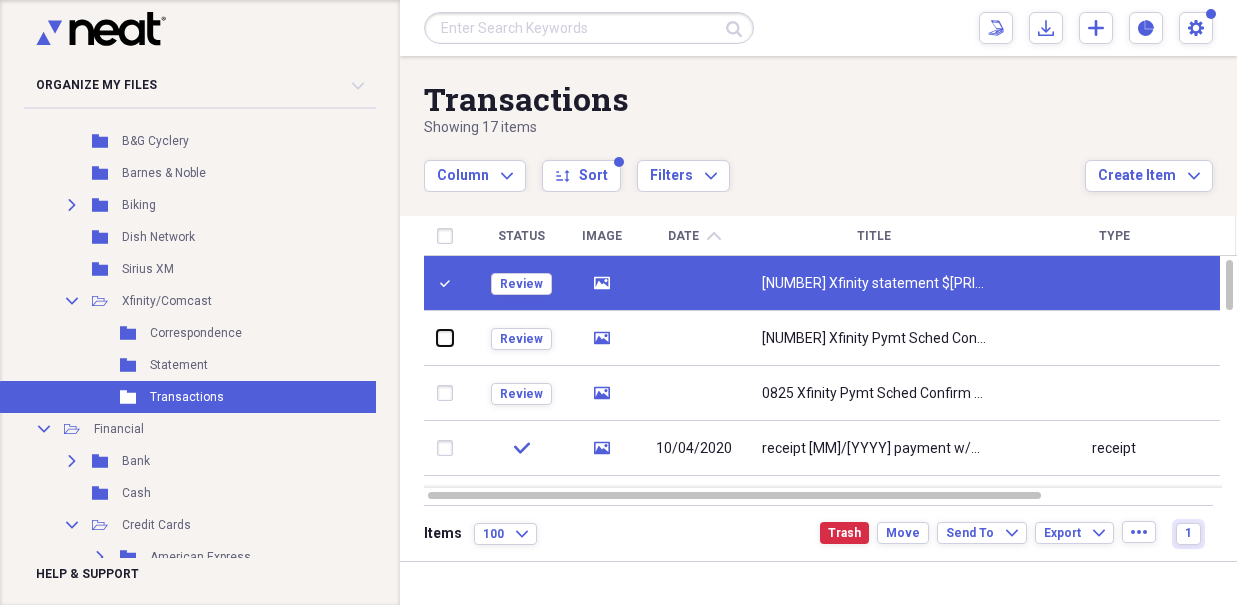 click at bounding box center [437, 338] 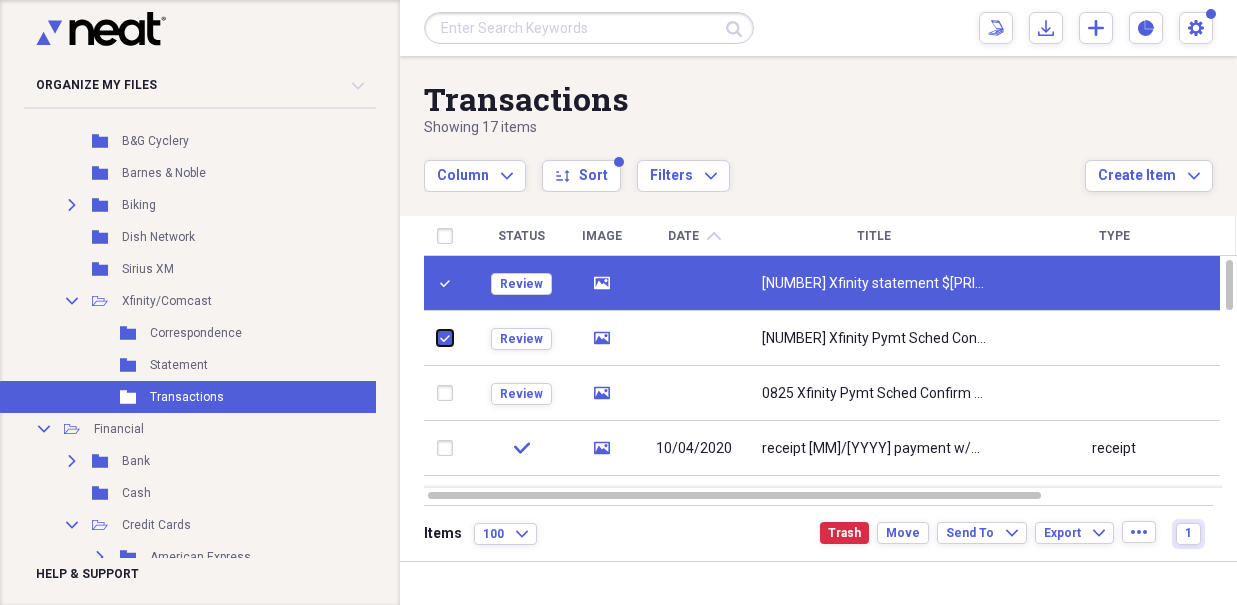 checkbox on "true" 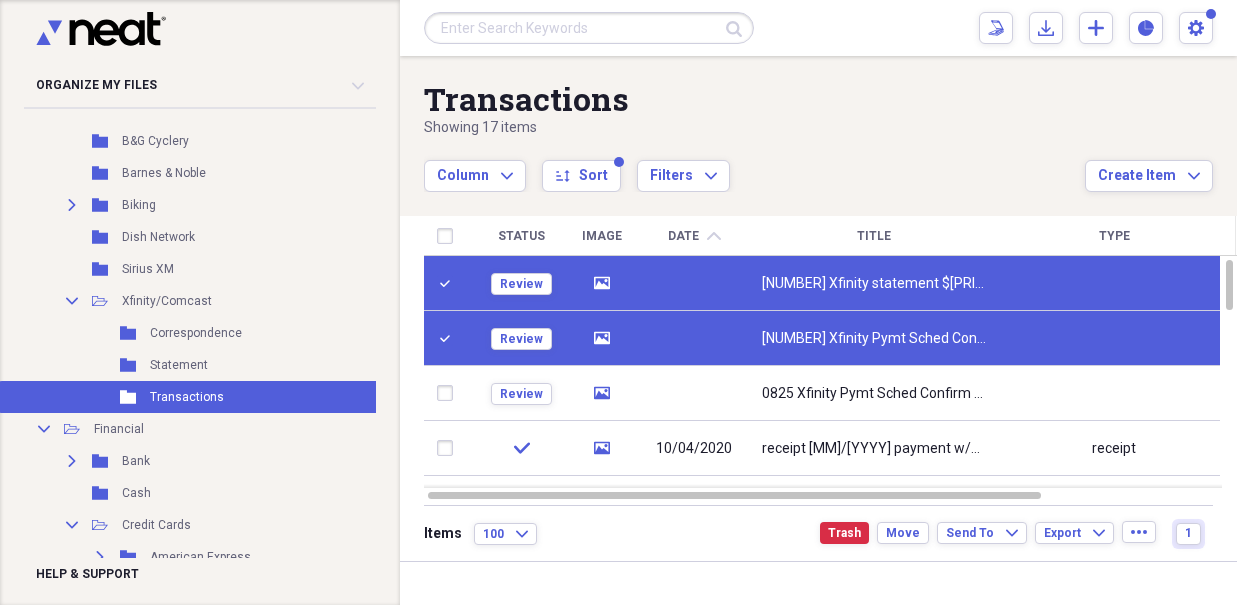 click at bounding box center [449, 393] 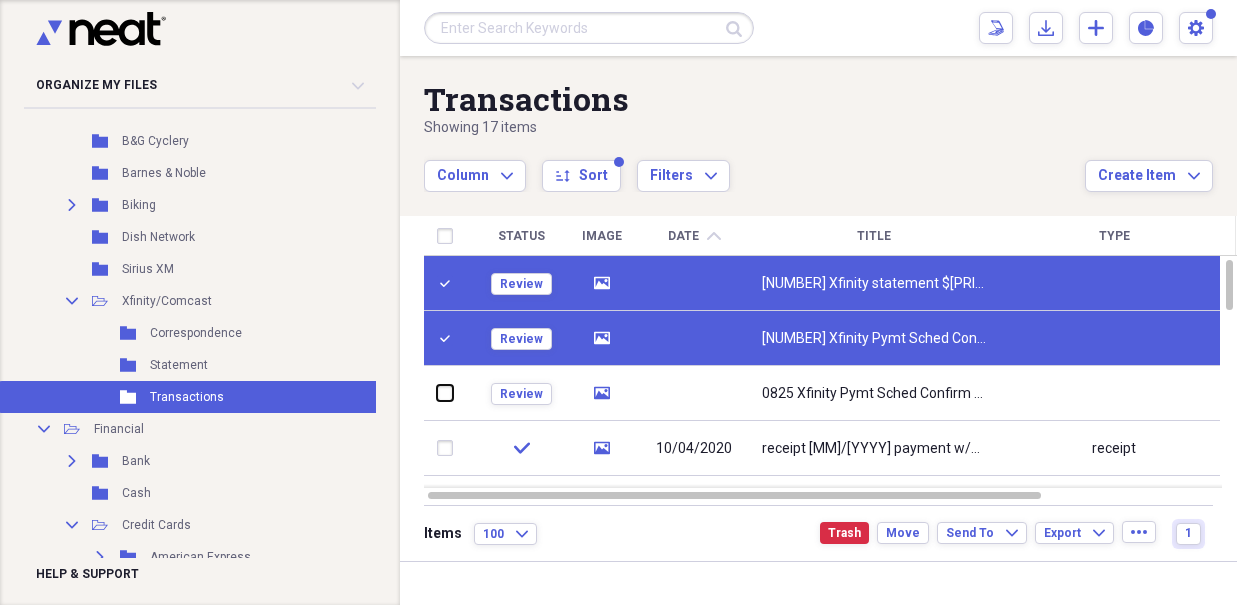 click at bounding box center [437, 393] 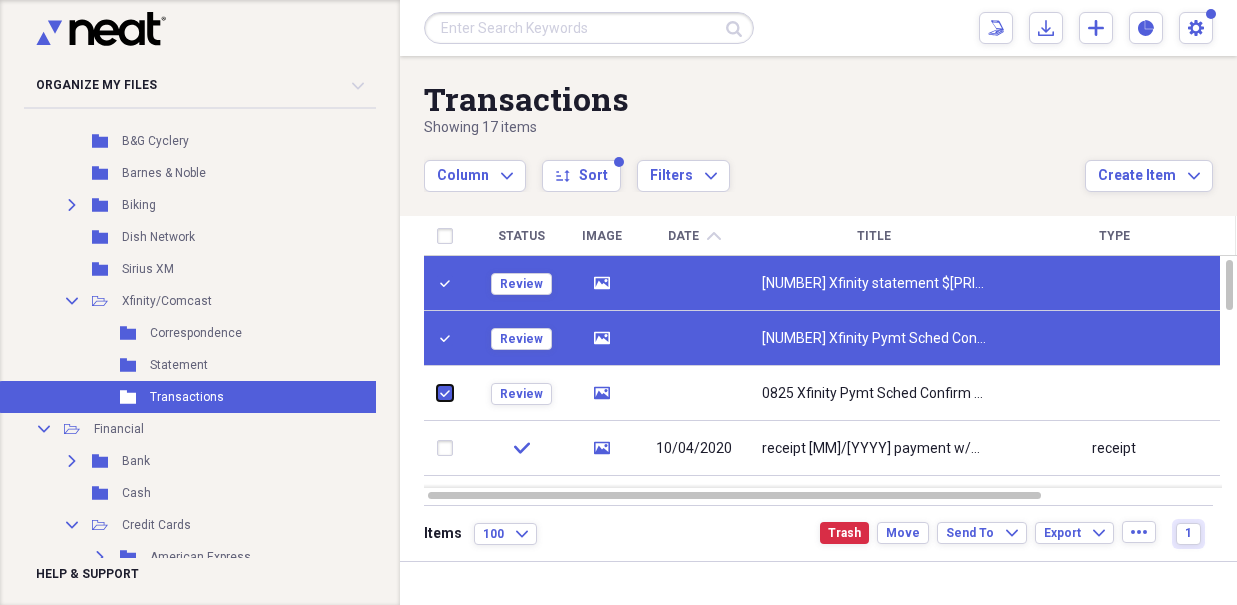 checkbox on "true" 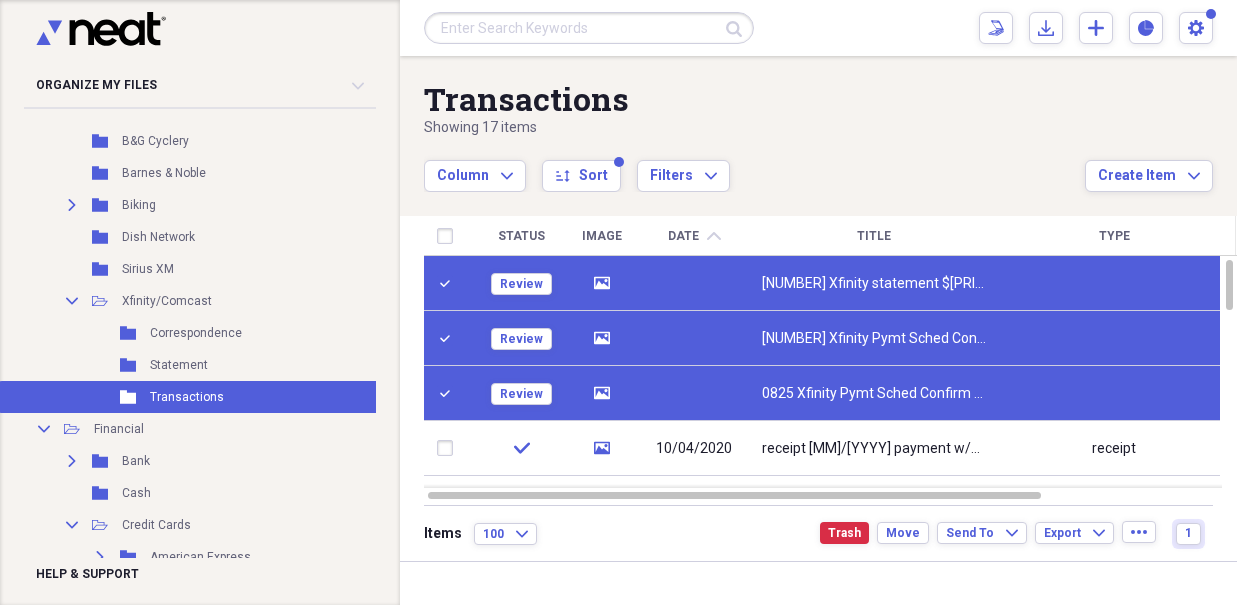 click at bounding box center (449, 283) 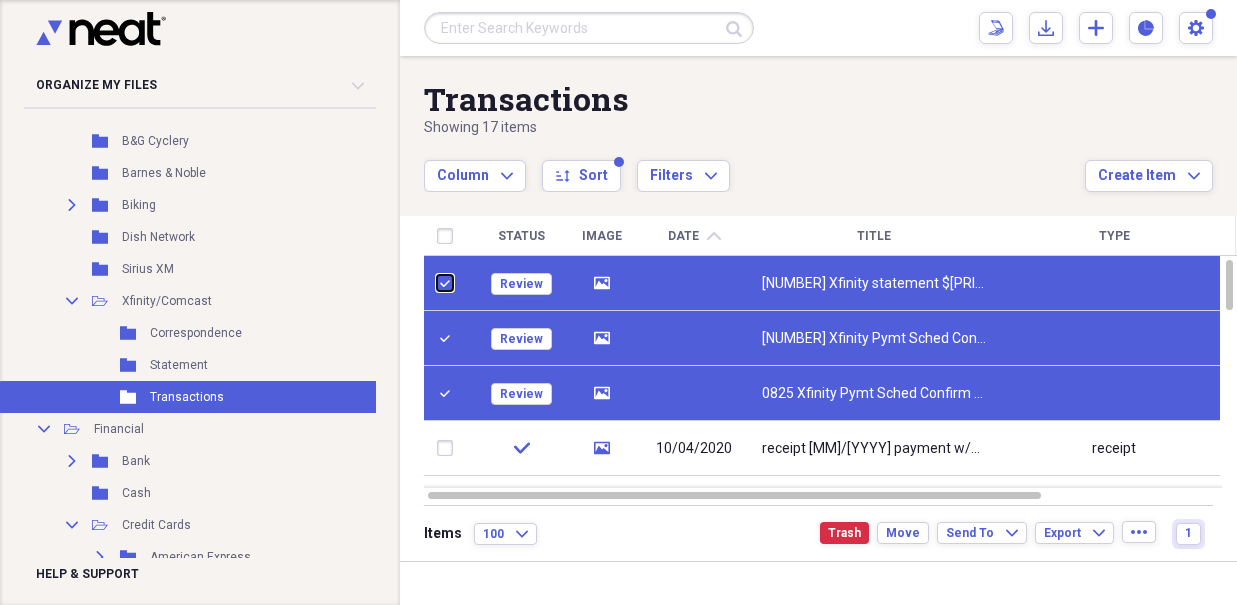 click at bounding box center (437, 283) 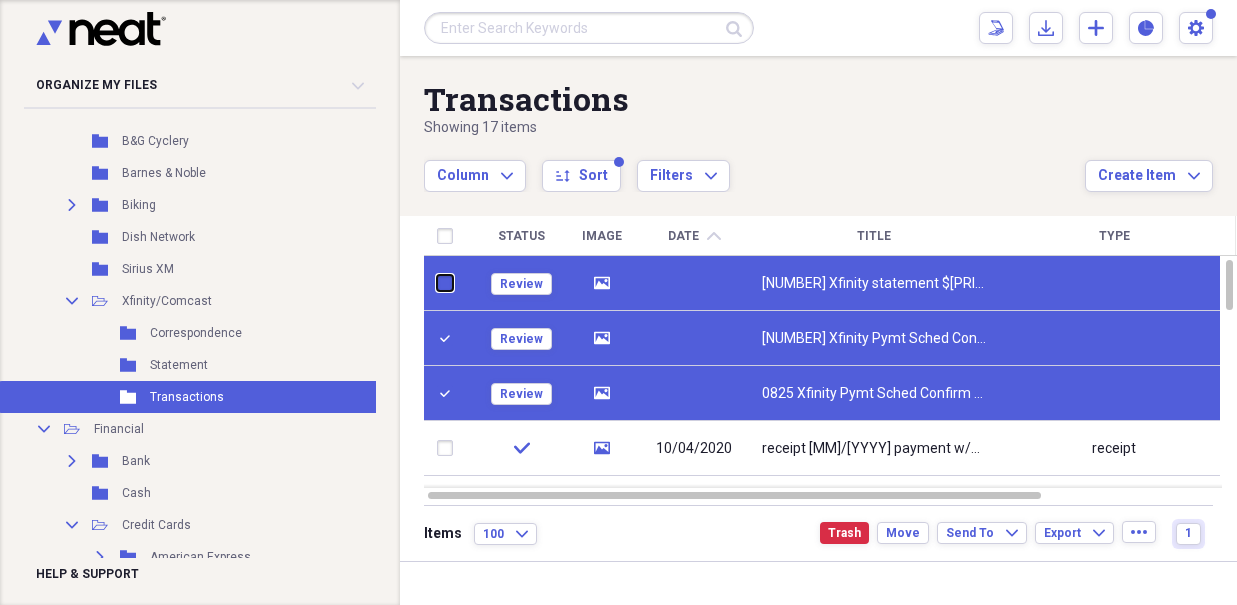 checkbox on "false" 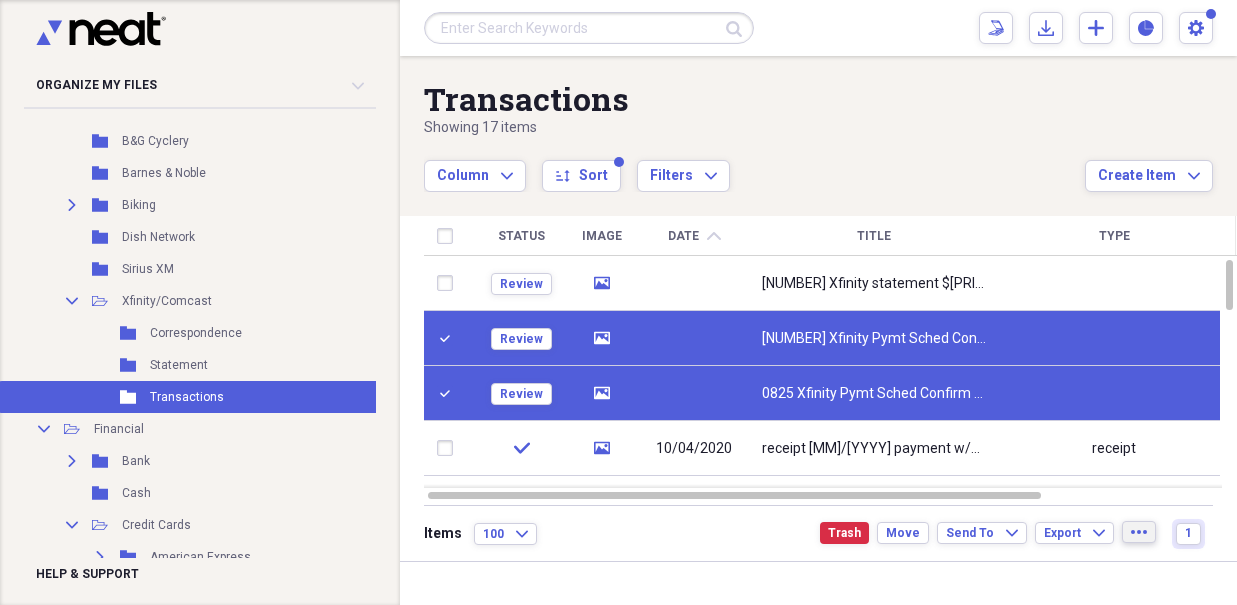 click on "more" 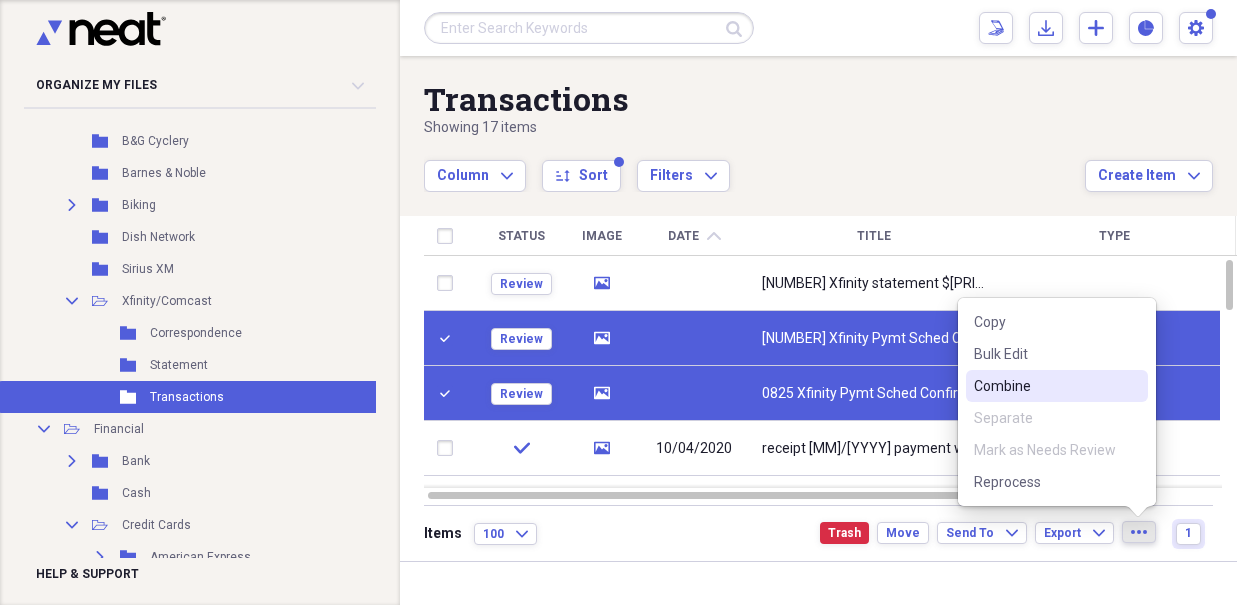 click on "Combine" at bounding box center [1045, 386] 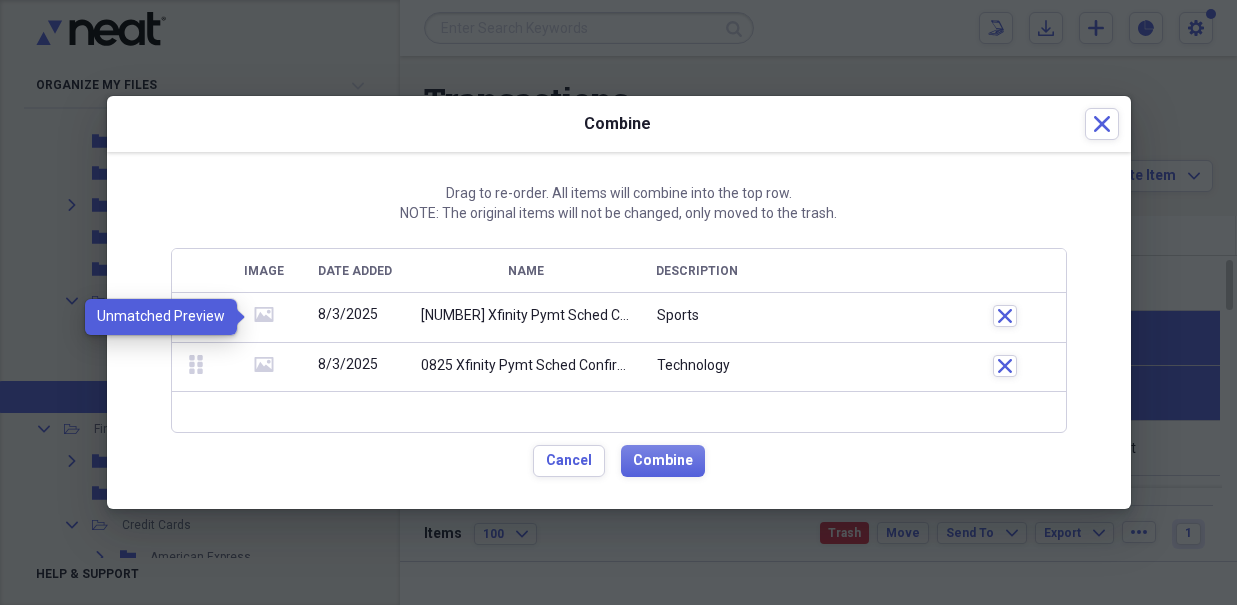 click 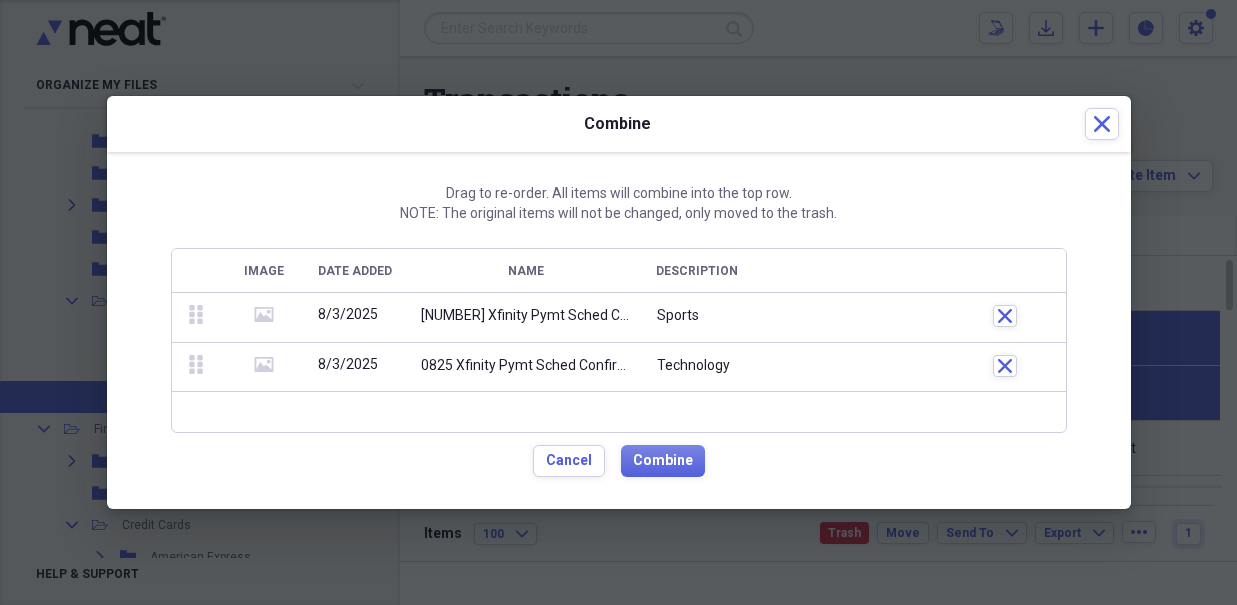 click on "drag-vertical media [MM]/[DD]/[YYYY] [MM]/[DD]/[YY] Xfinity Pymt Sched Confirm (Biller - WEB) $[PRICE] Sports Close drag-vertical media [MM]/[DD]/[YYYY] [MM]/[DD]/[YY] Xfinity Pymt Sched Confirm (Biller- Outlook) $[PRICE] Technology Close
To pick up a draggable item, press the space bar.
While dragging, use the arrow keys to move the item.
Press space again to drop the item in its new position, or press escape to cancel.
Cancel Combine" at bounding box center (619, 330) 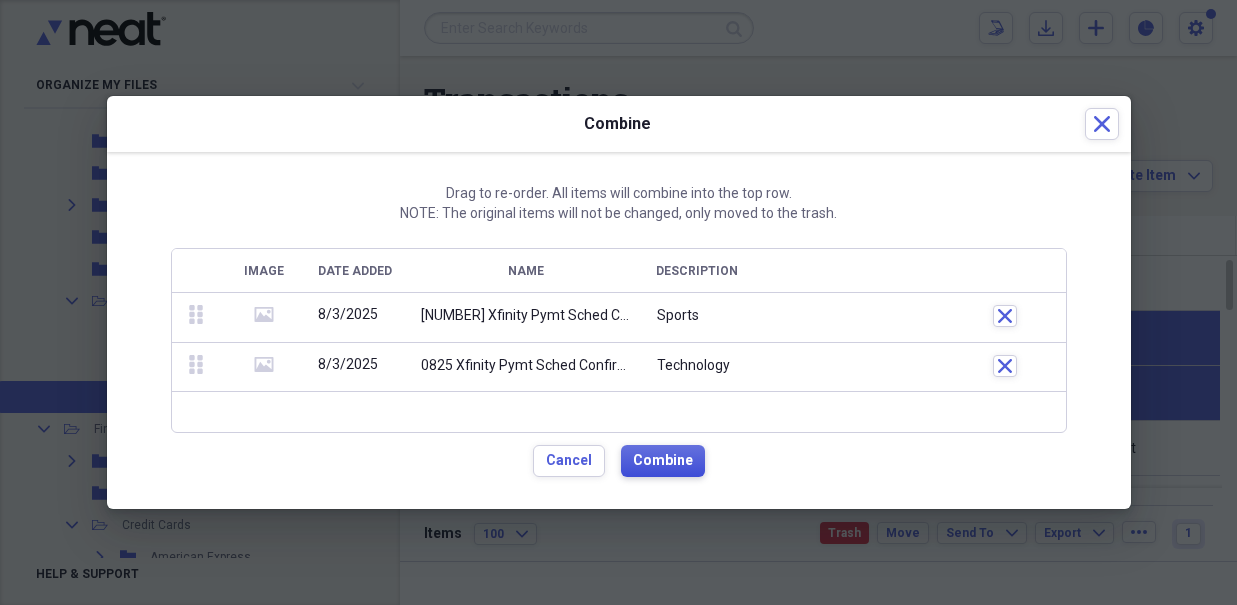 click on "Combine" at bounding box center [663, 461] 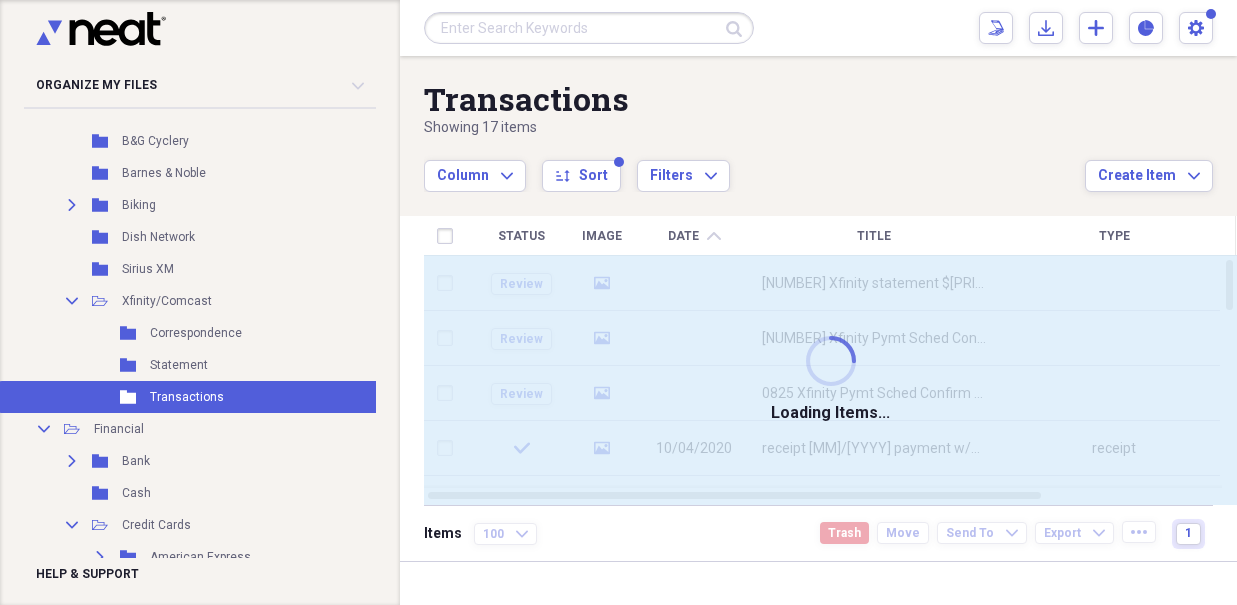 checkbox on "false" 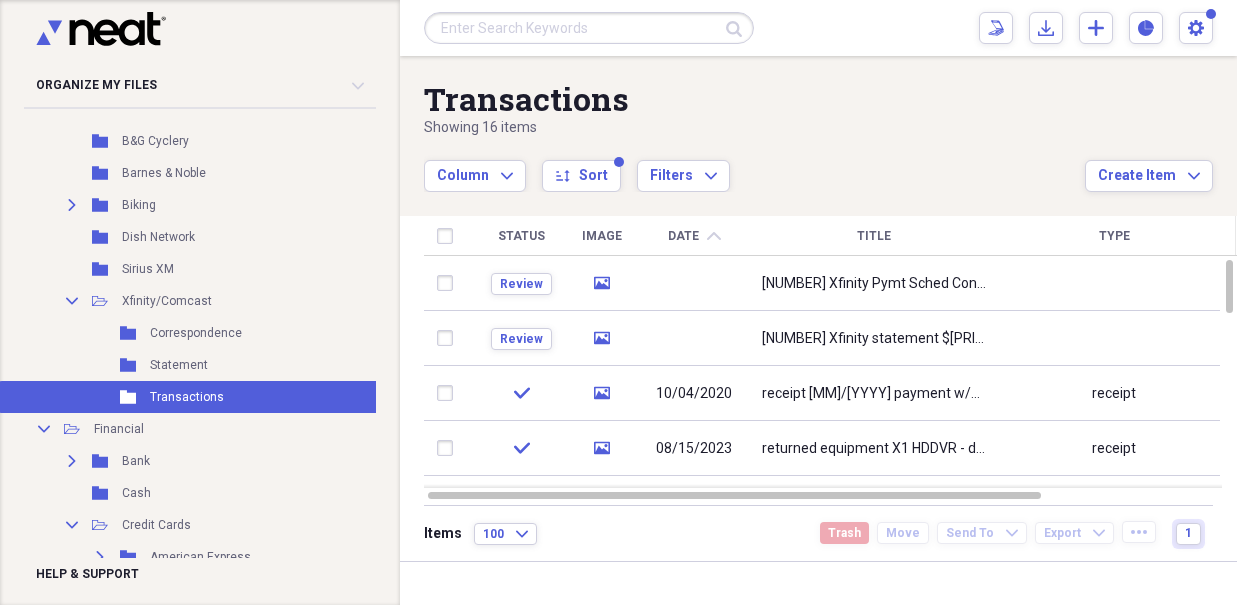 click at bounding box center (449, 338) 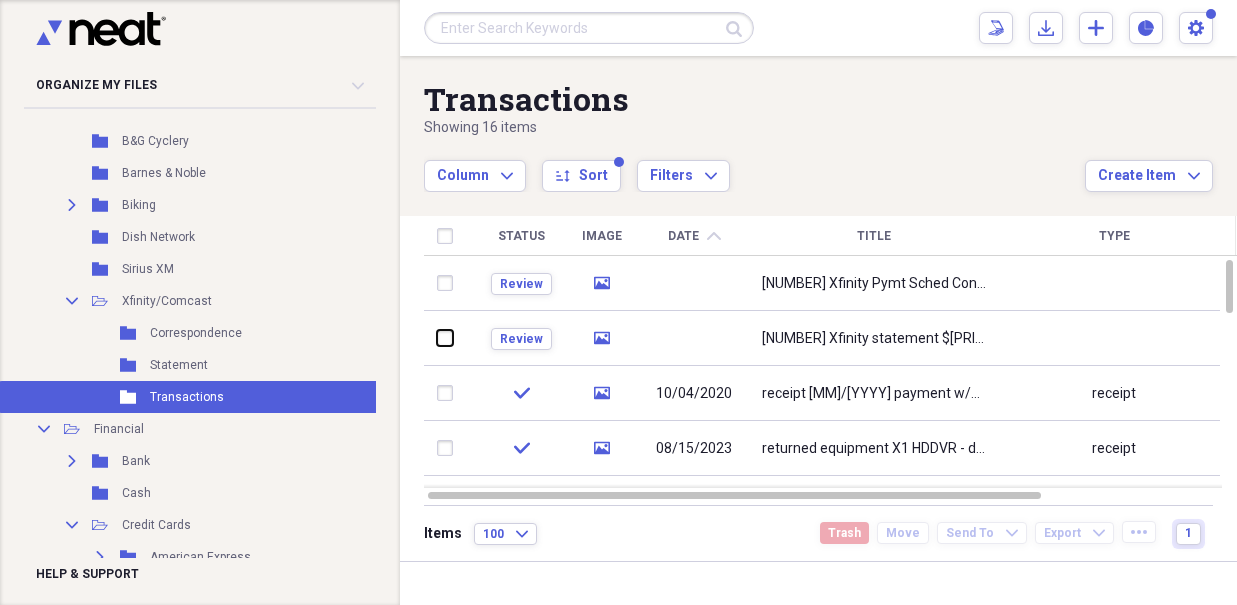 click at bounding box center (437, 338) 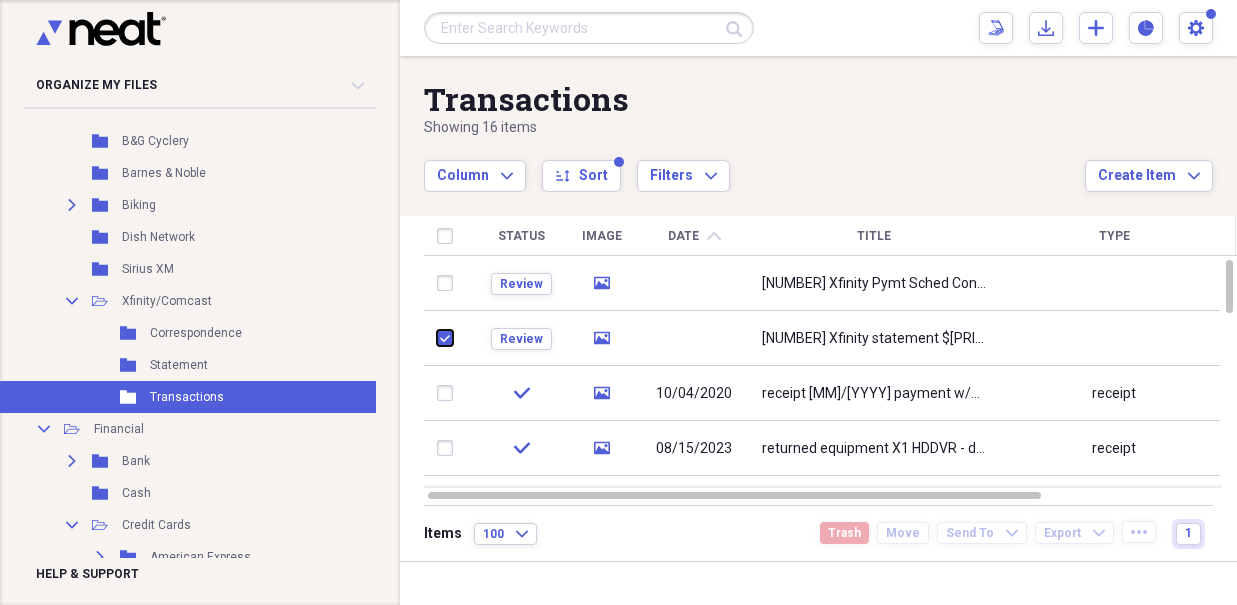 checkbox on "true" 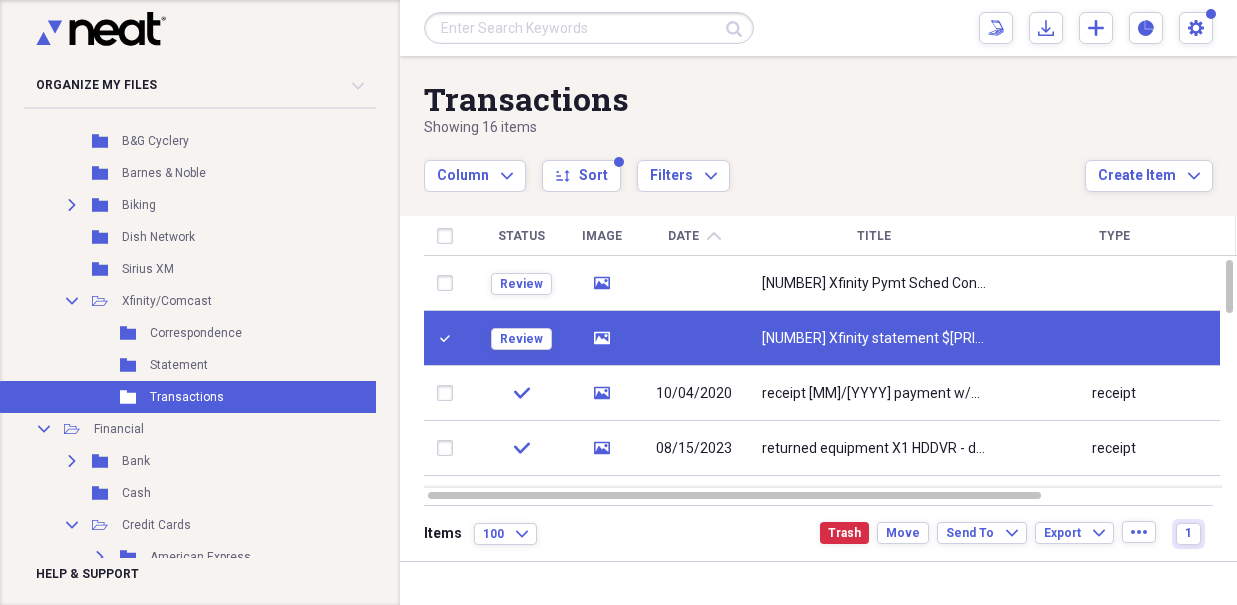 click at bounding box center (449, 283) 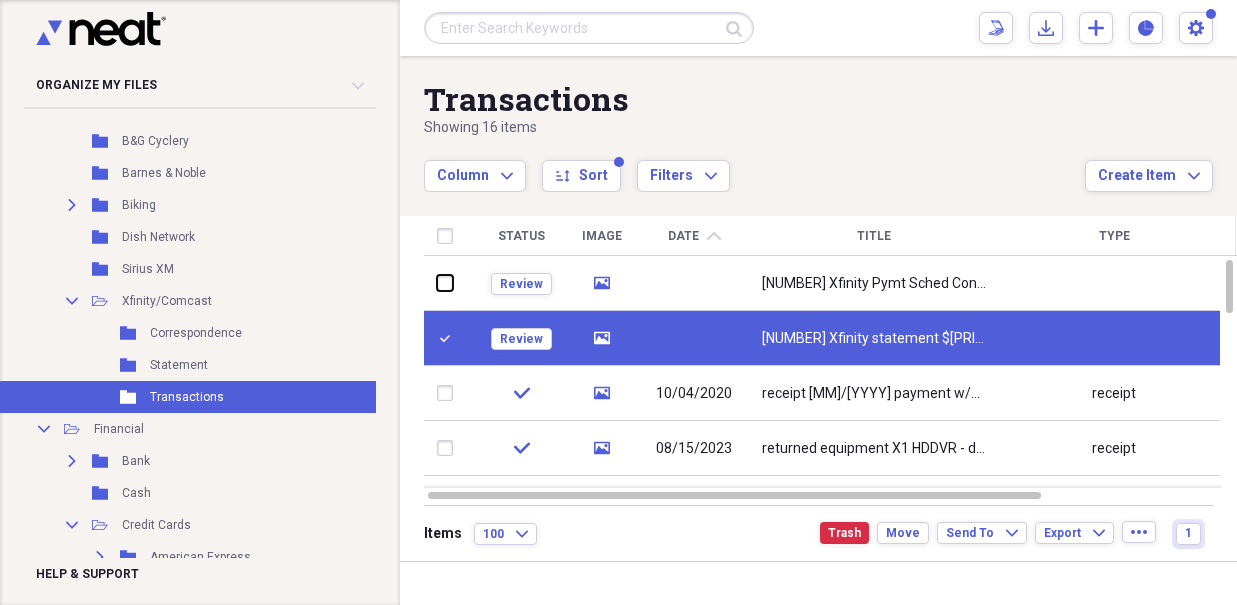 click at bounding box center (437, 283) 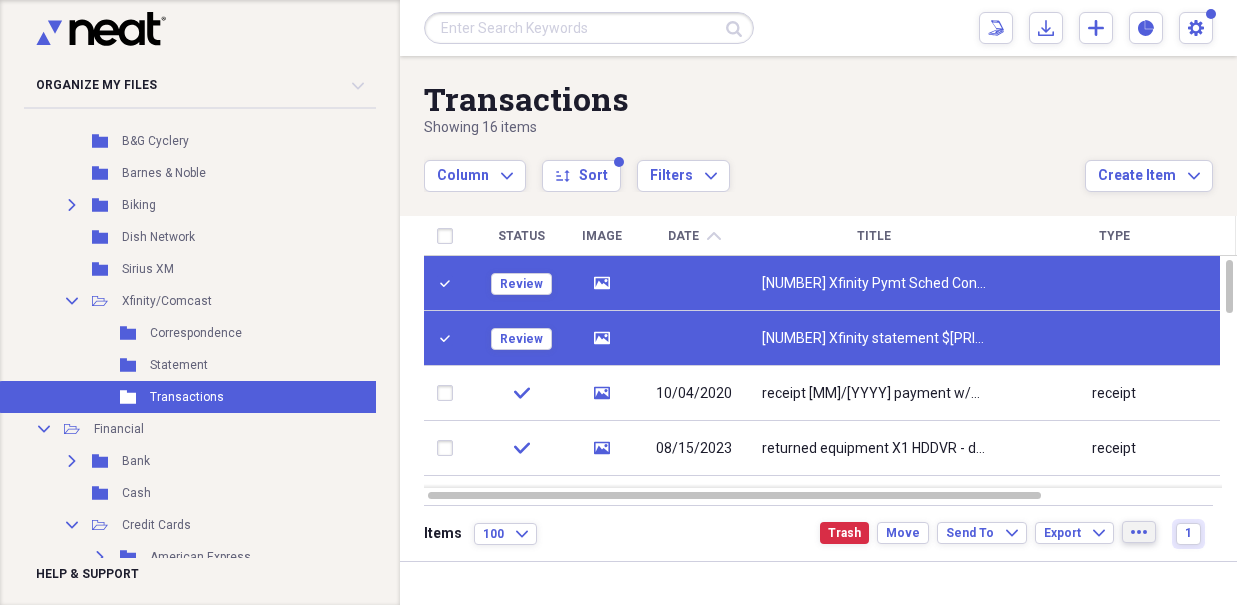 click on "more" 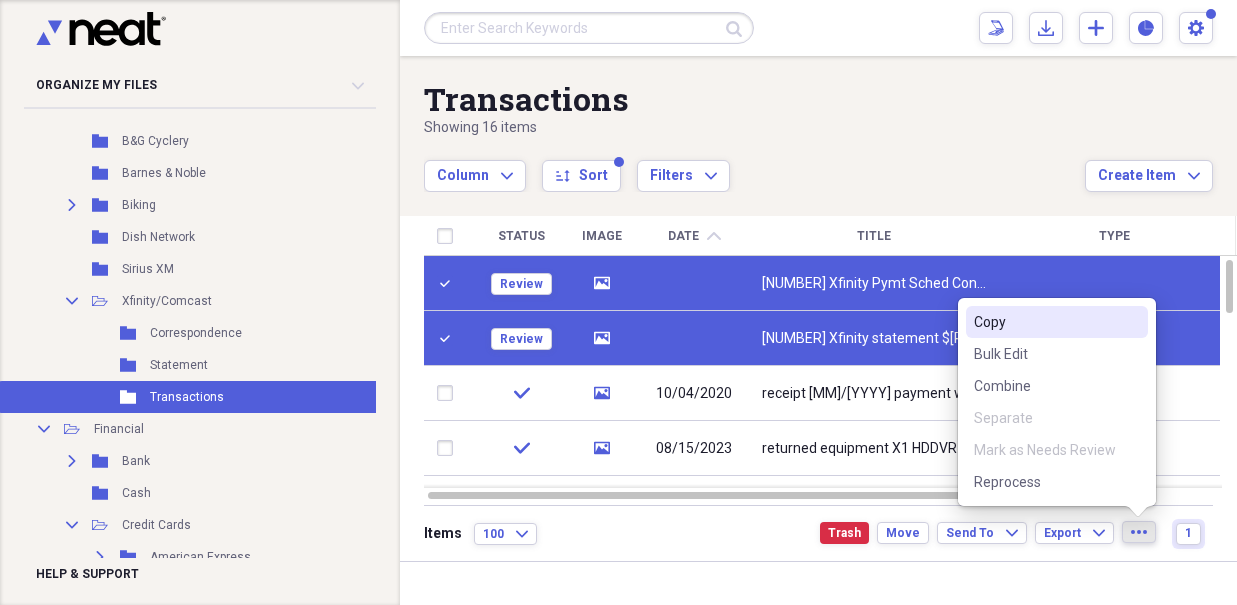 click on "Copy" at bounding box center [1045, 322] 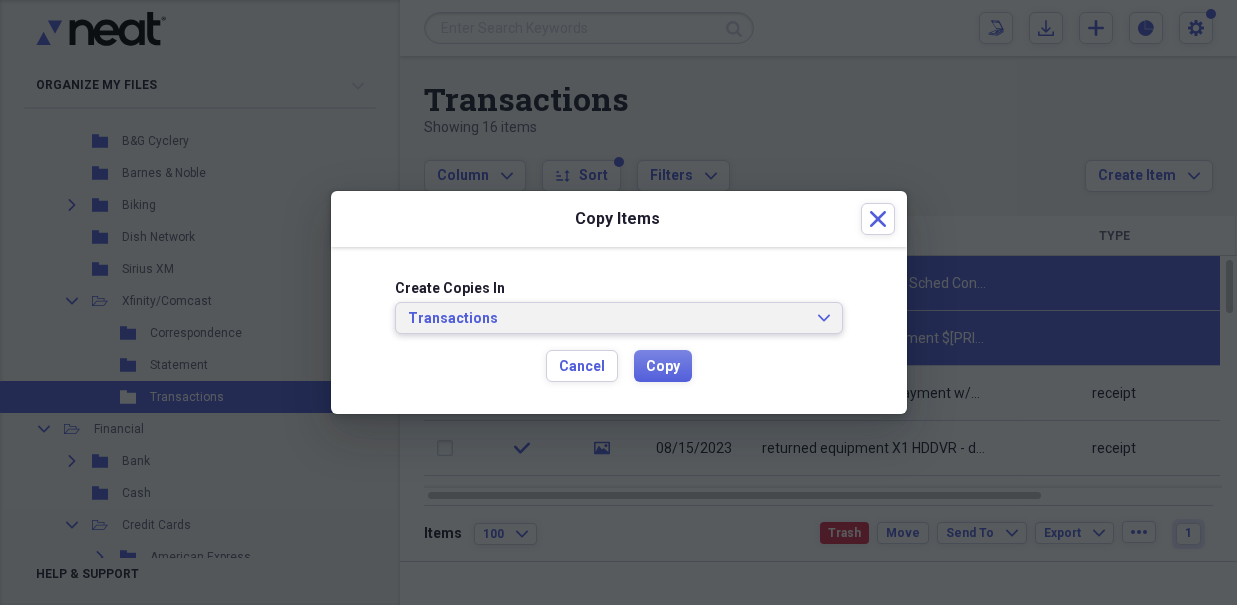 click on "Expand" 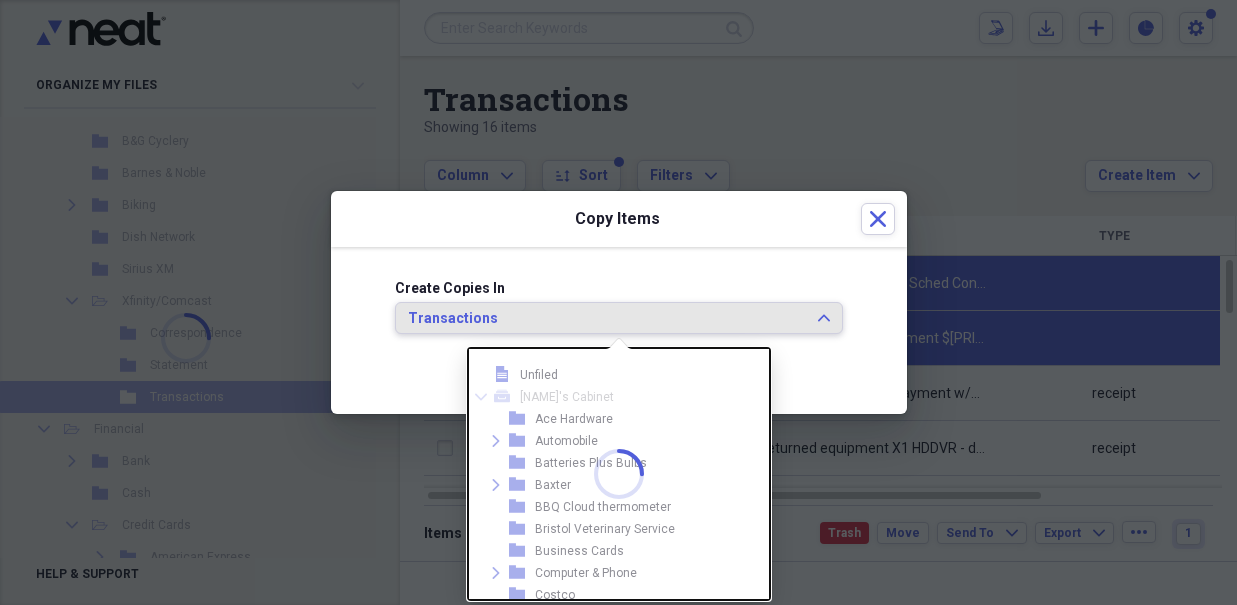 click on "Statement" at bounding box center [594, 859] 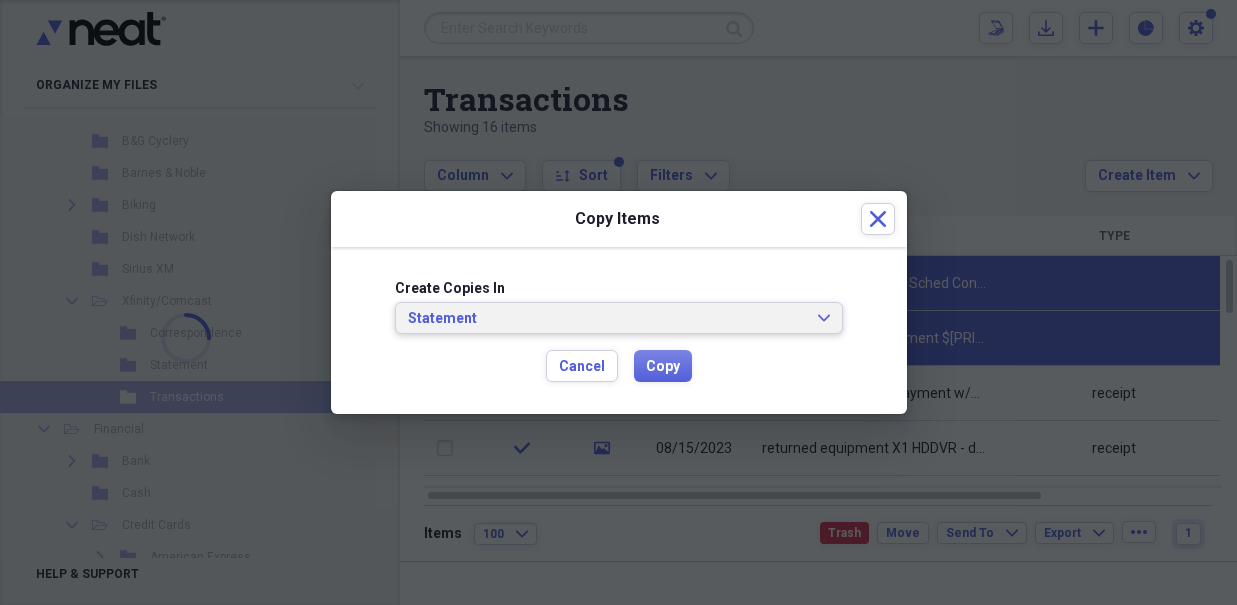 scroll, scrollTop: 407, scrollLeft: 0, axis: vertical 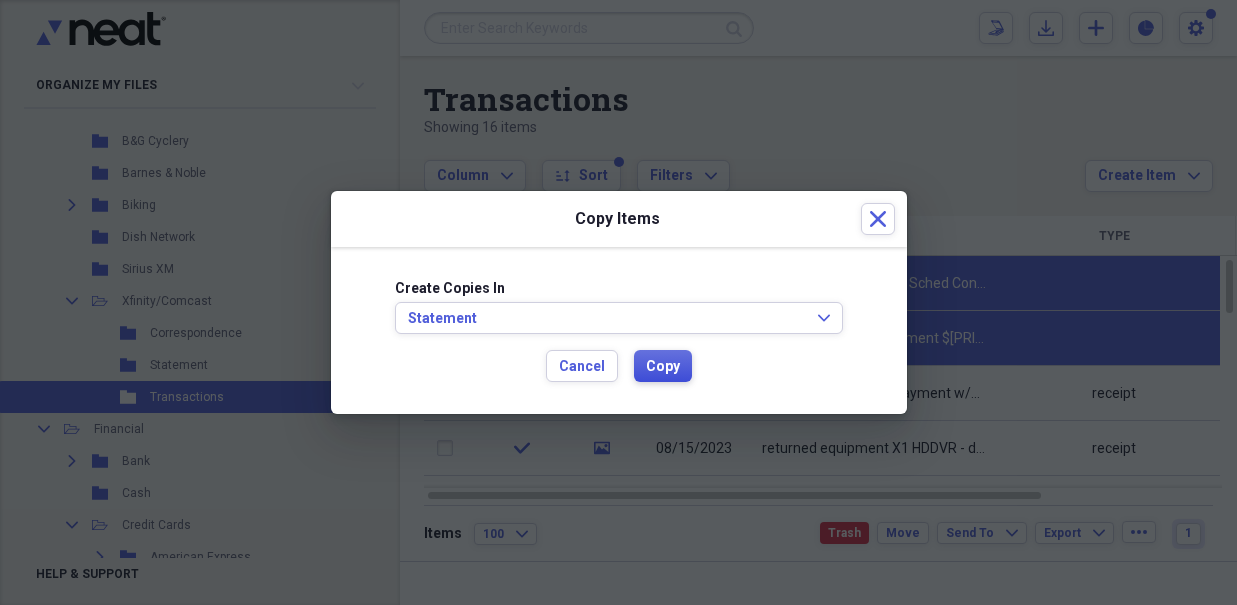 click on "Copy" at bounding box center (663, 367) 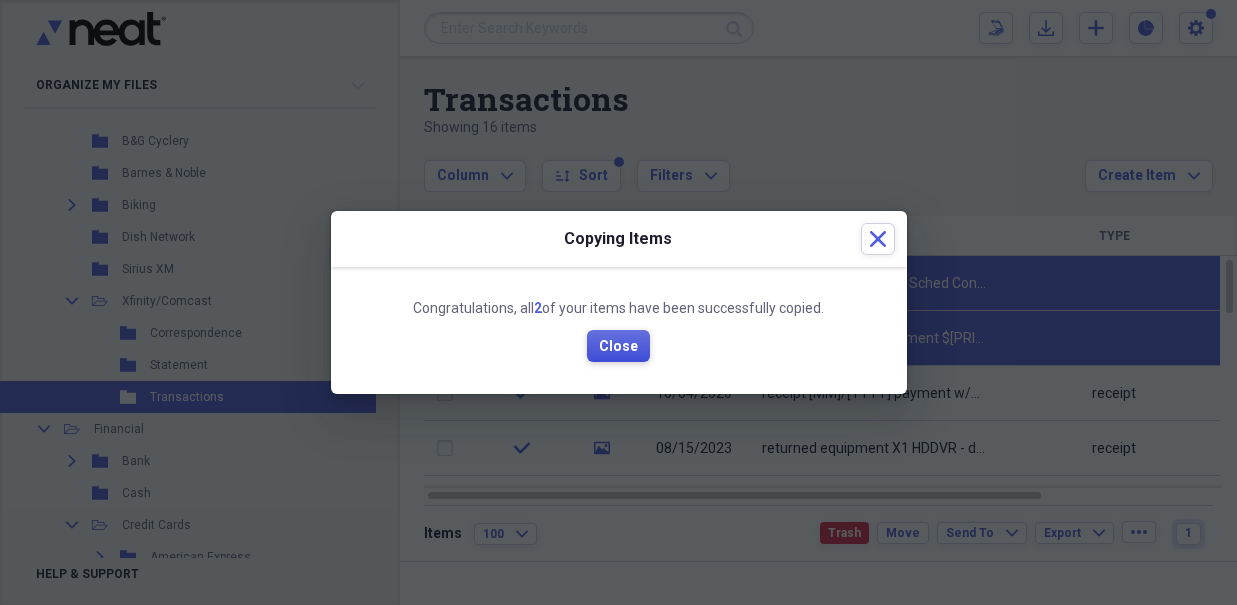 click on "Close" at bounding box center (618, 347) 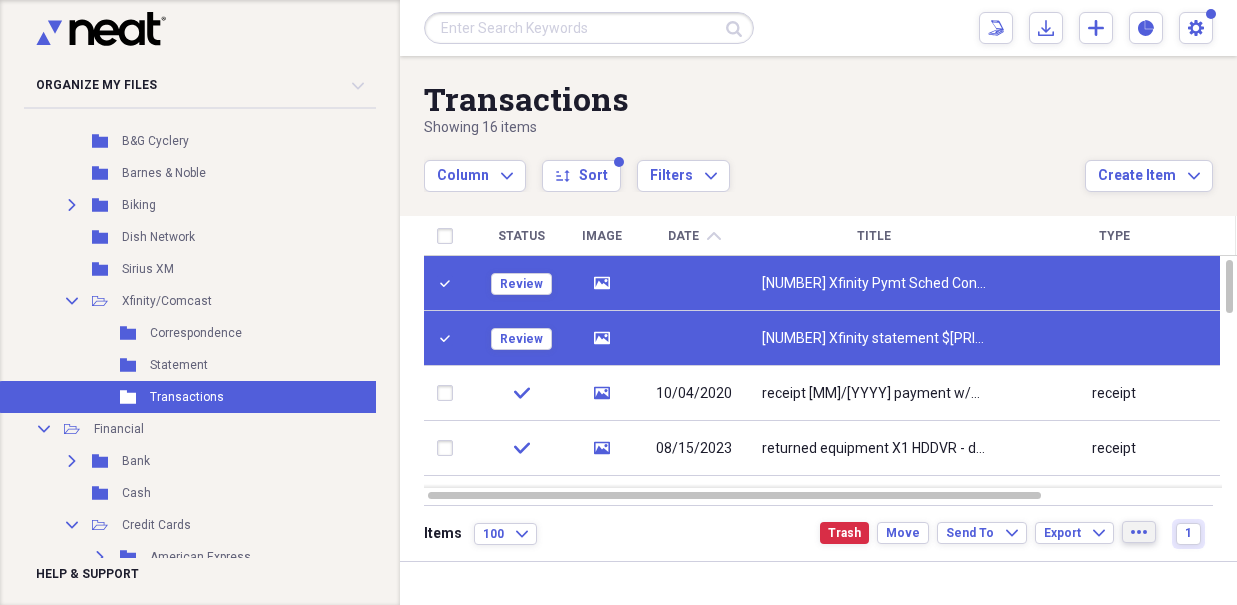 click on "more" 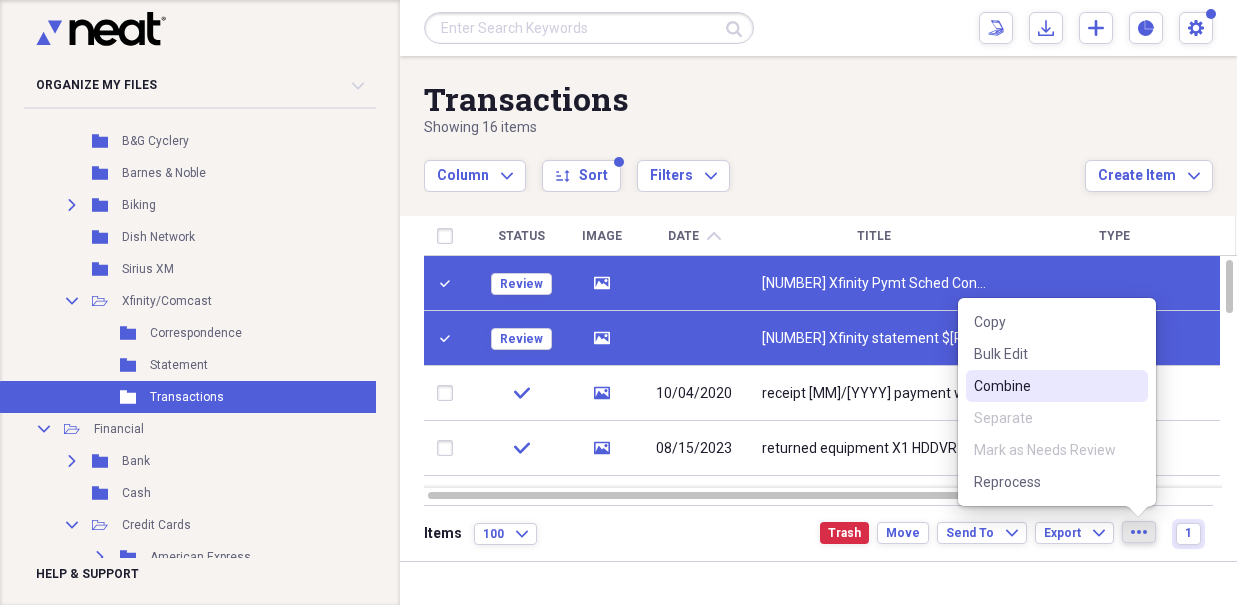click on "Combine" at bounding box center (1045, 386) 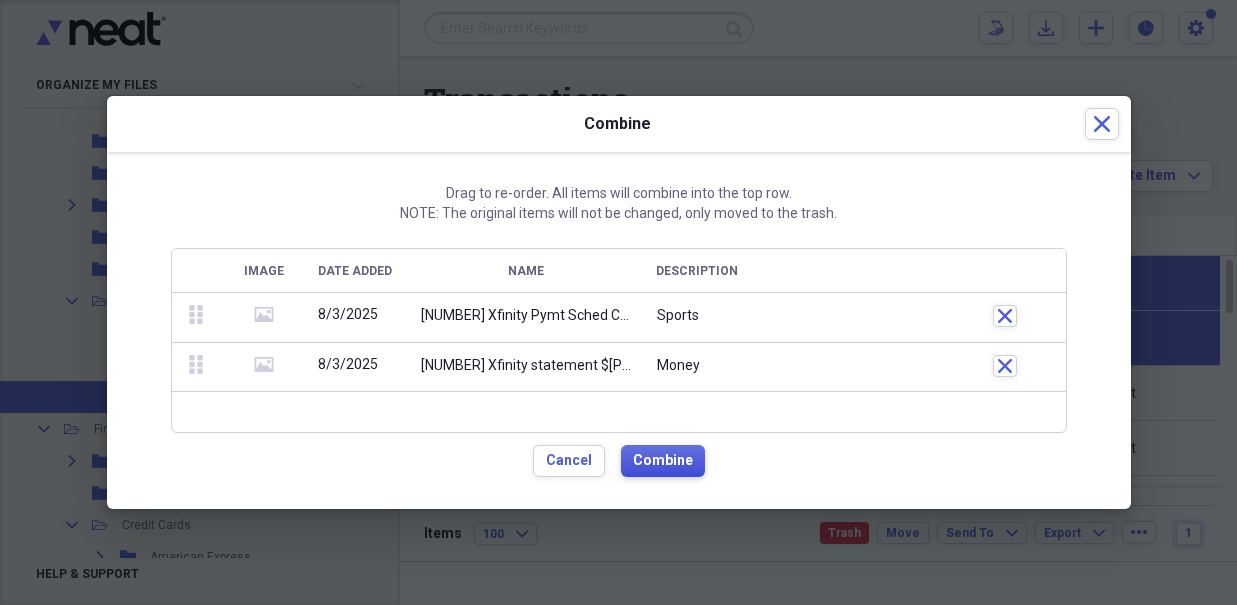 click on "Combine" at bounding box center (663, 461) 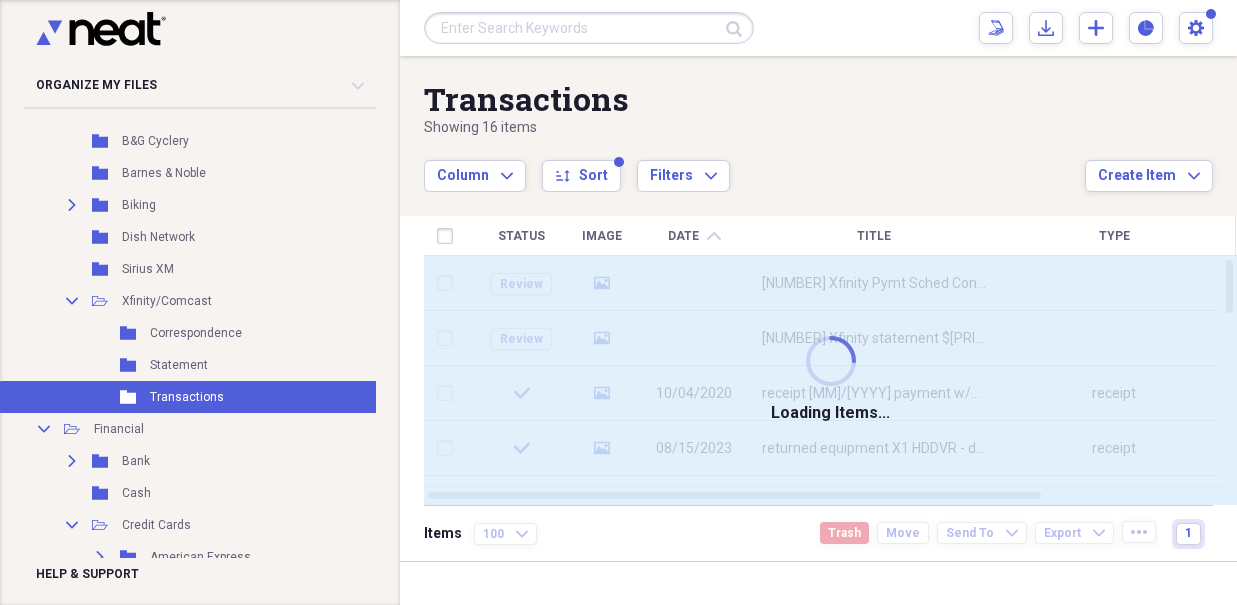 checkbox on "false" 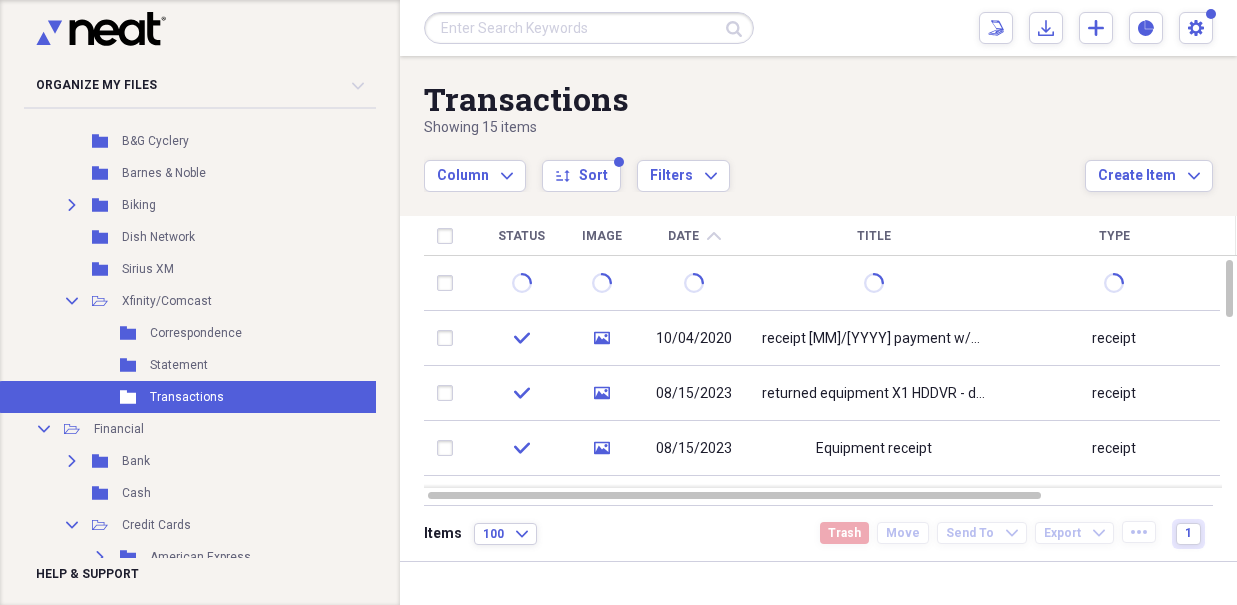 click on "Statement" at bounding box center (179, 365) 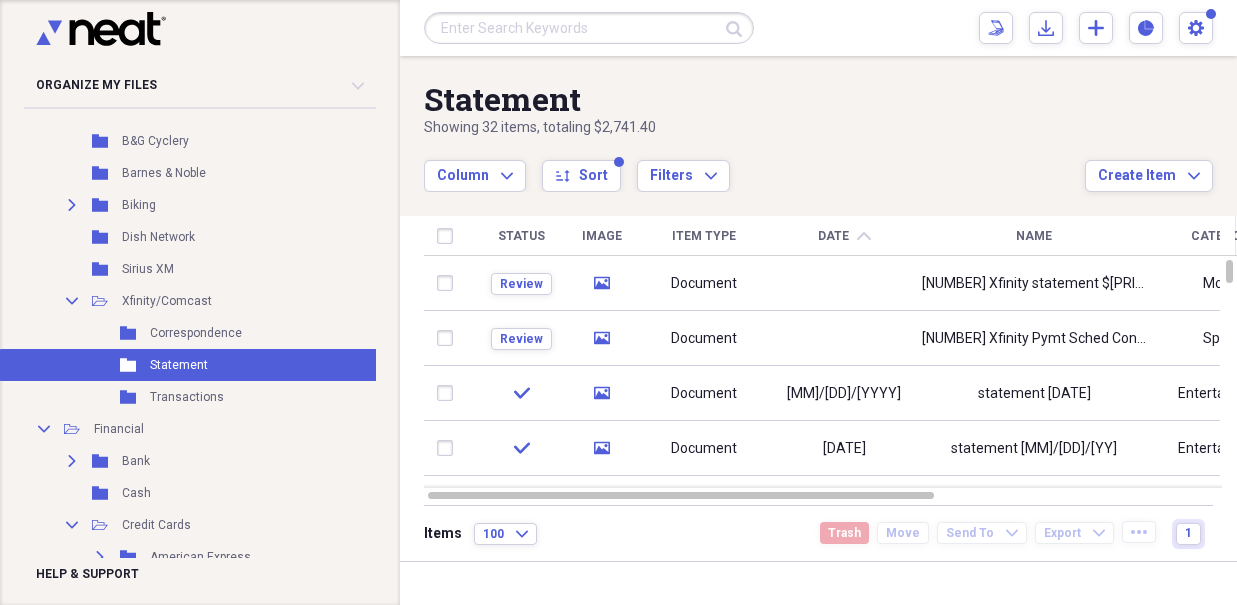 click at bounding box center [449, 283] 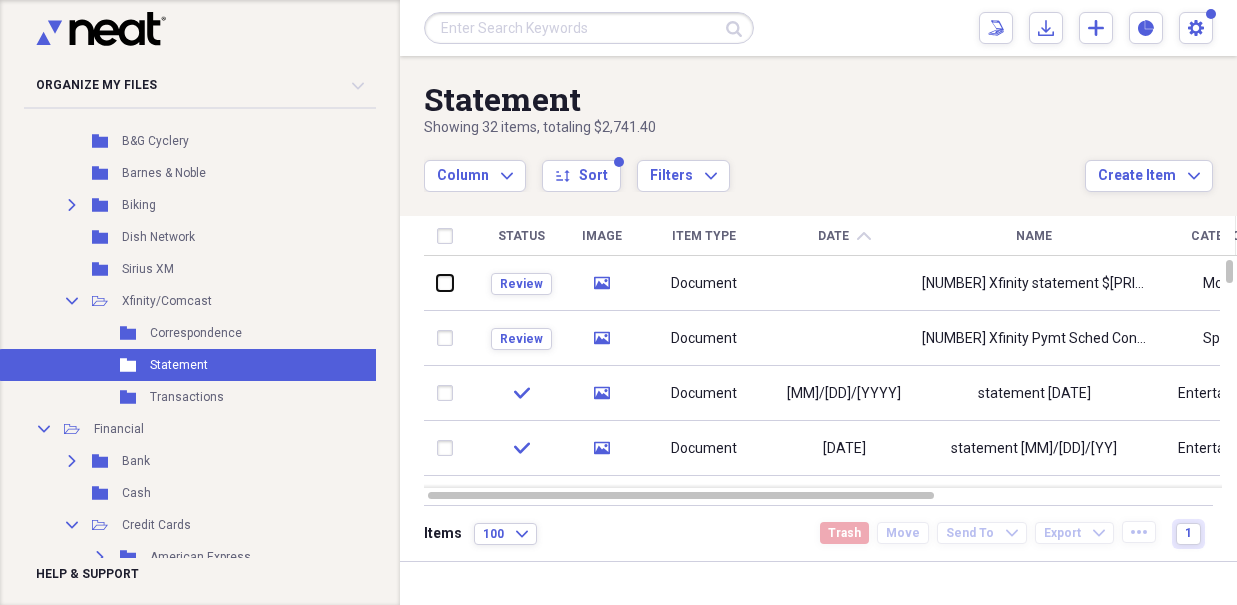 click at bounding box center (437, 283) 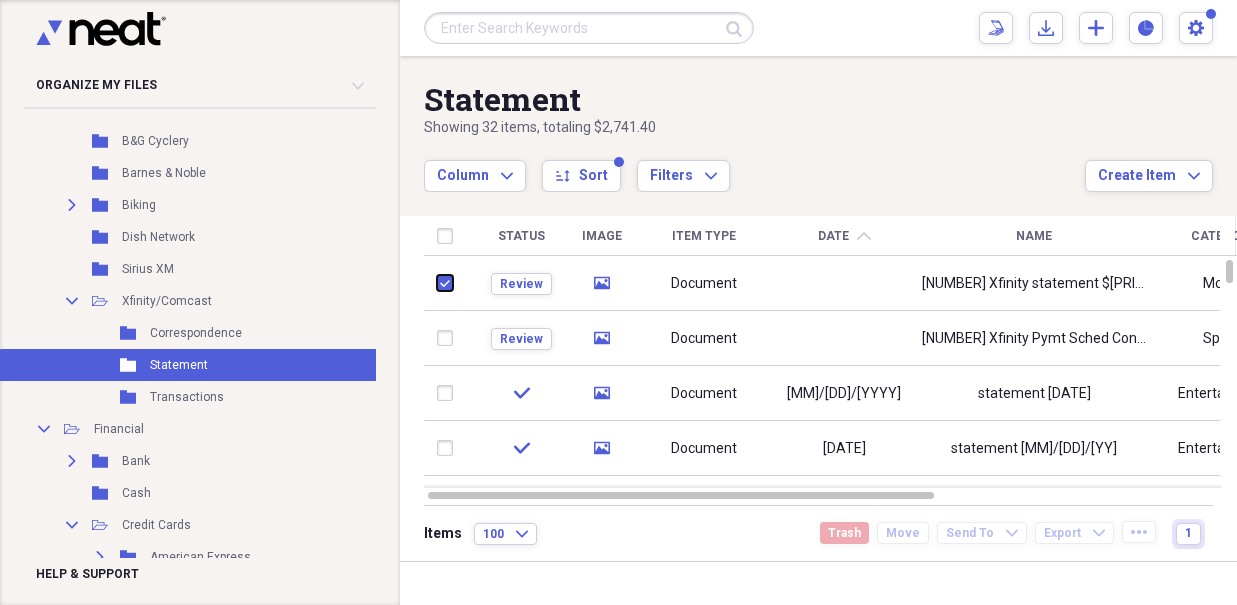 checkbox on "true" 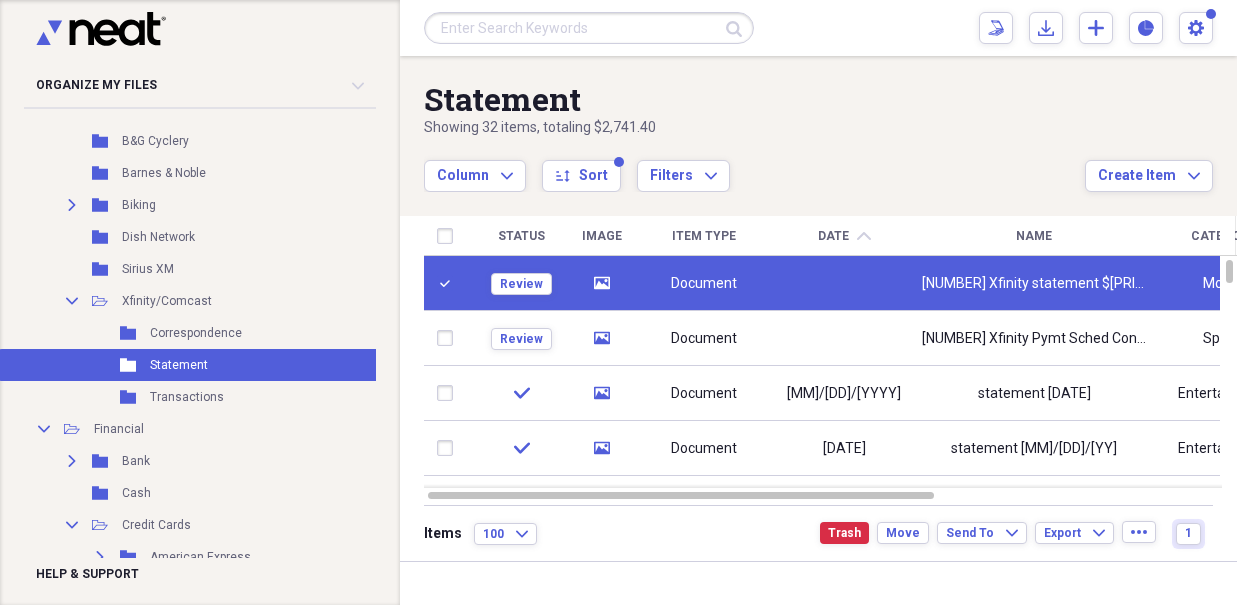 click at bounding box center [449, 338] 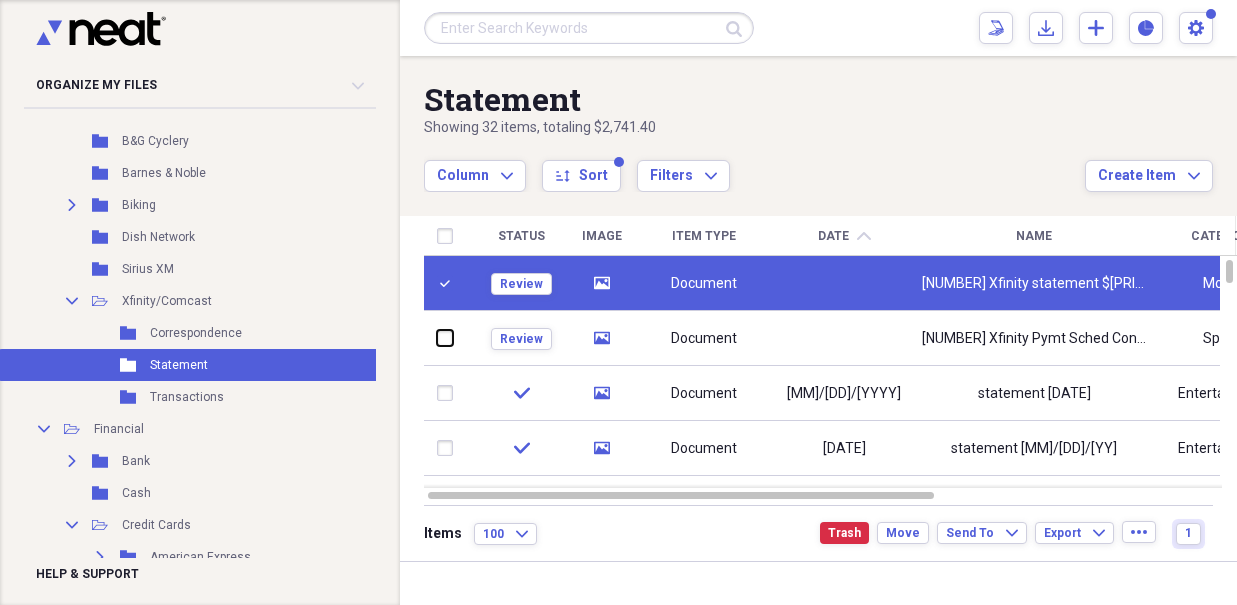 click at bounding box center (437, 338) 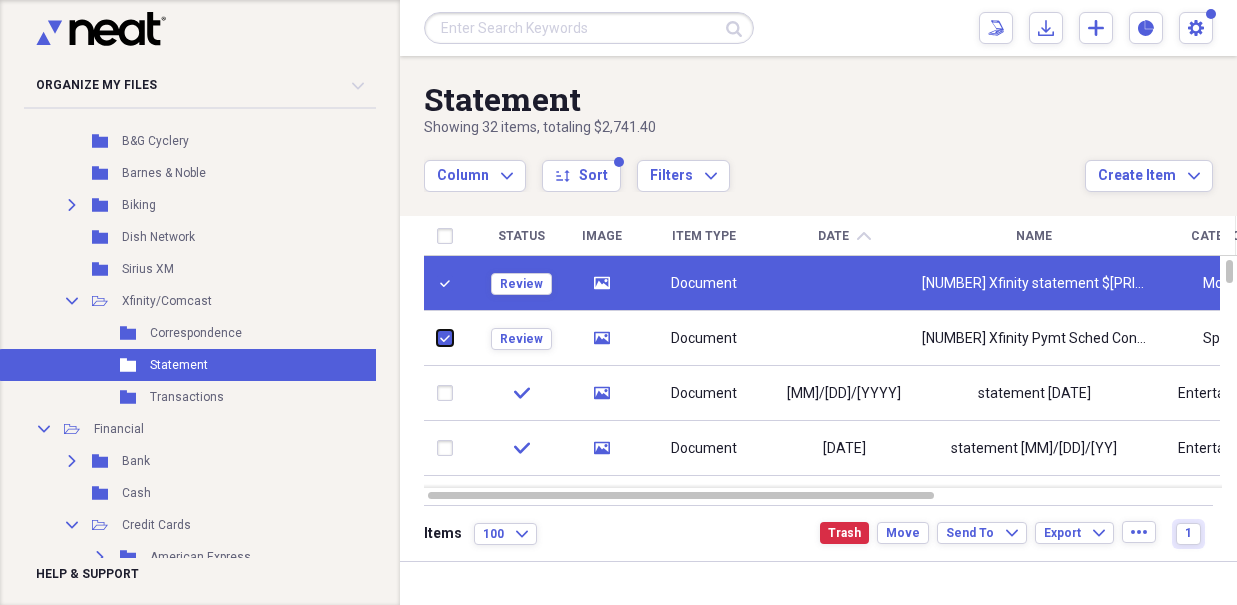 checkbox on "true" 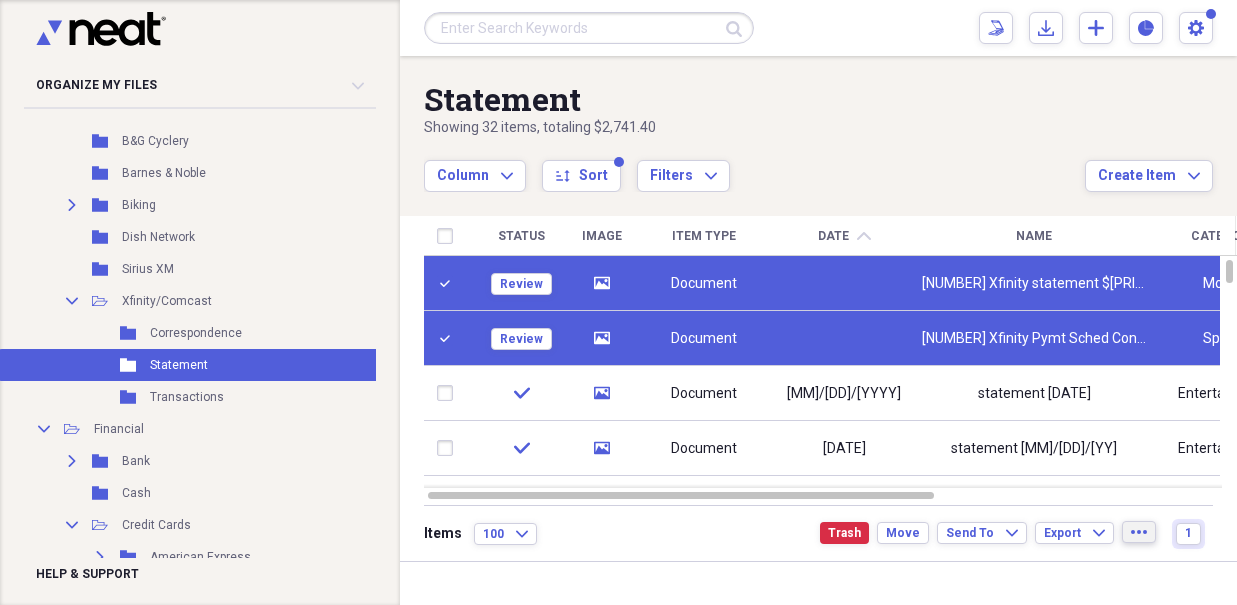 click on "more" 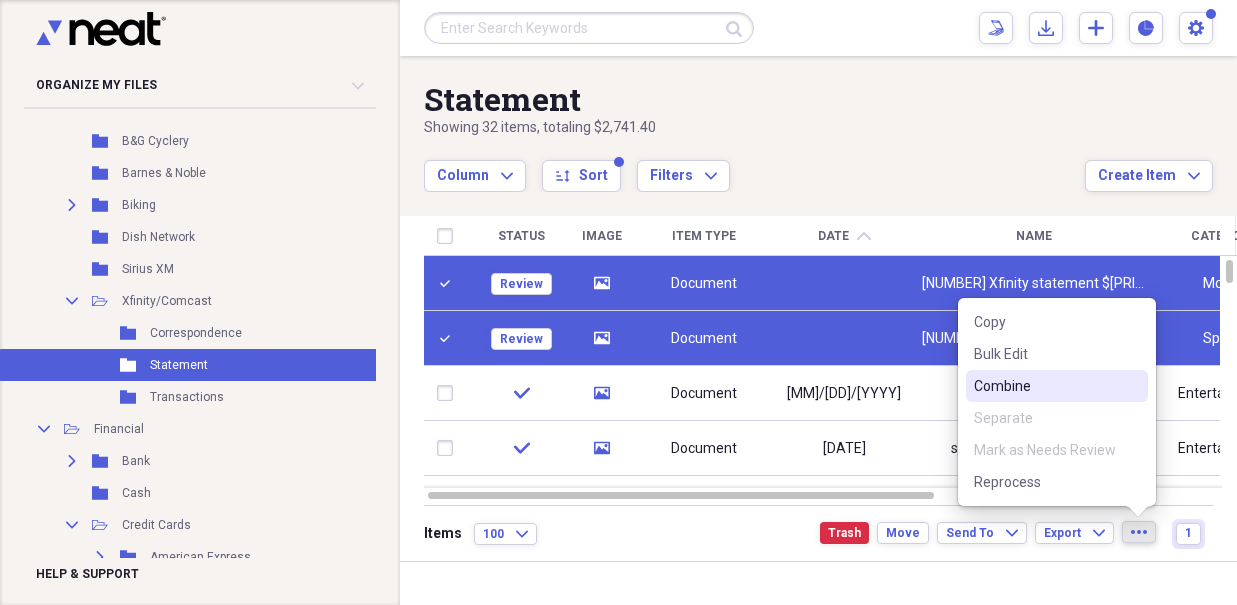 click on "Combine" at bounding box center (1045, 386) 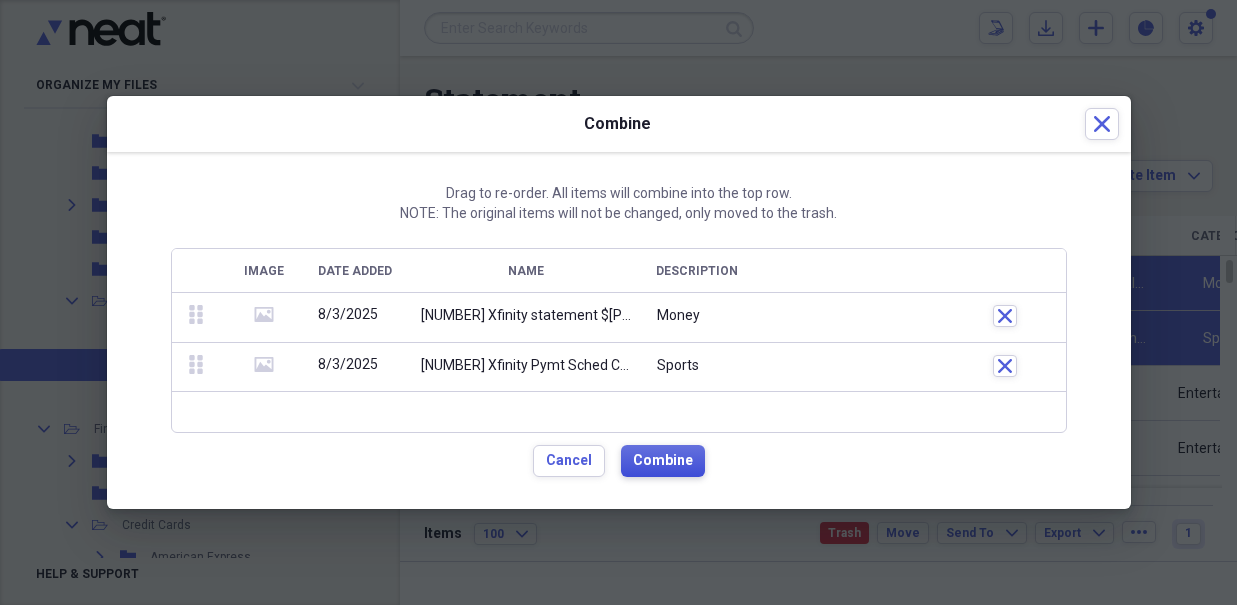 click on "Combine" at bounding box center (663, 461) 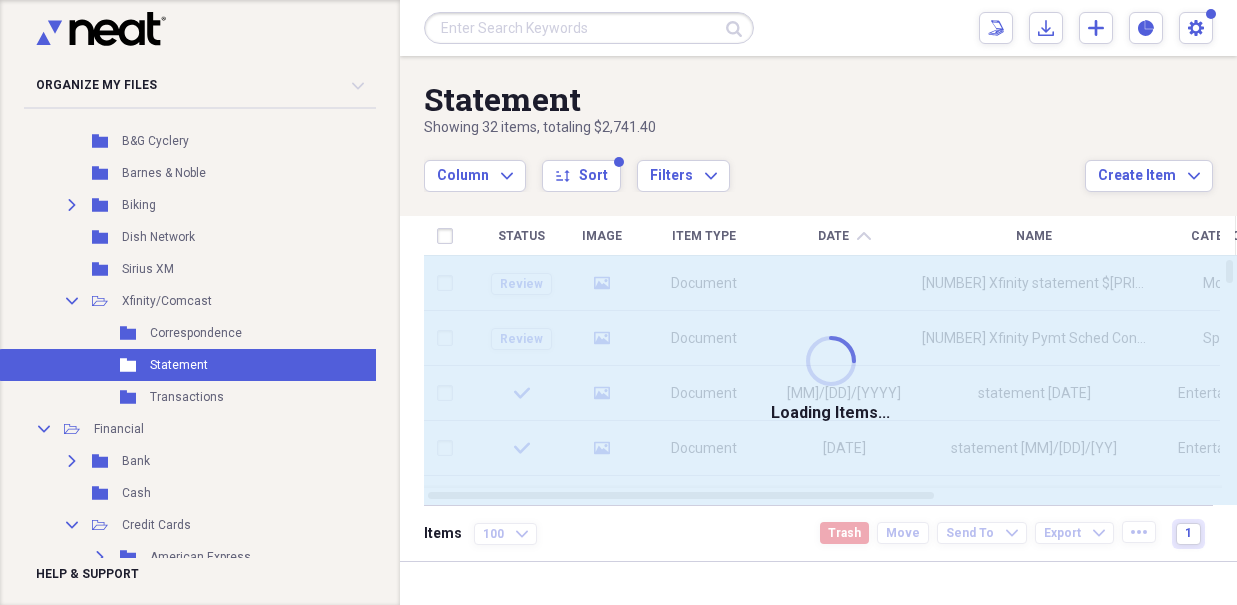 checkbox on "false" 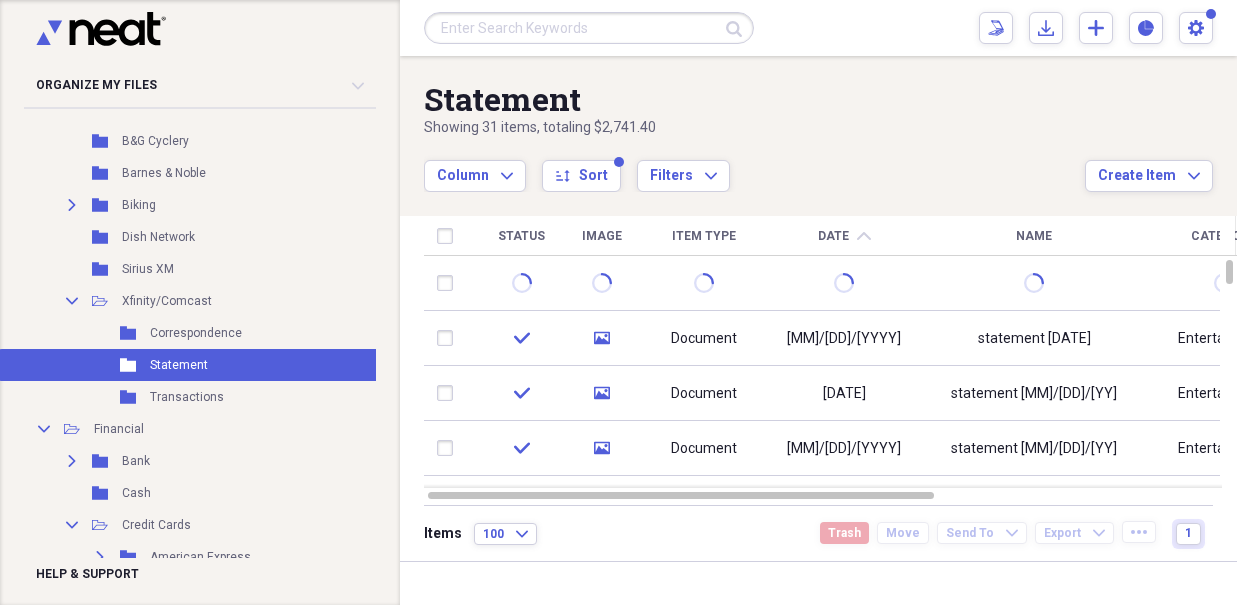 click on "Transactions" at bounding box center (187, 397) 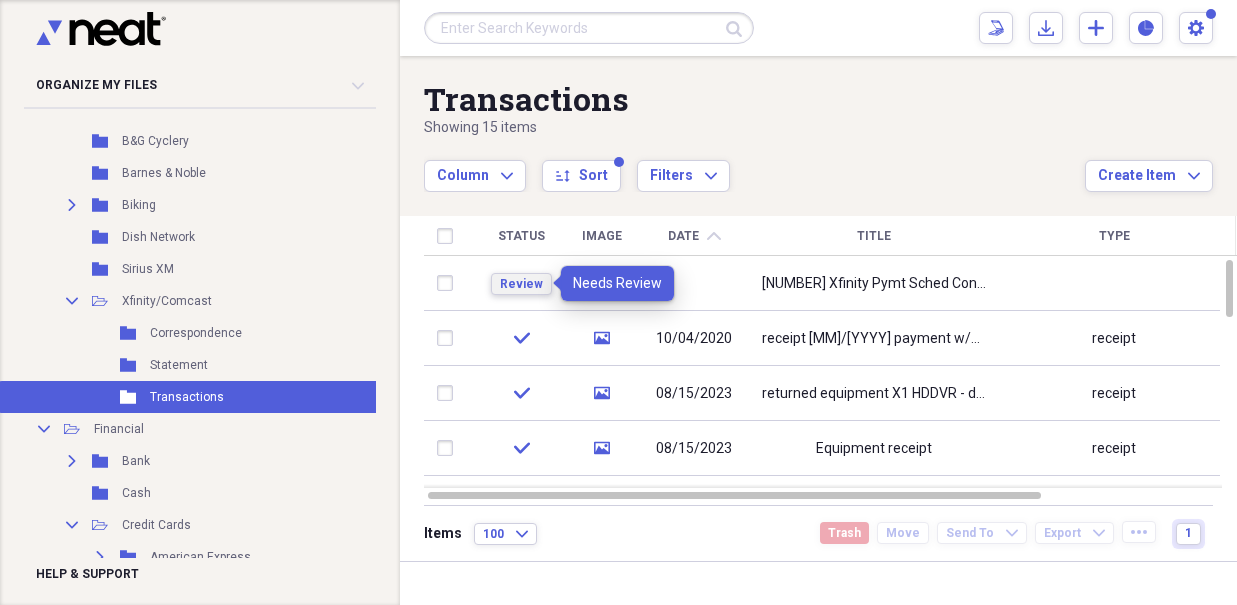 click on "Review" at bounding box center [521, 284] 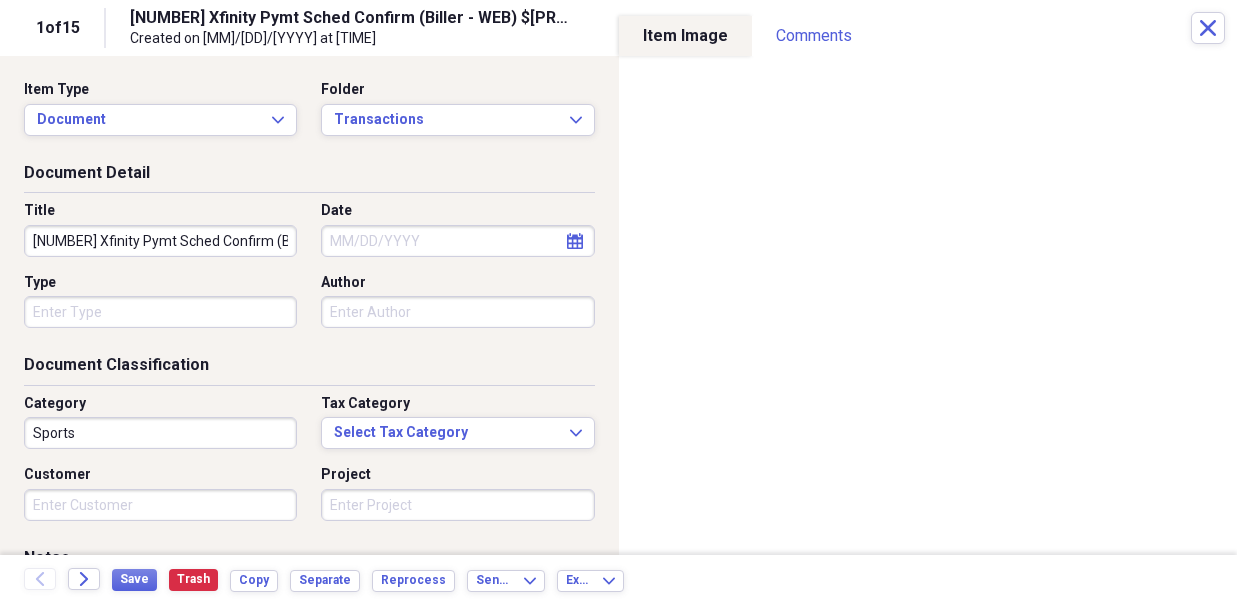 click on "calendar Calendar" at bounding box center [575, 241] 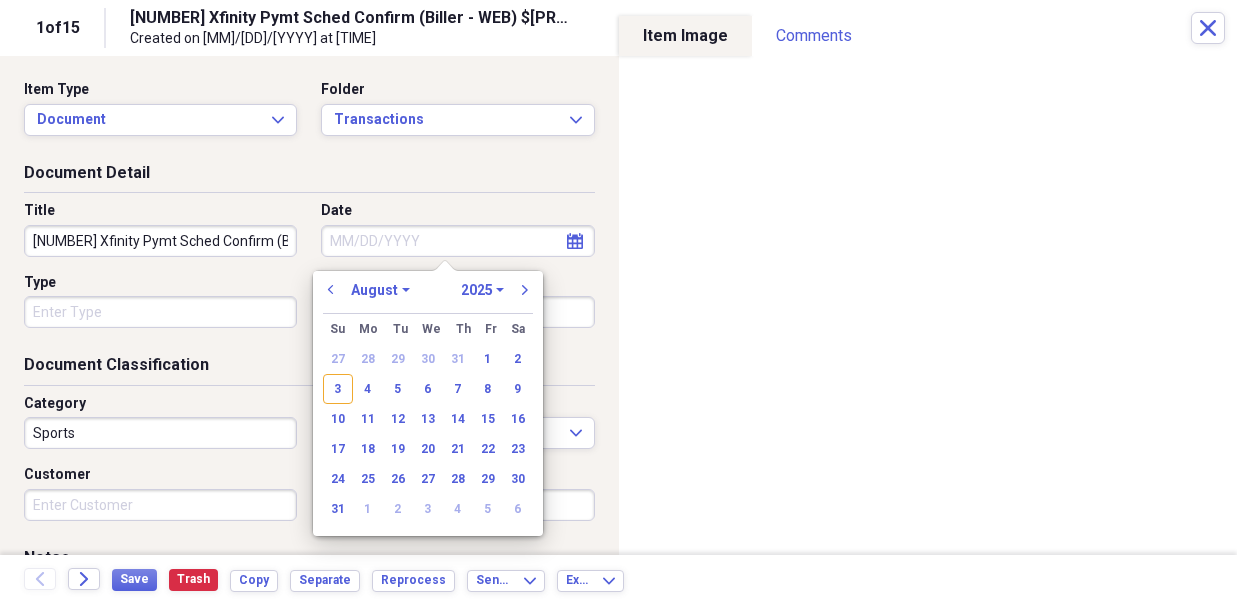 click on "15" at bounding box center [488, 419] 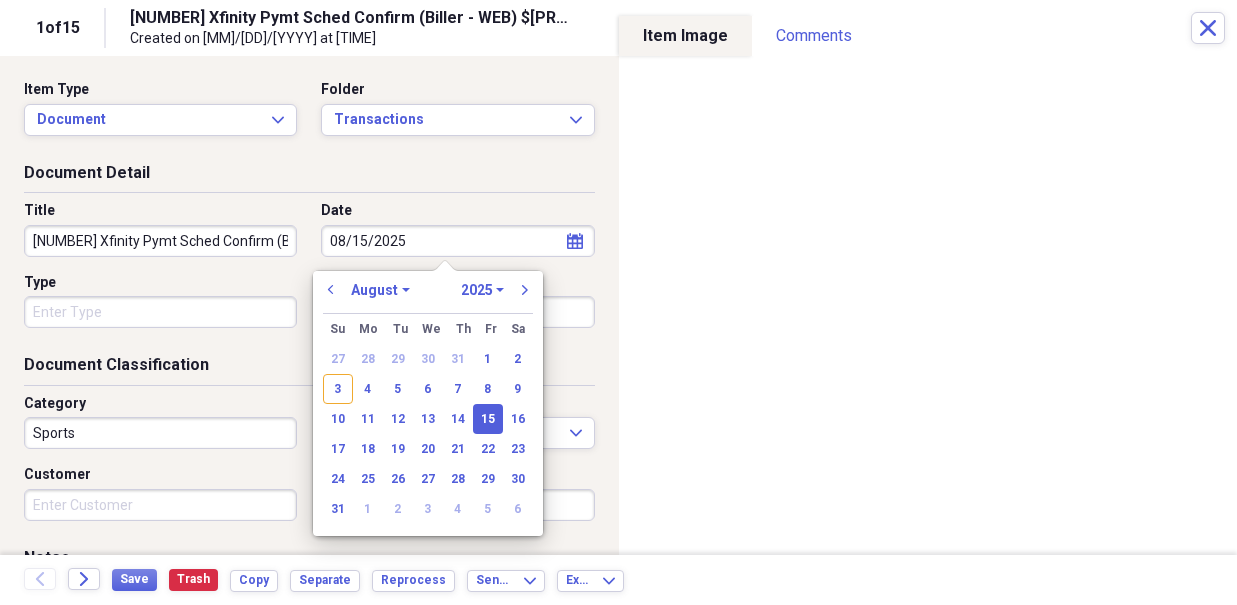 type on "08/15/2025" 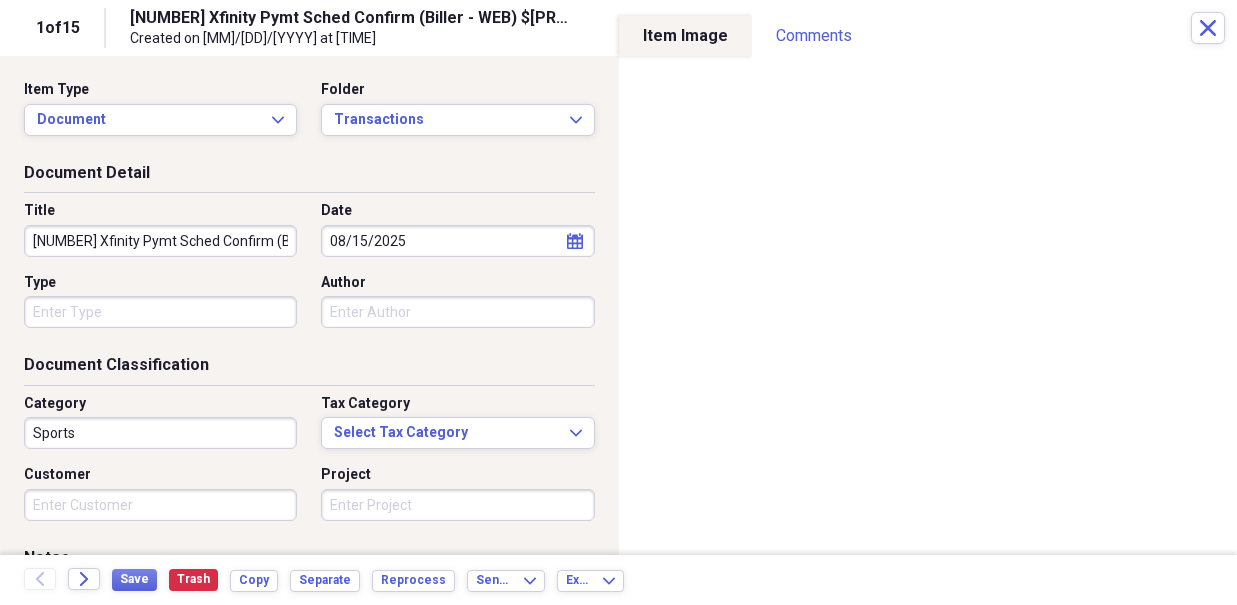 click on "Type" at bounding box center (160, 312) 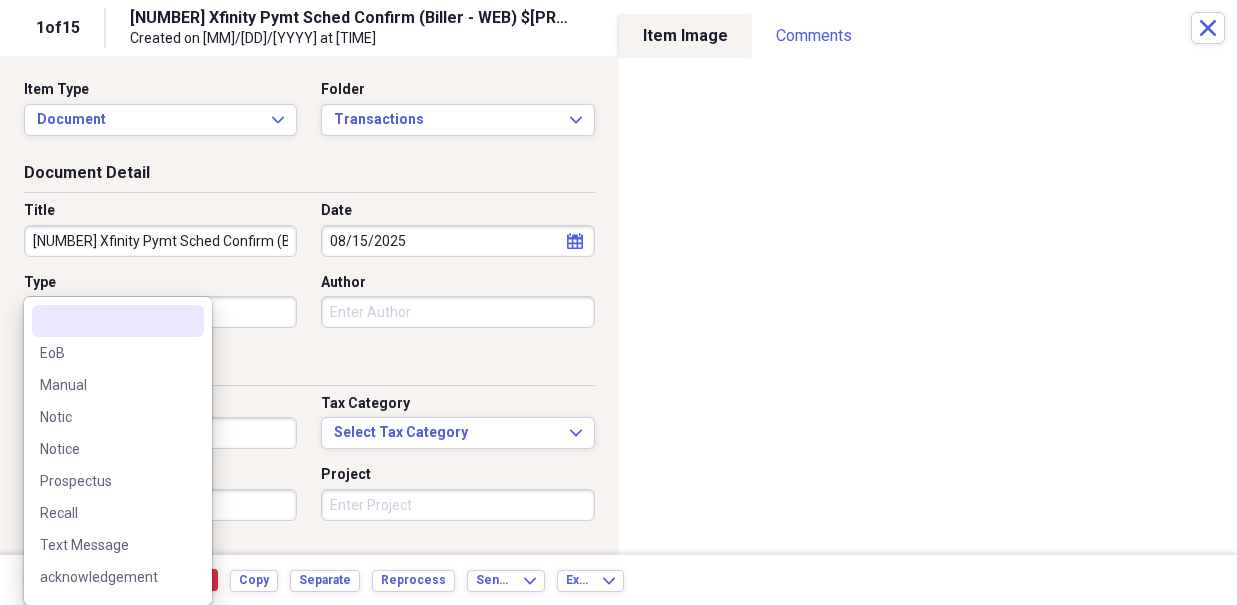 click at bounding box center (118, 321) 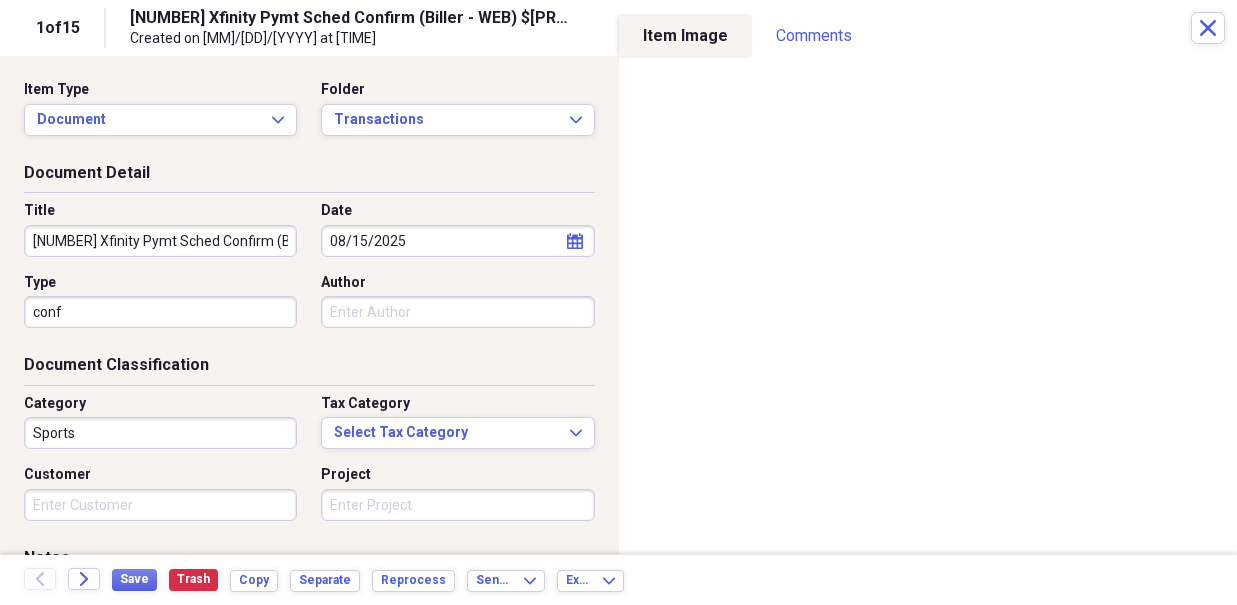 drag, startPoint x: 76, startPoint y: 313, endPoint x: 34, endPoint y: 311, distance: 42.047592 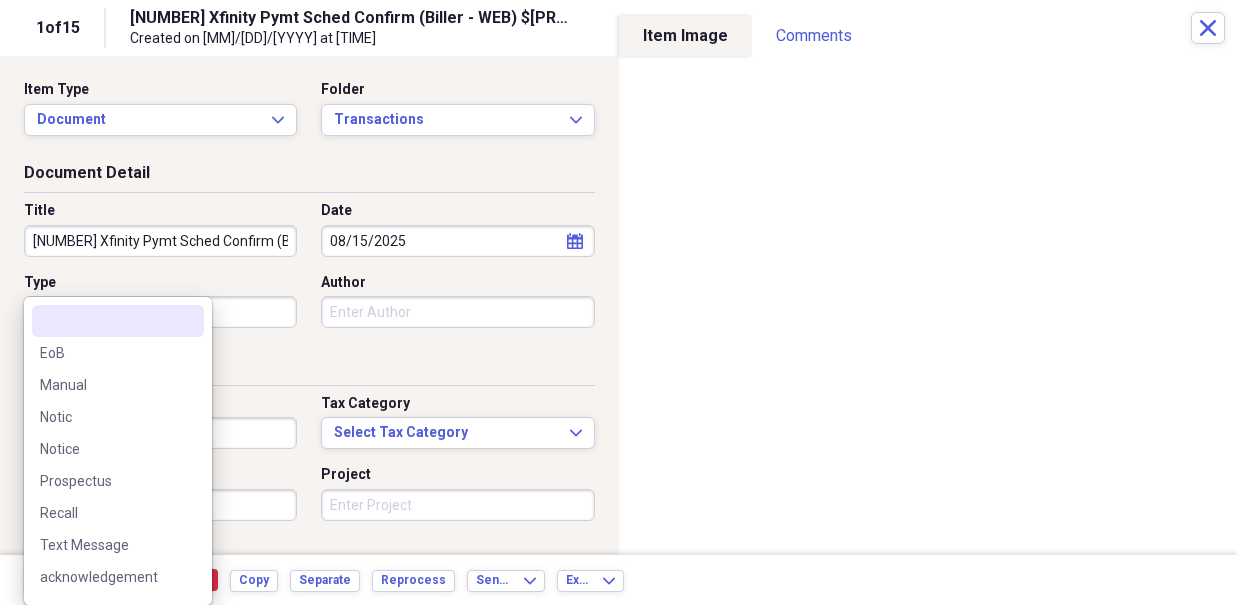 scroll, scrollTop: 188, scrollLeft: 0, axis: vertical 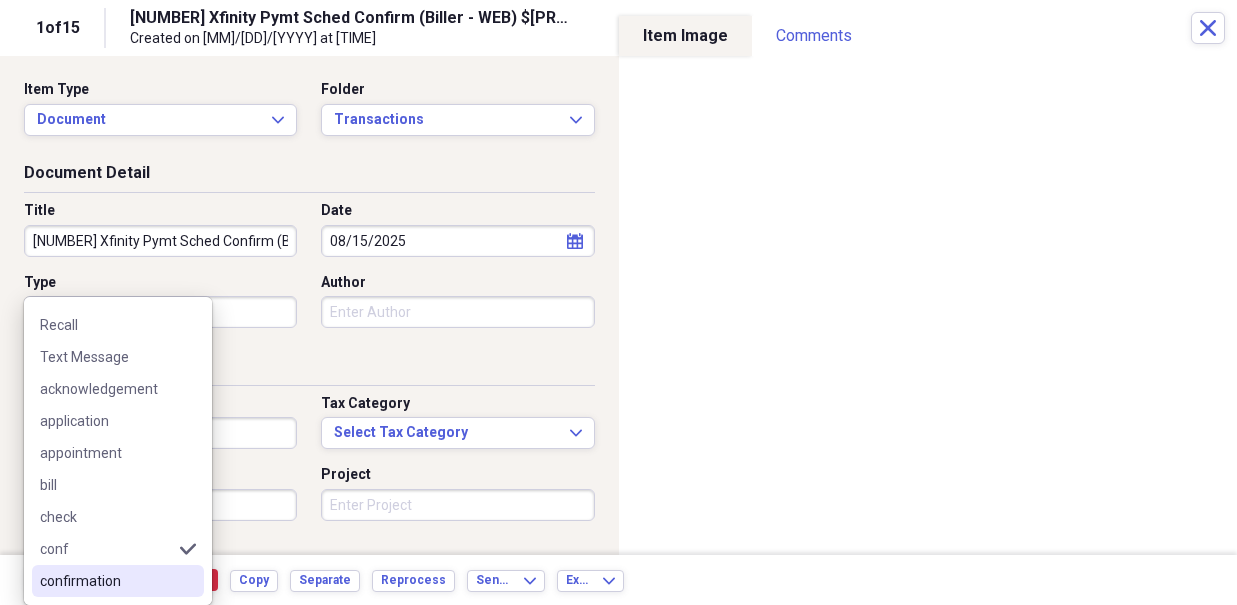 click on "confirmation" at bounding box center (106, 581) 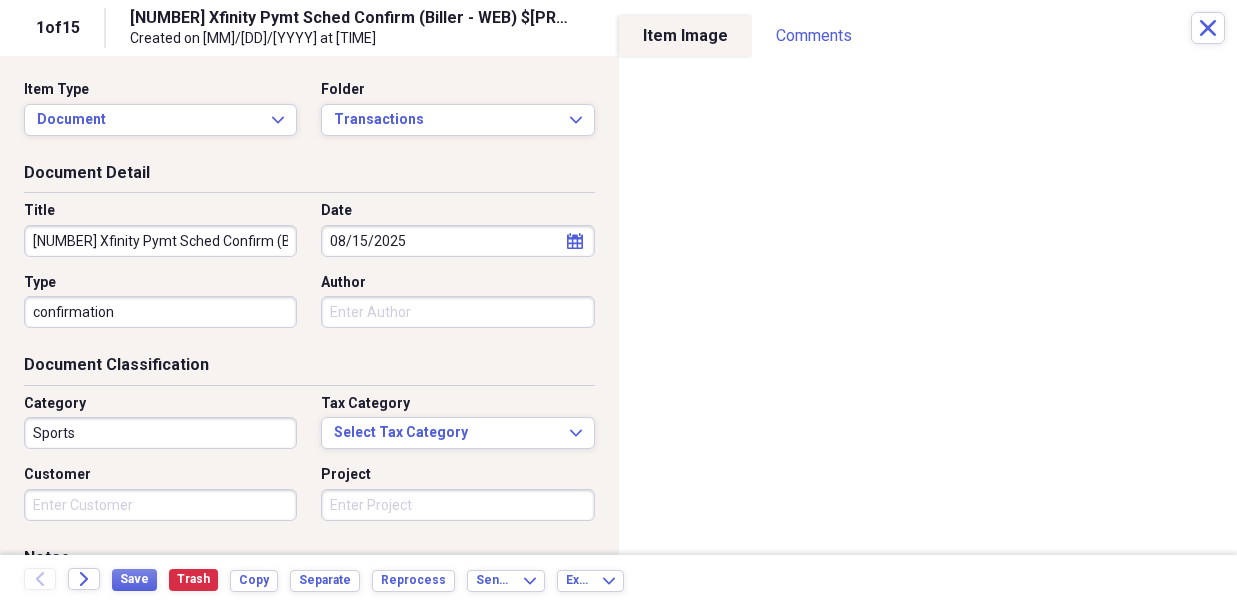 click on "Sports" at bounding box center [160, 433] 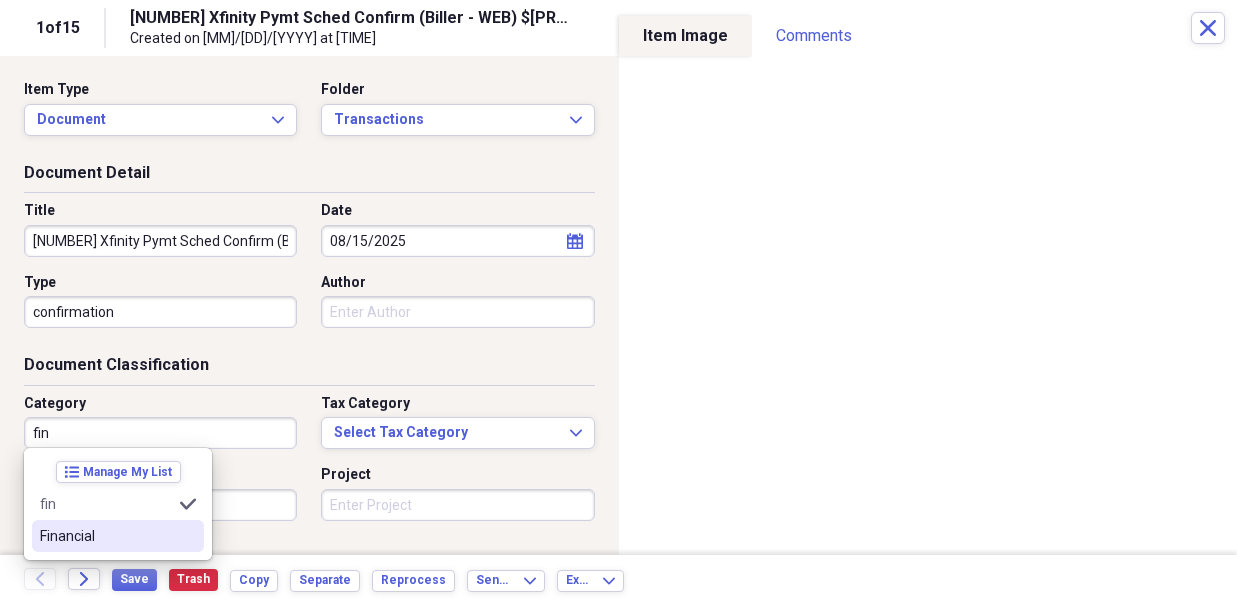 click on "Financial" at bounding box center [106, 536] 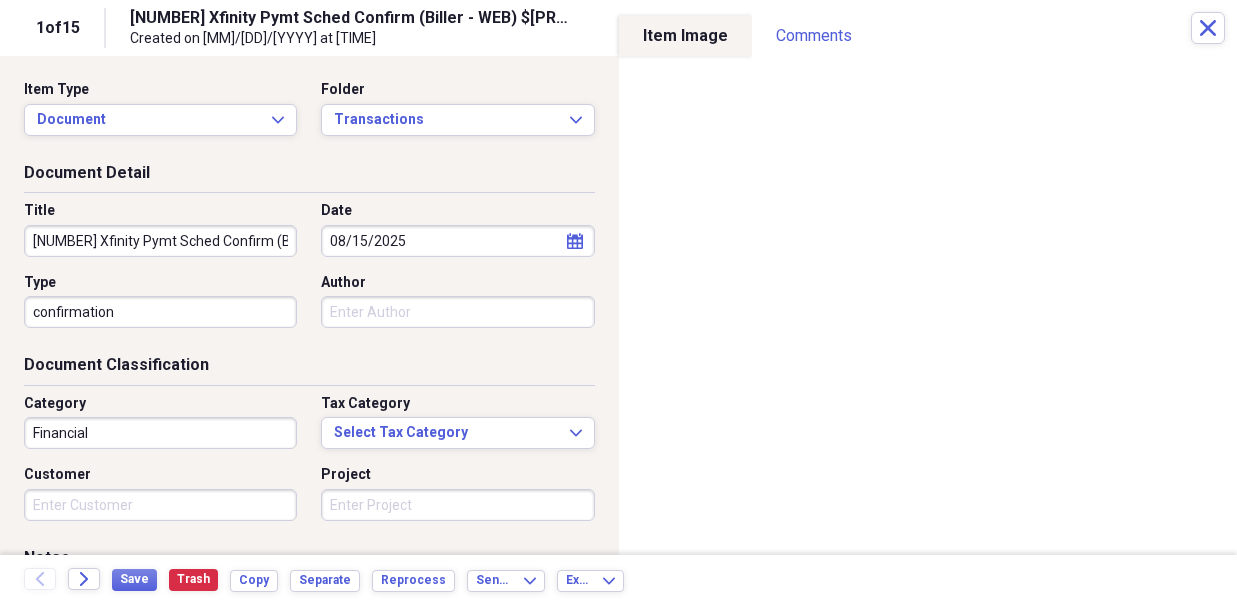 drag, startPoint x: 103, startPoint y: 433, endPoint x: 21, endPoint y: 452, distance: 84.17244 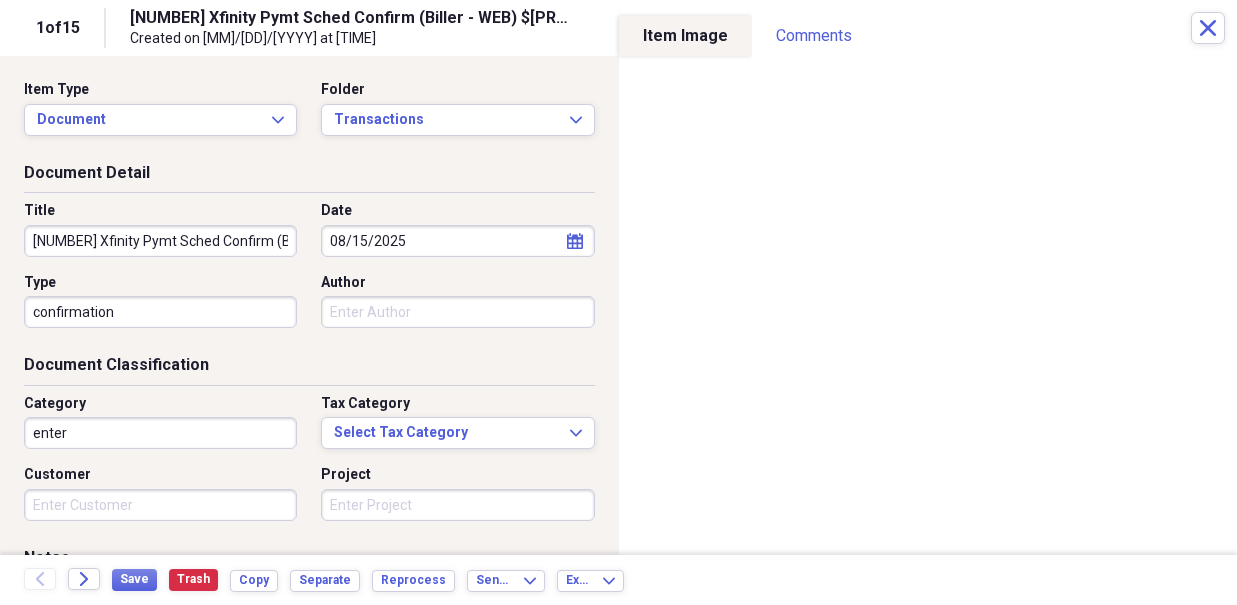 click on "enter" at bounding box center [160, 433] 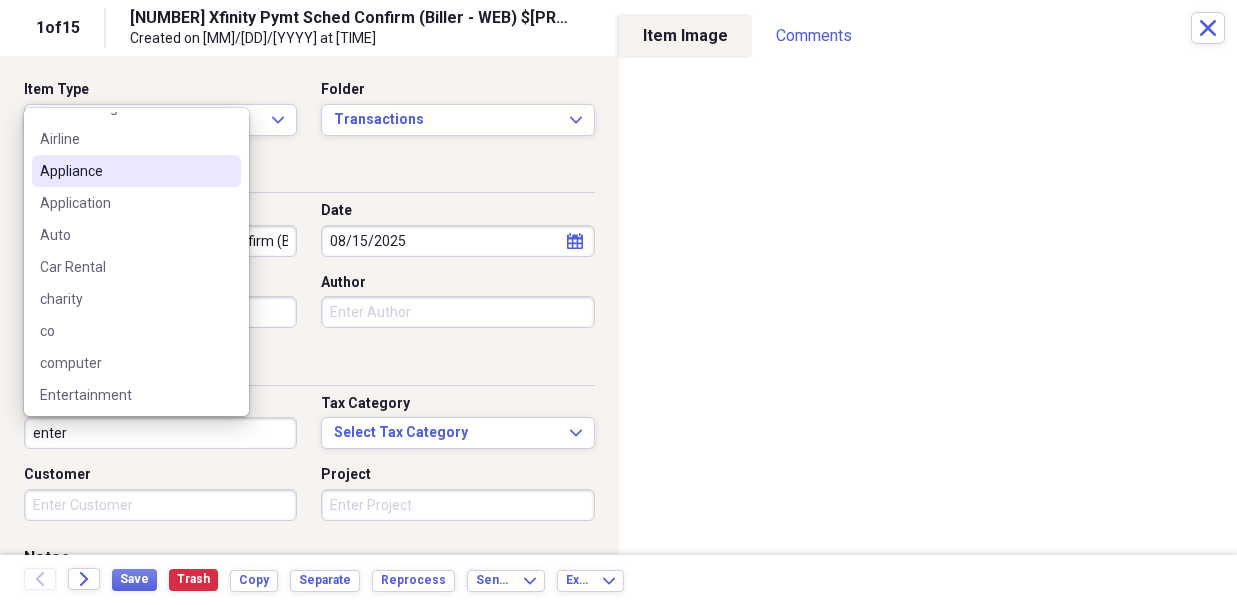 scroll, scrollTop: 161, scrollLeft: 0, axis: vertical 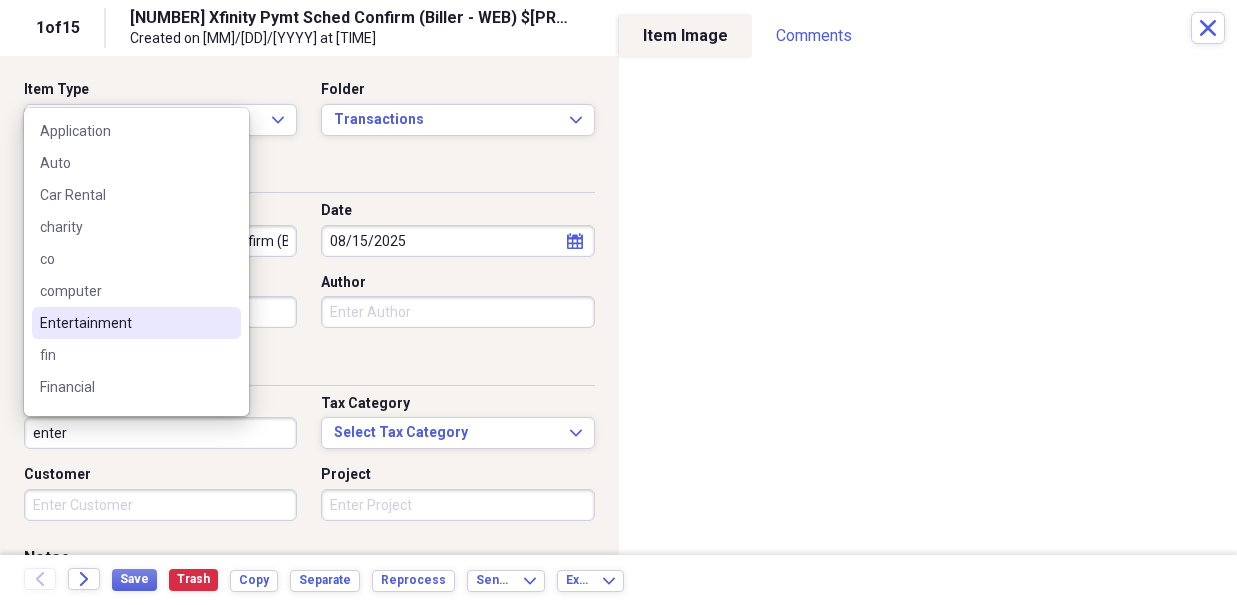 click on "Entertainment" at bounding box center [124, 323] 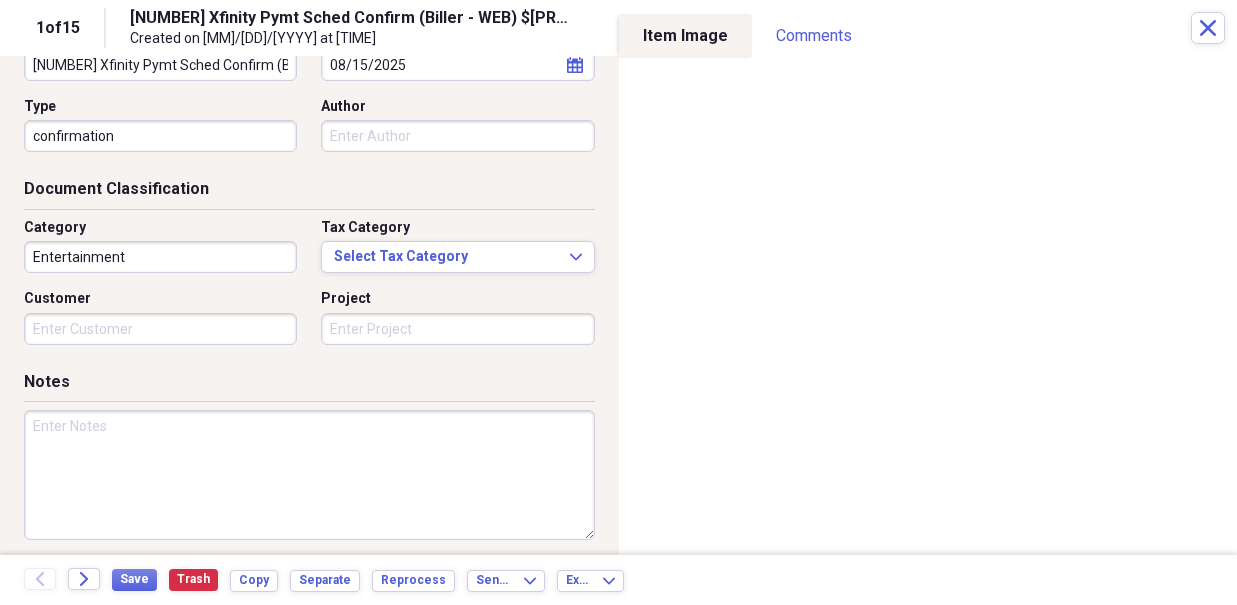 scroll, scrollTop: 184, scrollLeft: 0, axis: vertical 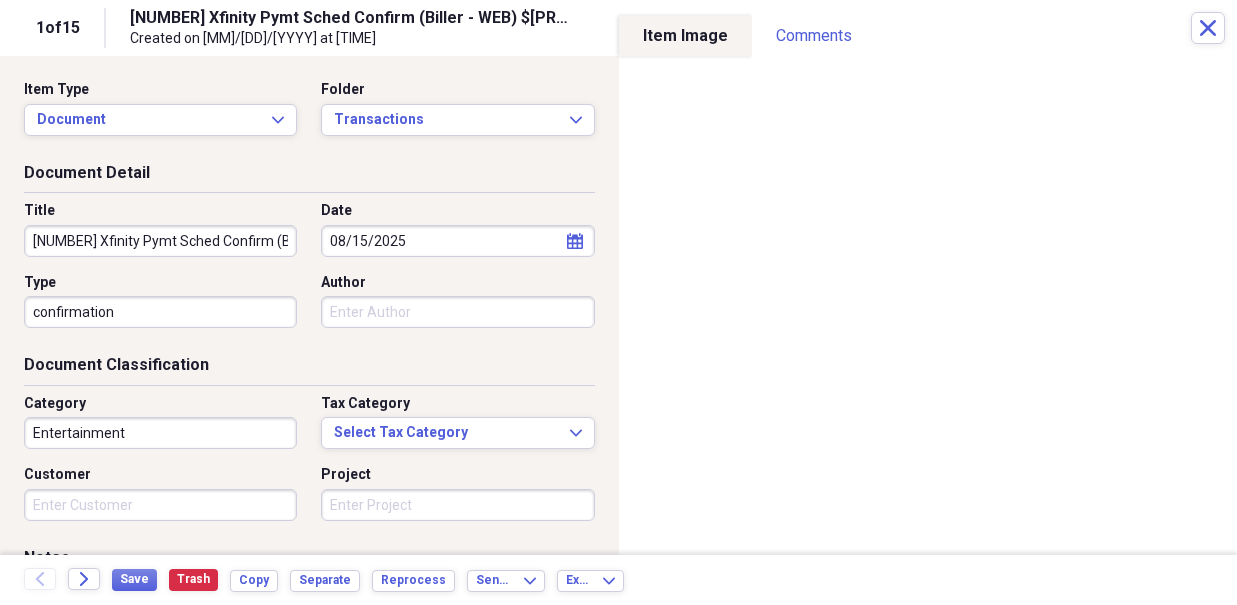 click on "[NUMBER] Xfinity Pymt Sched Confirm (Biller - WEB) $[PRICE]" at bounding box center [160, 241] 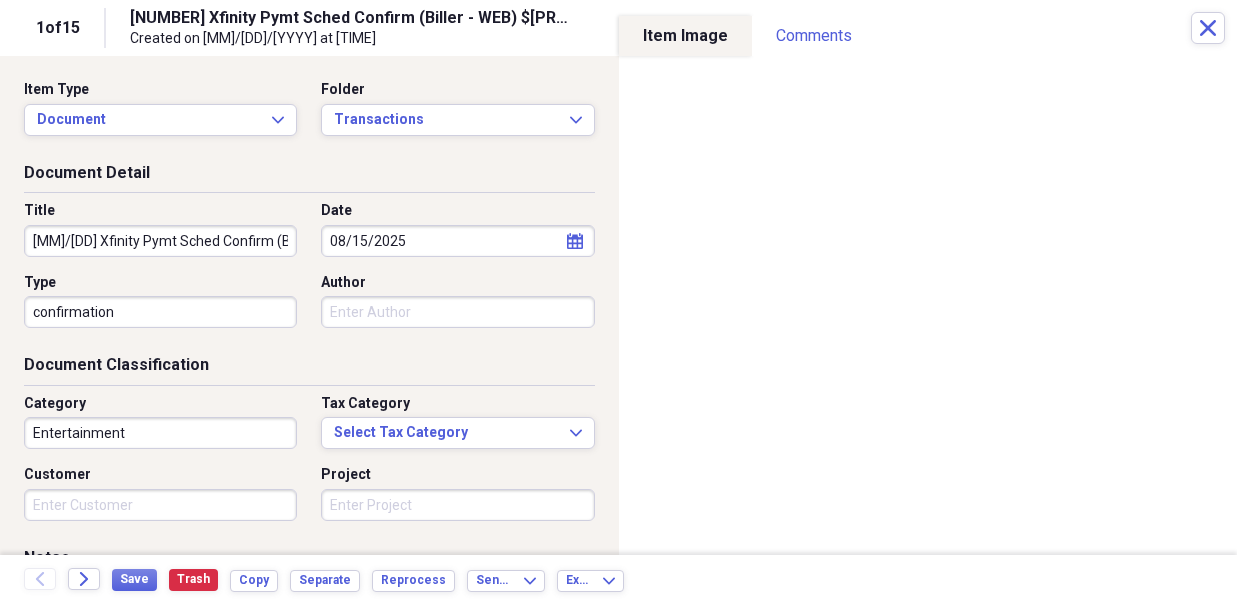 type on "[MM]/[DD] Xfinity Pymt Sched Confirm (Biller - WEB) $[PRICE]" 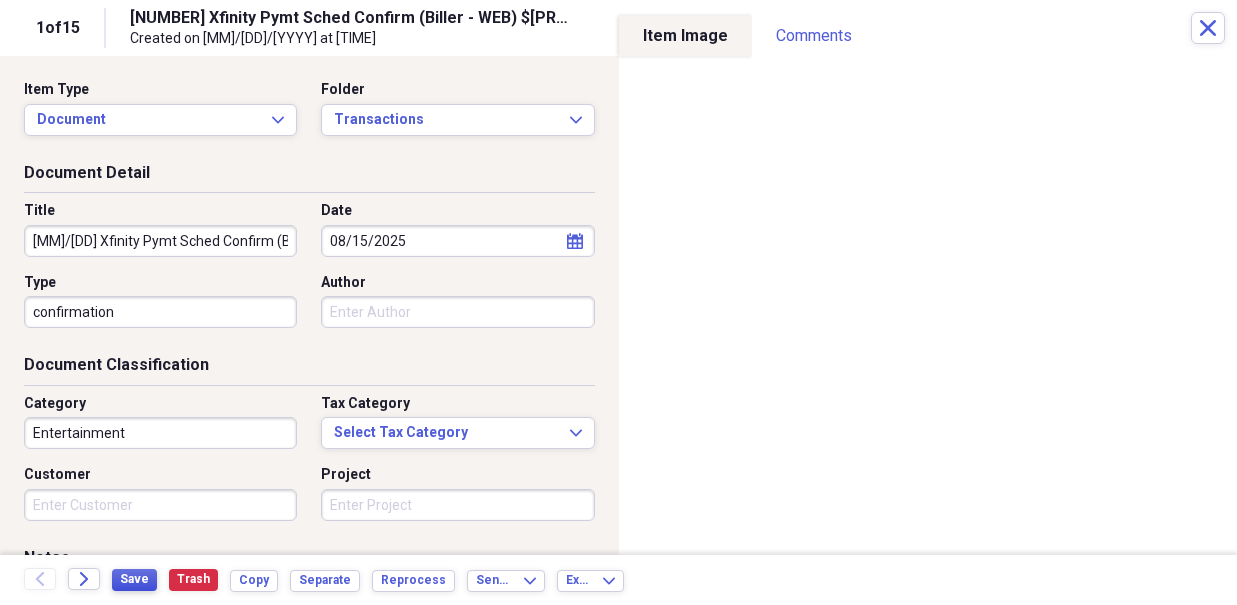 click on "Save" at bounding box center (134, 579) 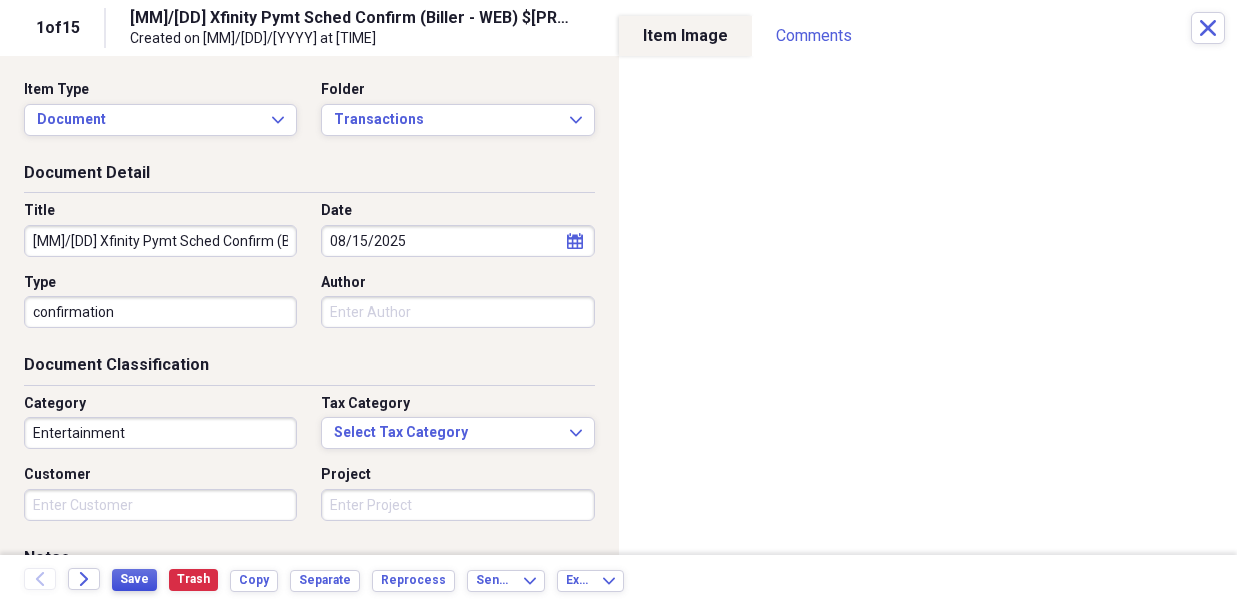 click on "Save" at bounding box center [134, 579] 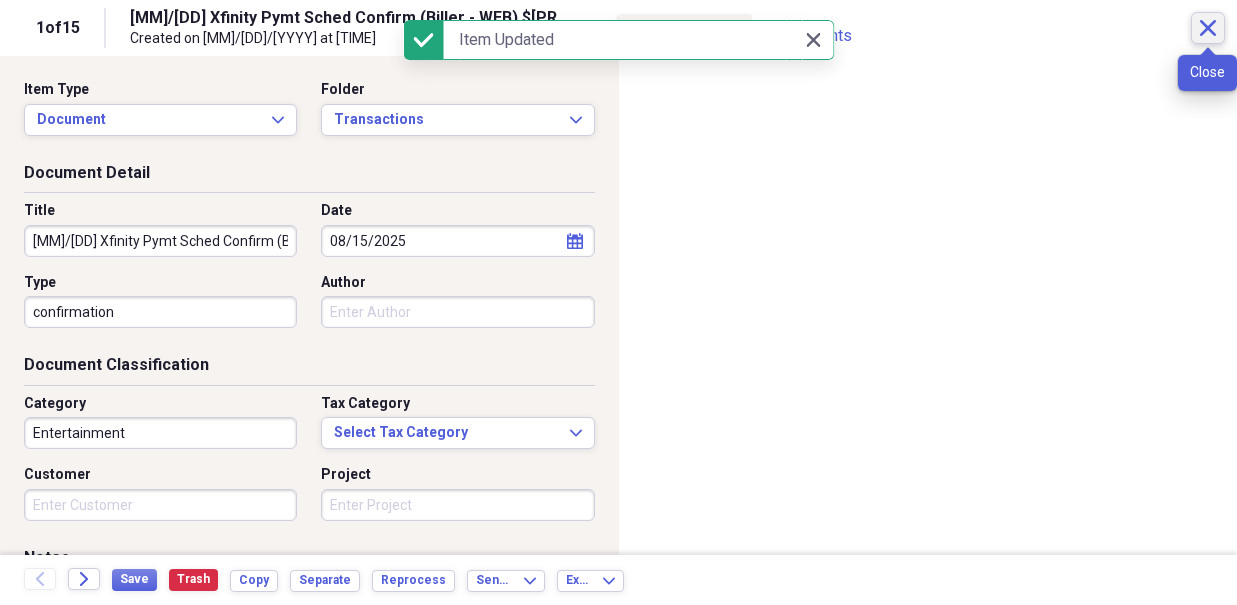 click on "Close" 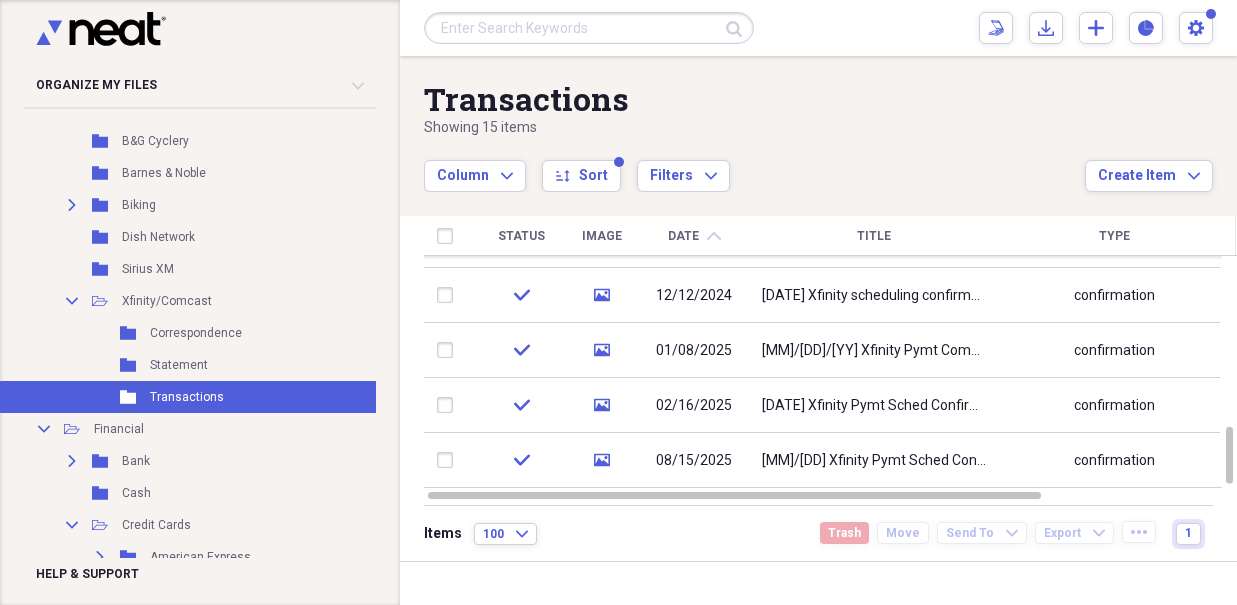 click on "Date chevron-up" at bounding box center (694, 236) 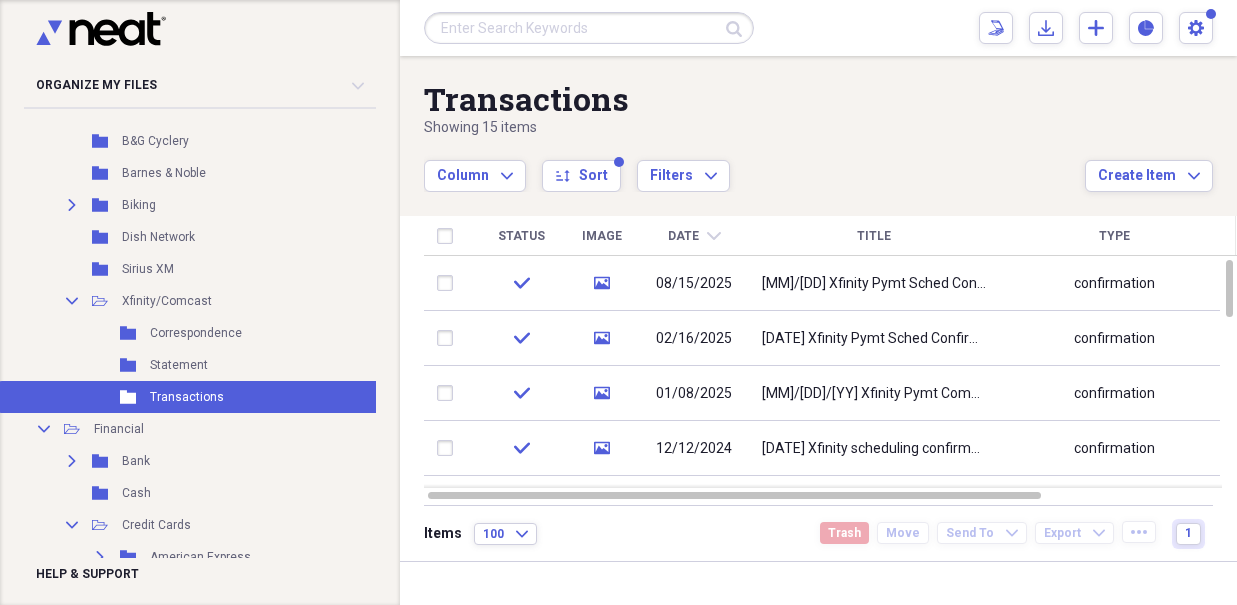 click on "Statement" at bounding box center (179, 365) 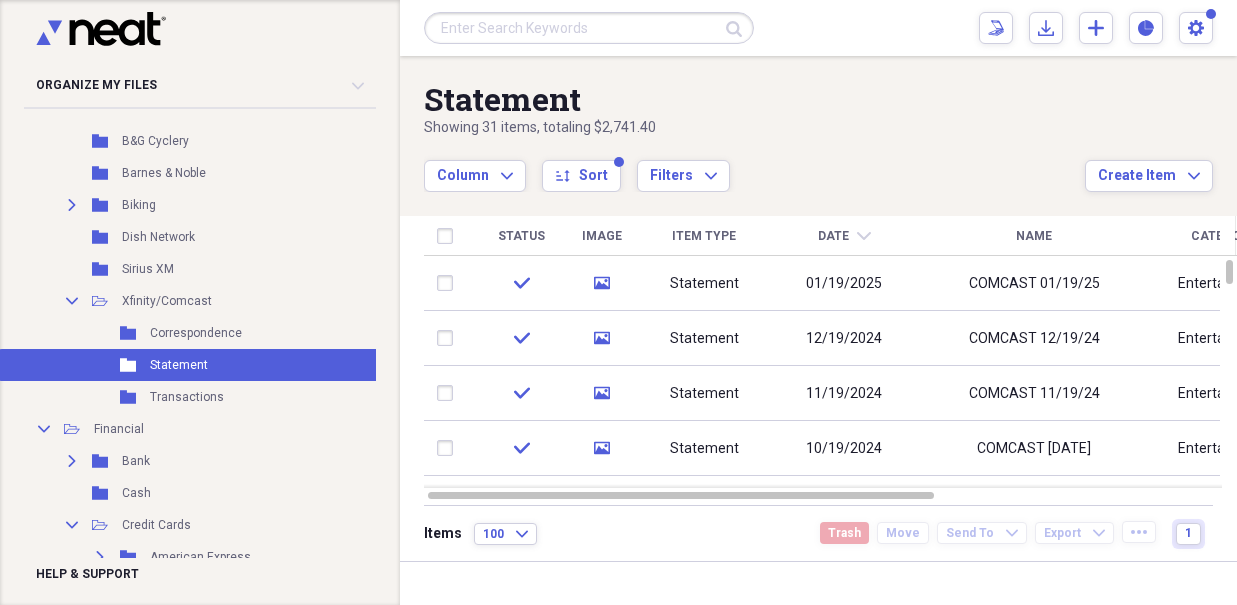 click on "chevron-down" 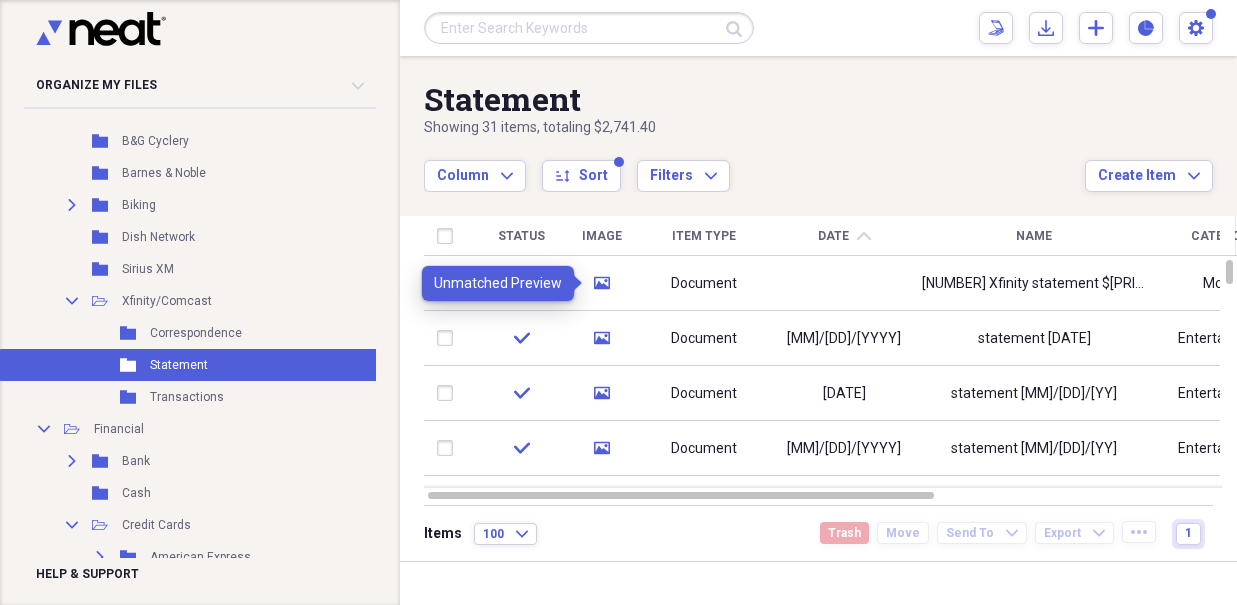 click 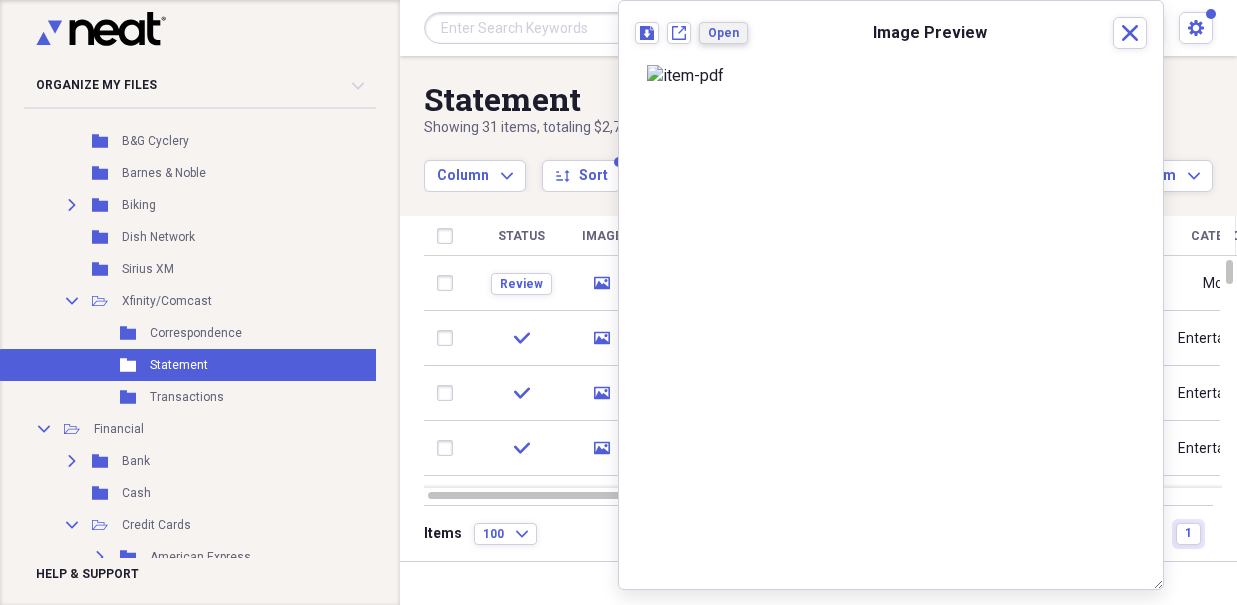 click on "Open" at bounding box center (723, 33) 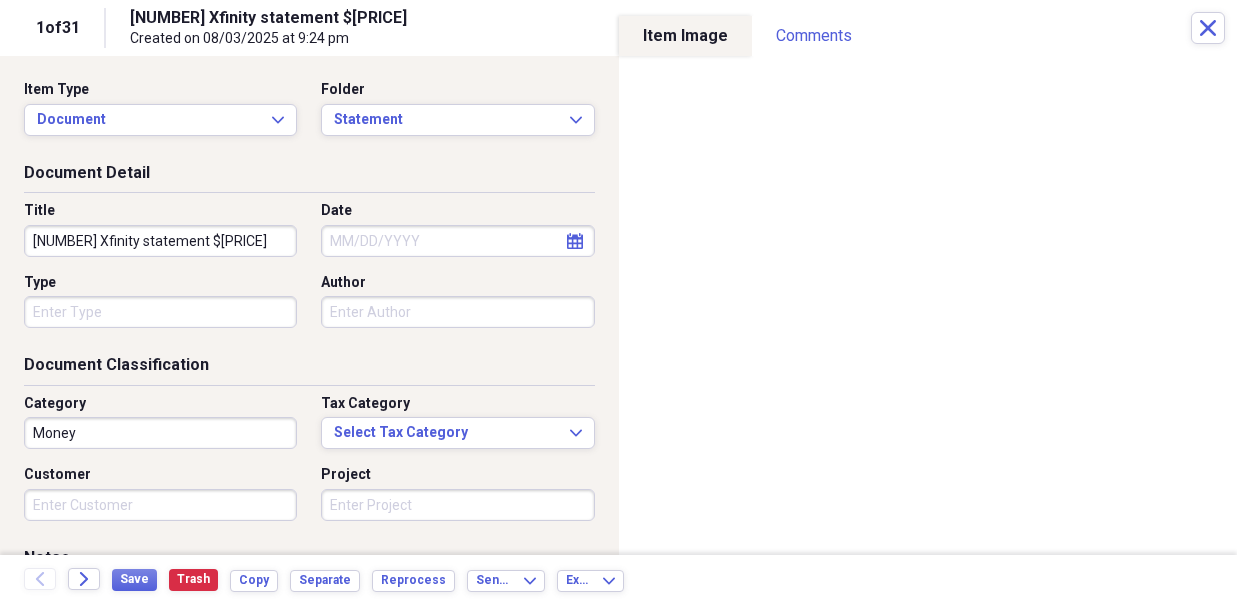 click on "[NUMBER] Xfinity statement $[PRICE]" at bounding box center [160, 241] 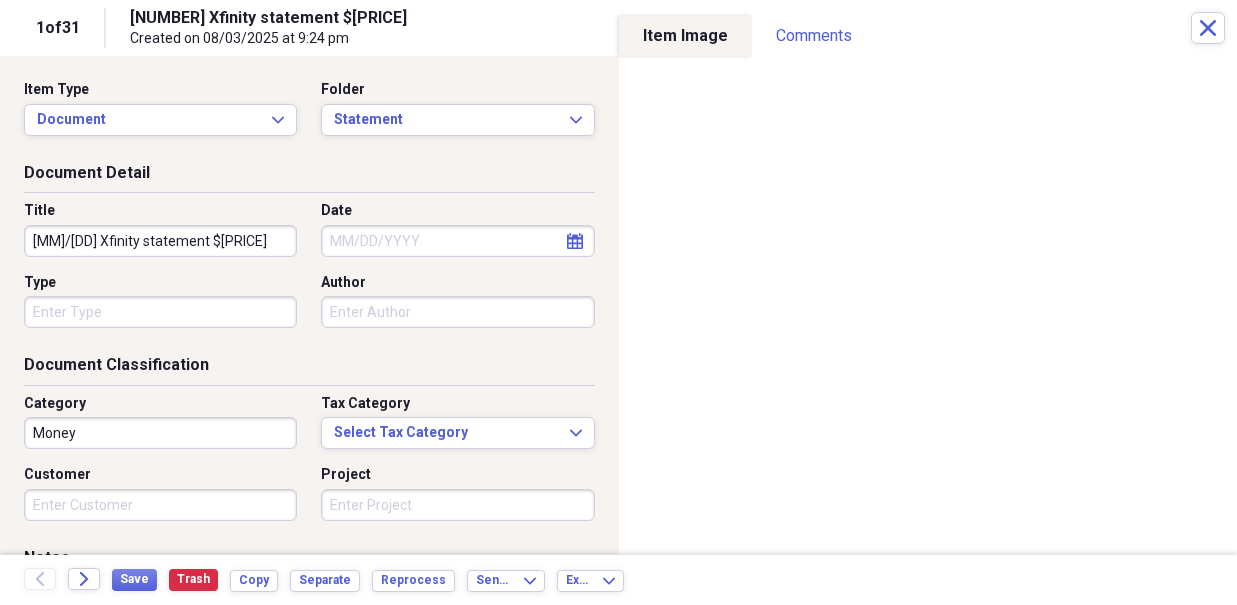 type on "[MM]/[DD] Xfinity statement $[PRICE]" 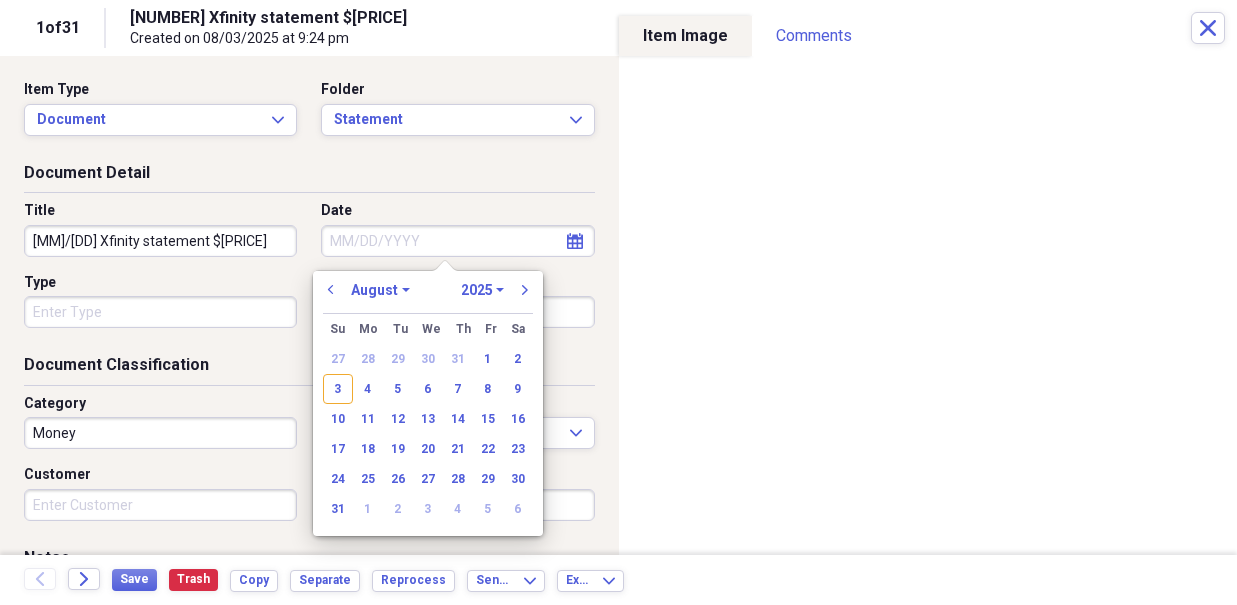 click on "Date" at bounding box center [457, 241] 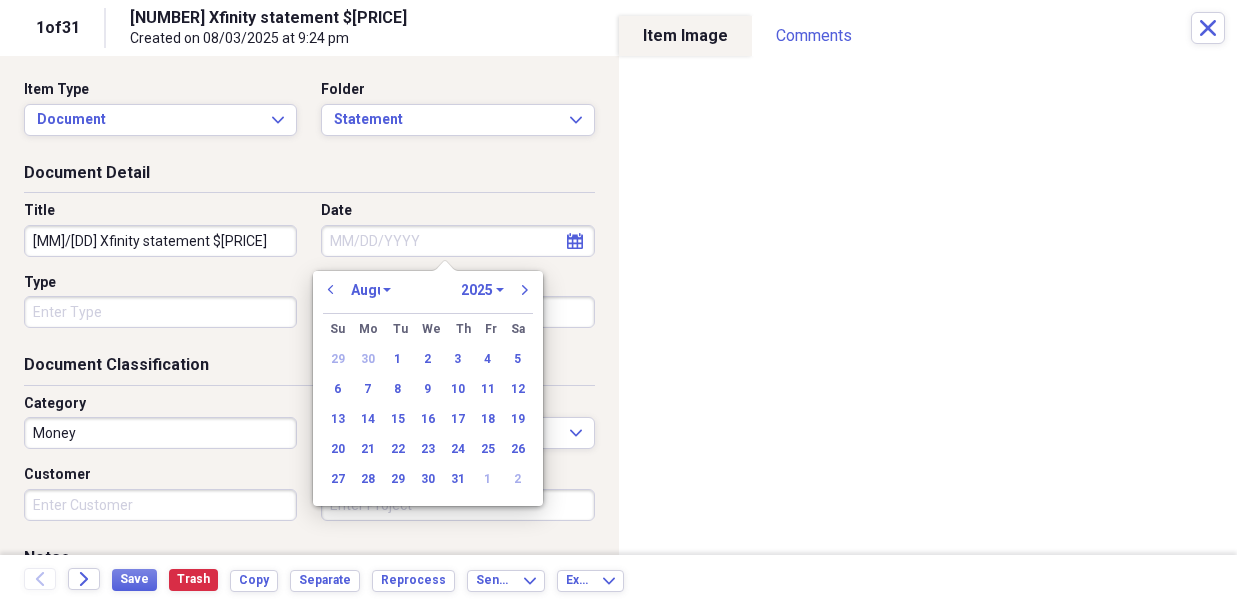 select on "6" 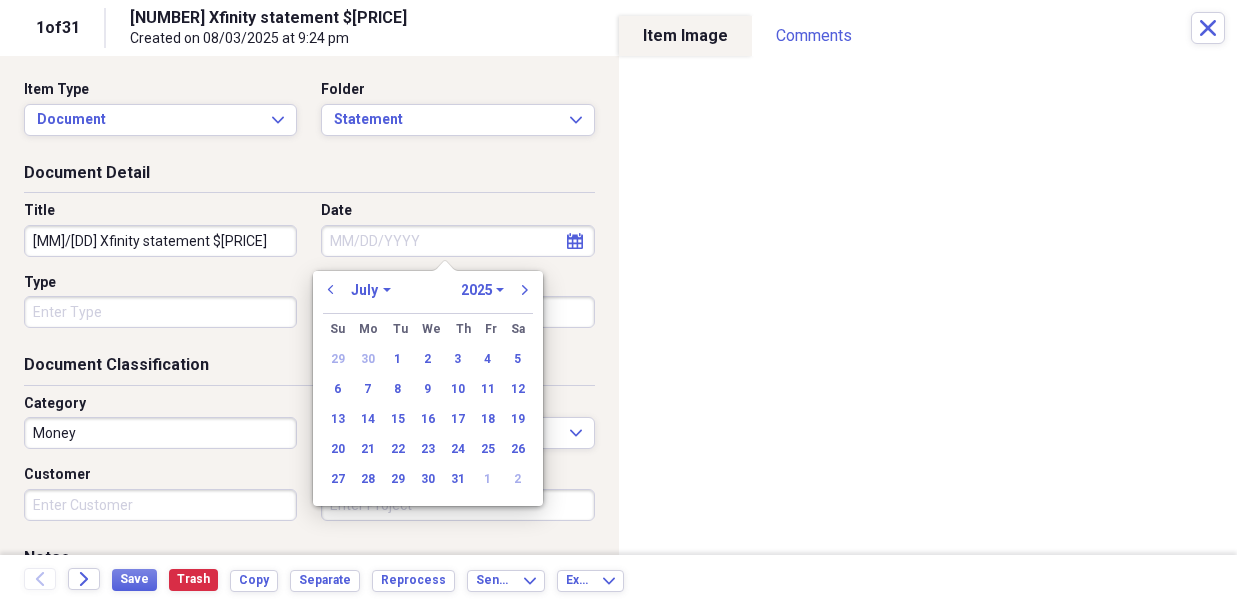 click on "19" at bounding box center (518, 419) 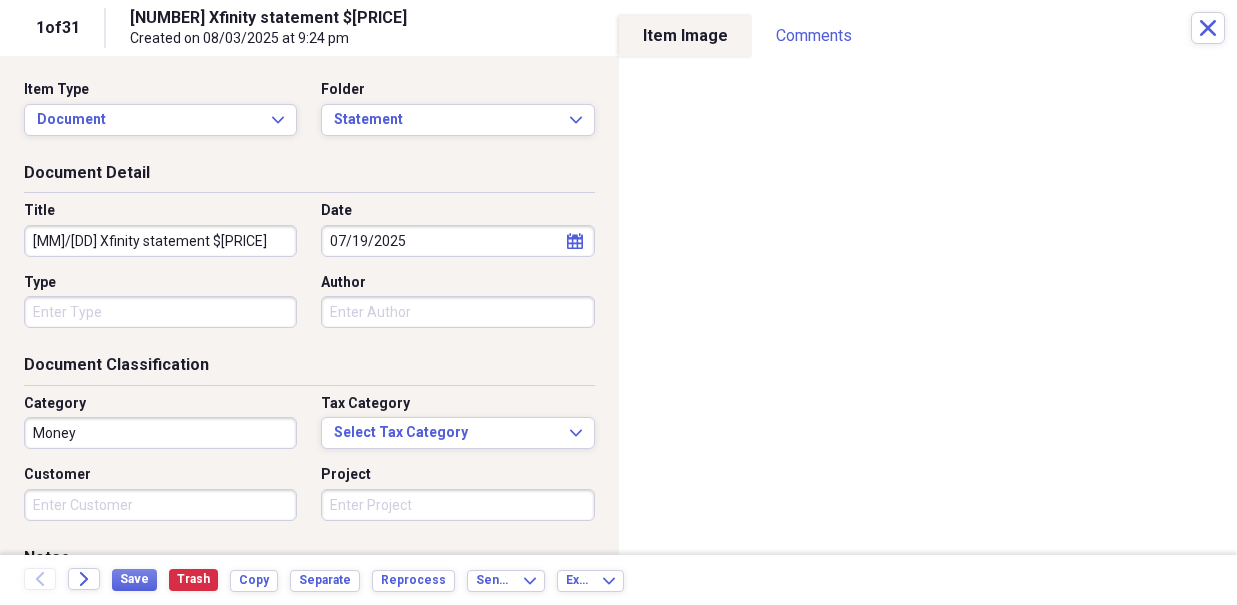 click on "Type" at bounding box center (160, 312) 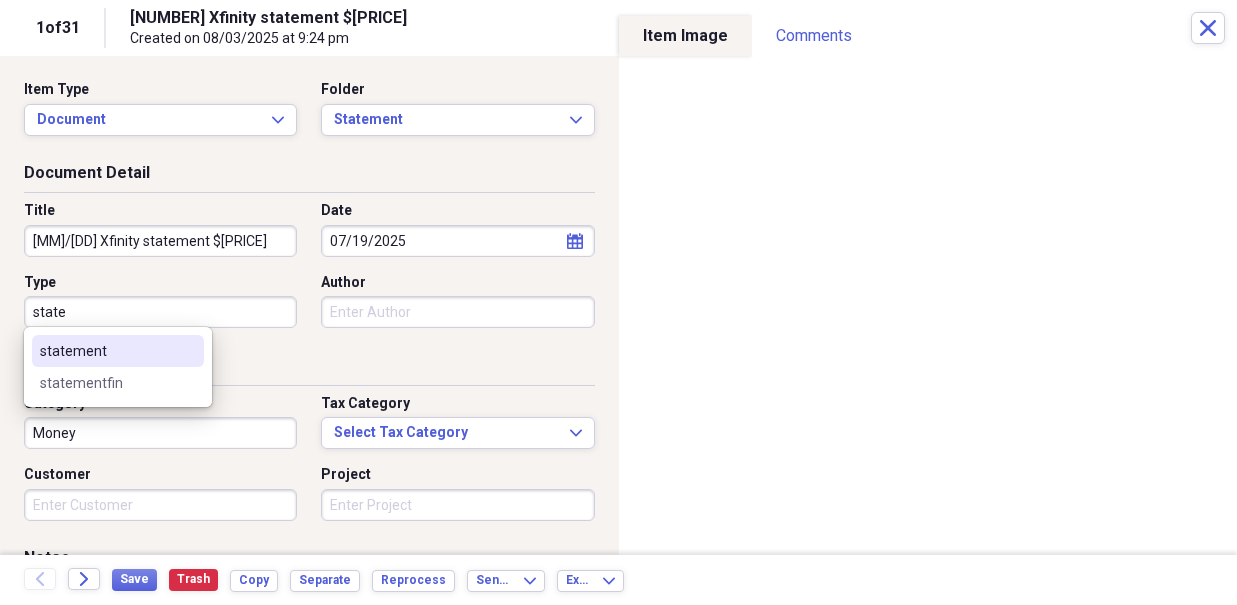 click on "statement" at bounding box center (106, 351) 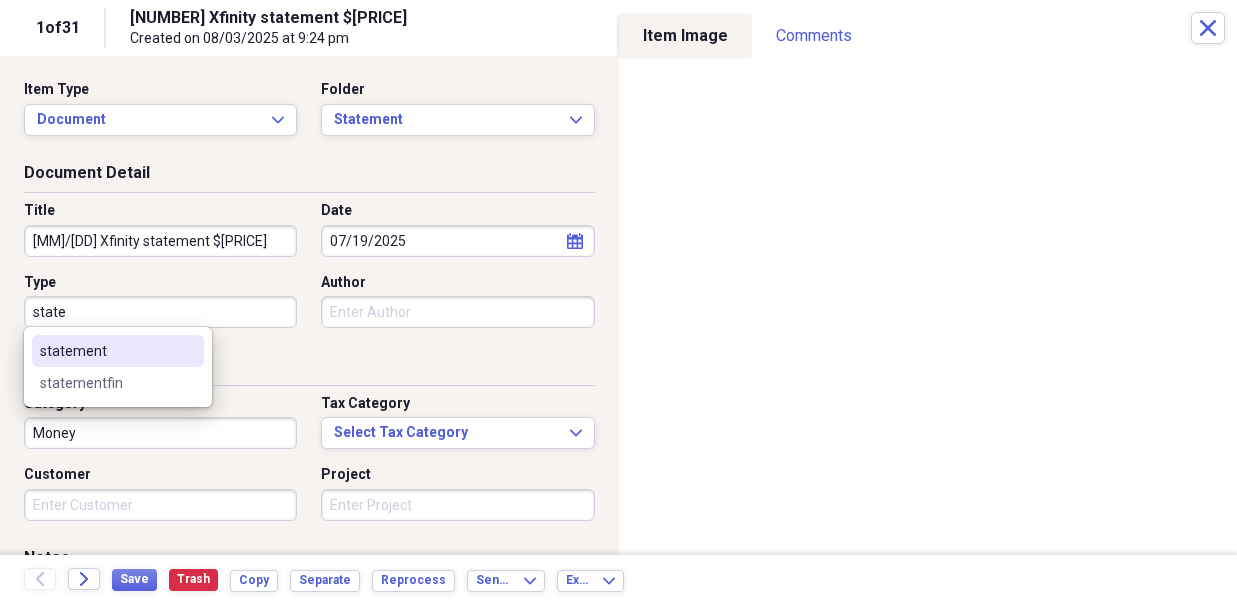 type on "statement" 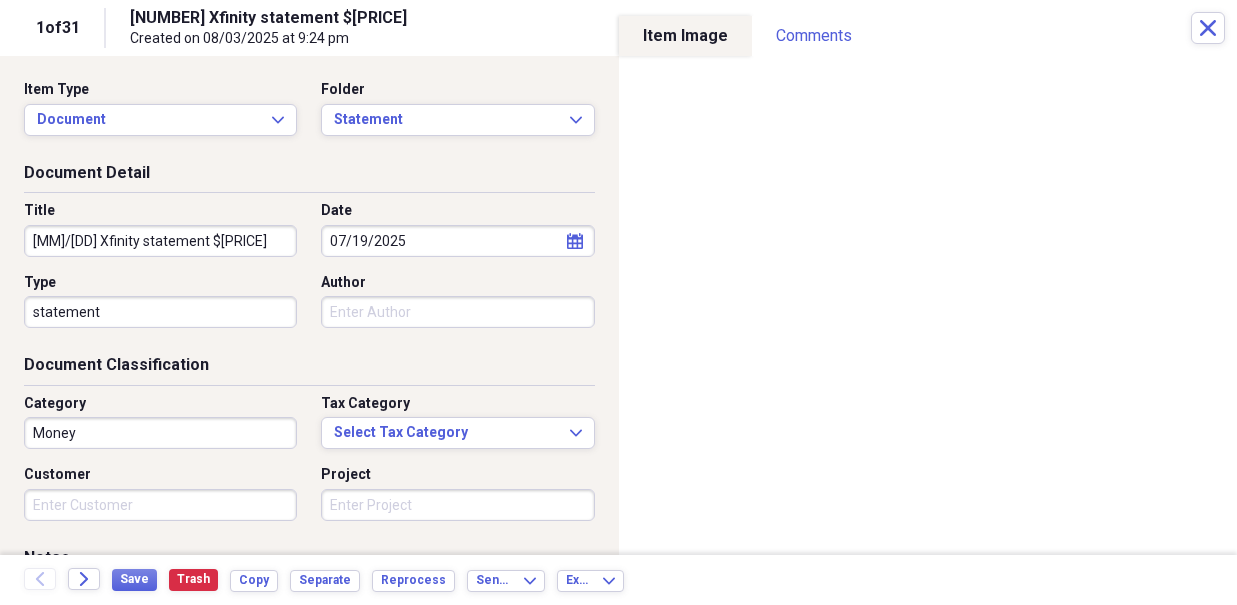 click on "Money" at bounding box center (160, 433) 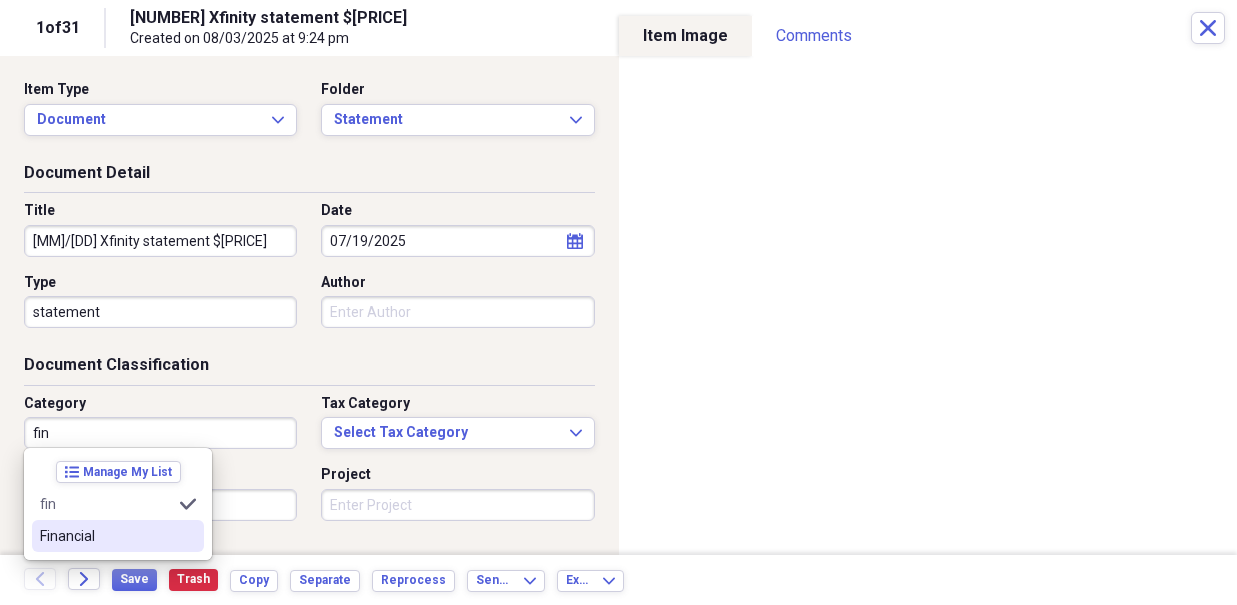click on "Financial" at bounding box center [106, 536] 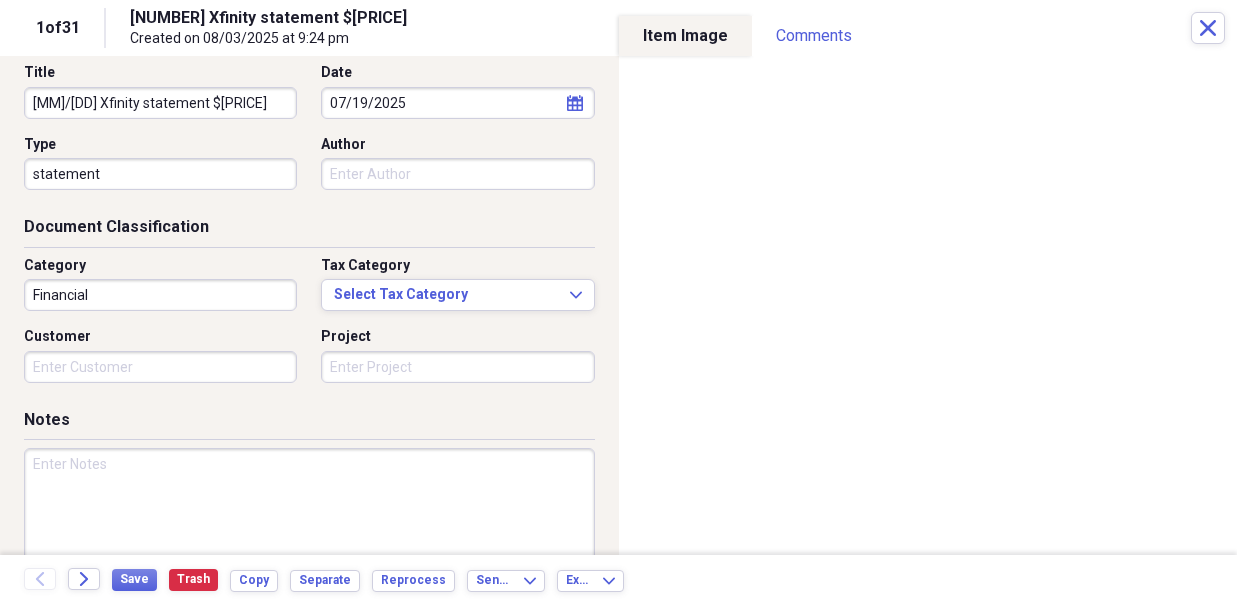 scroll, scrollTop: 173, scrollLeft: 0, axis: vertical 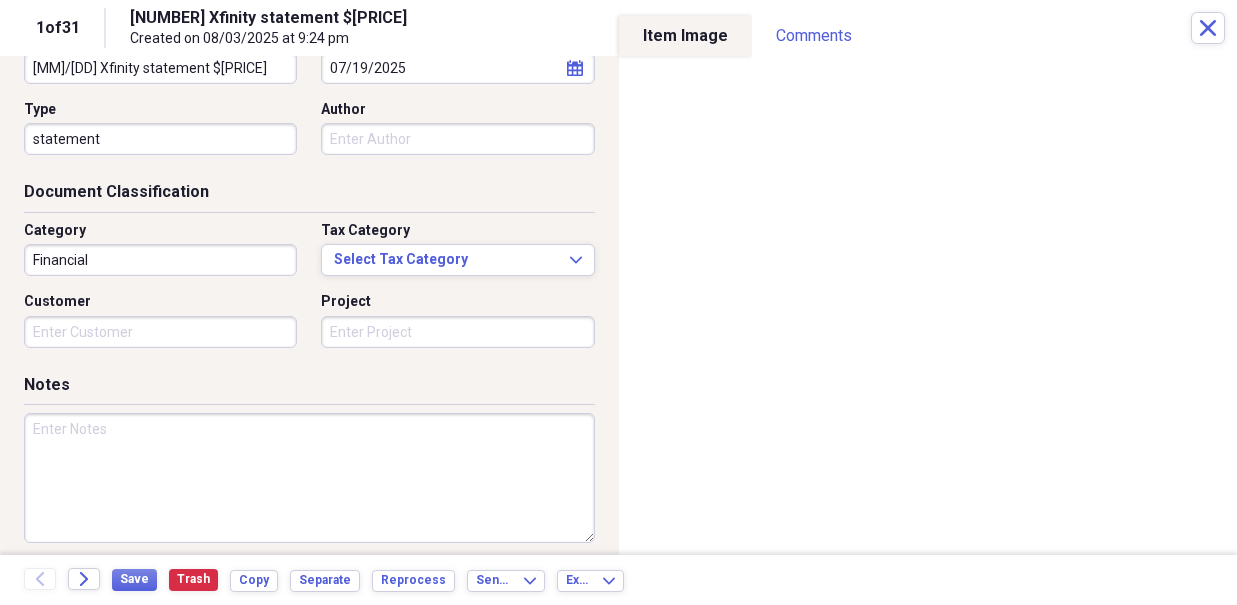 click at bounding box center [309, 478] 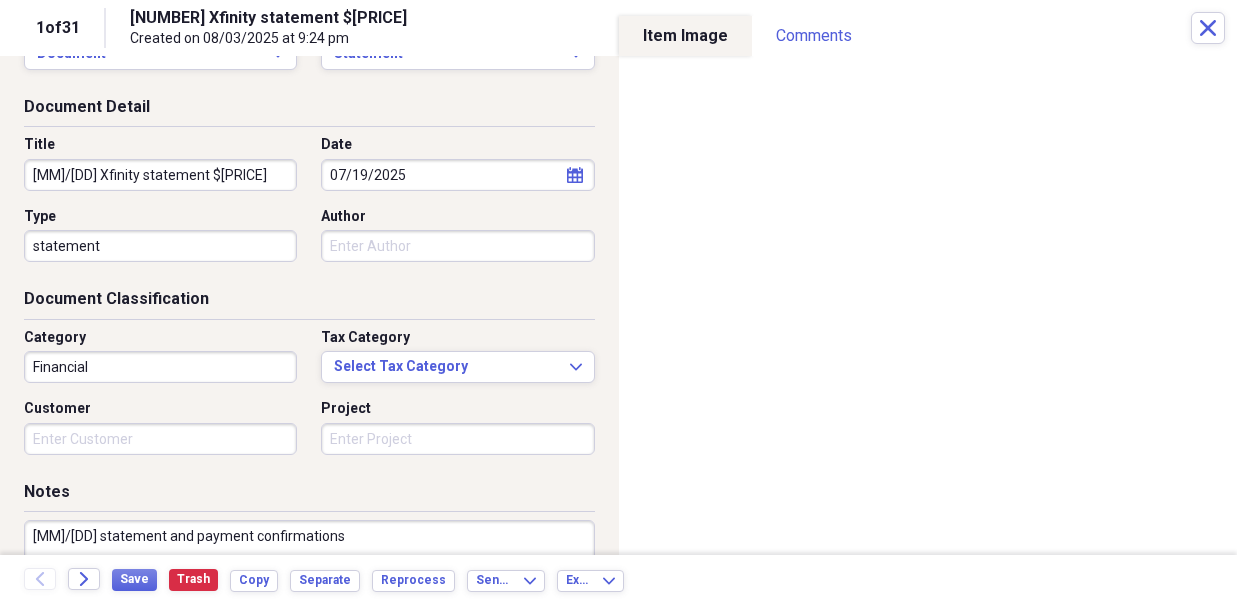 scroll, scrollTop: 63, scrollLeft: 0, axis: vertical 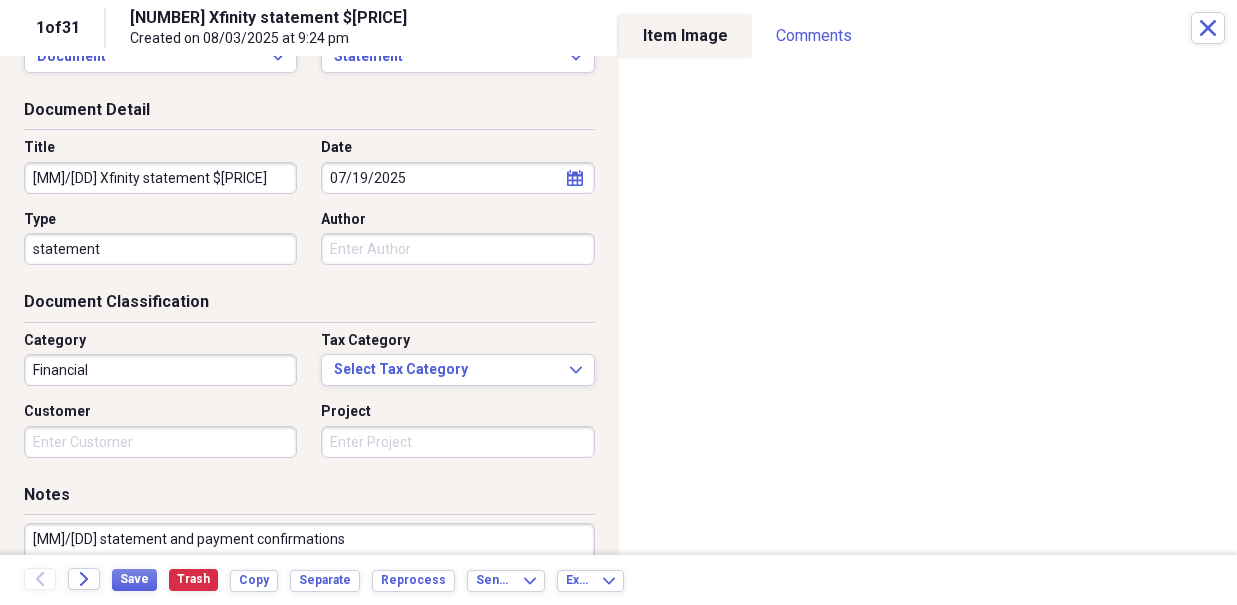 type on "[MM]/[DD] statement and payment confirmations" 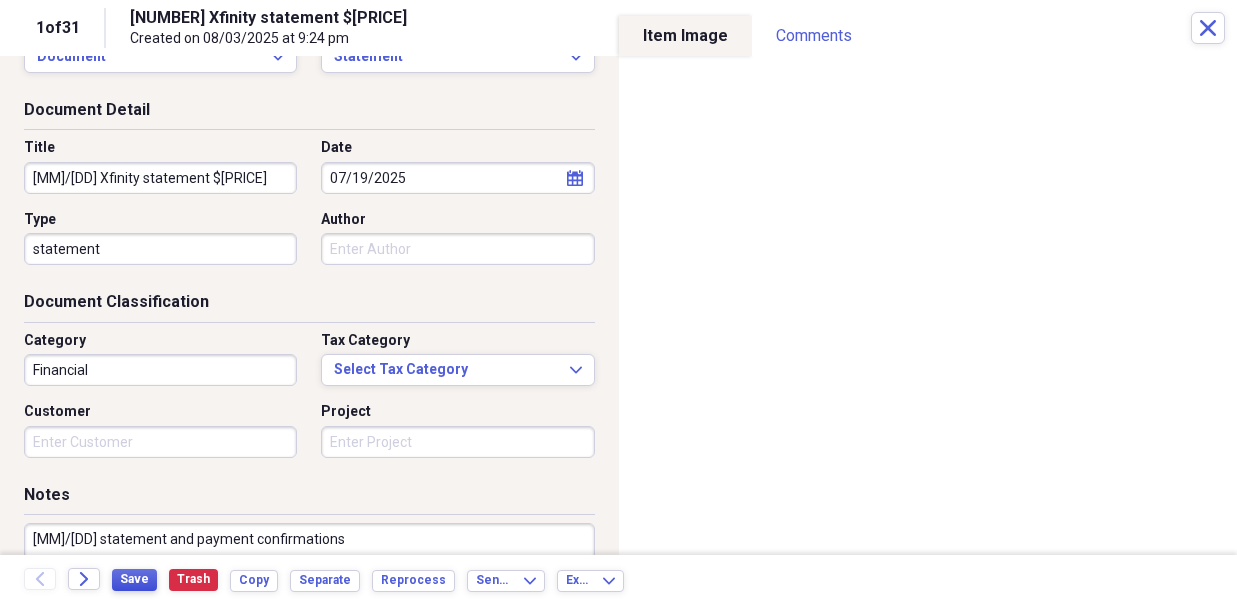 click on "Save" at bounding box center [134, 579] 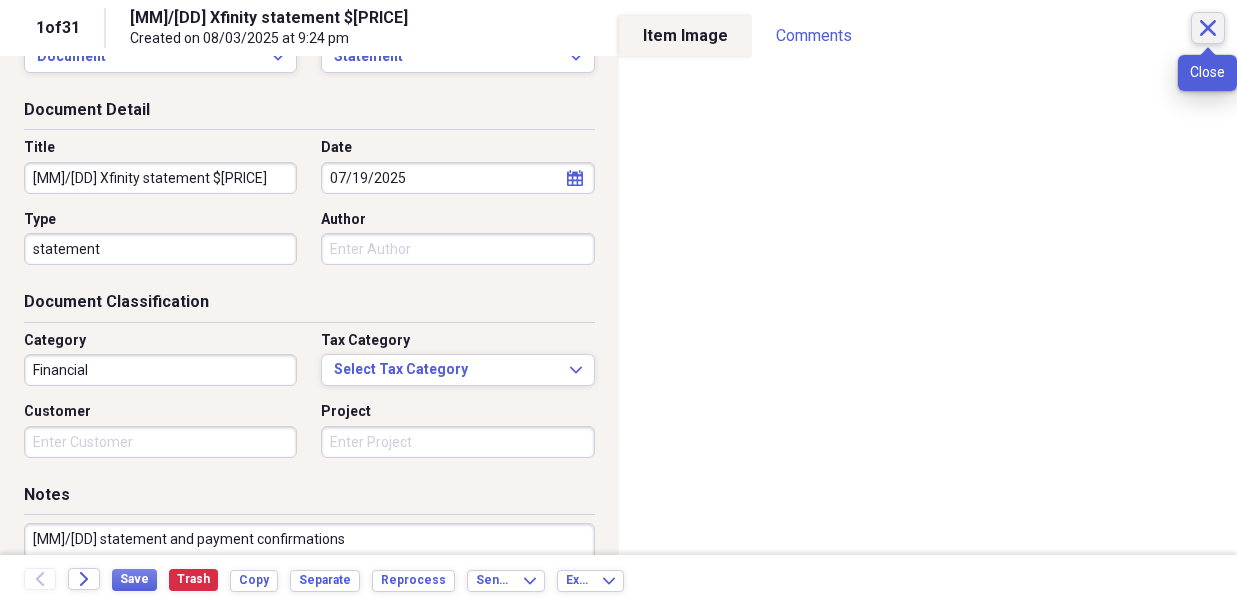 click on "Close" 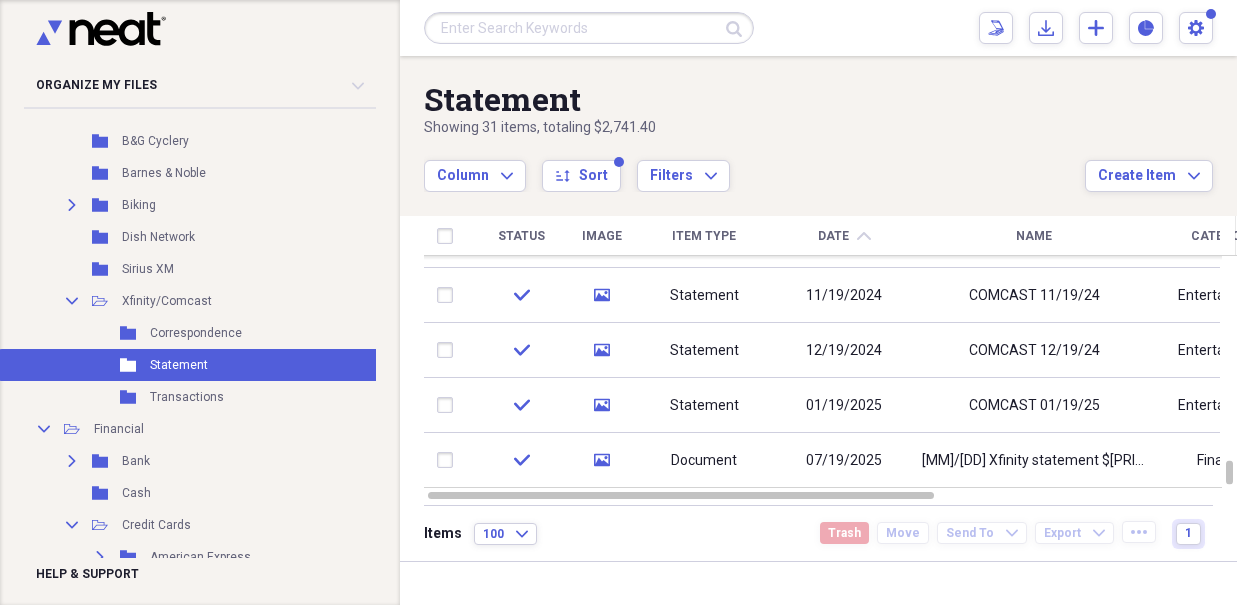 click on "Date" at bounding box center [833, 236] 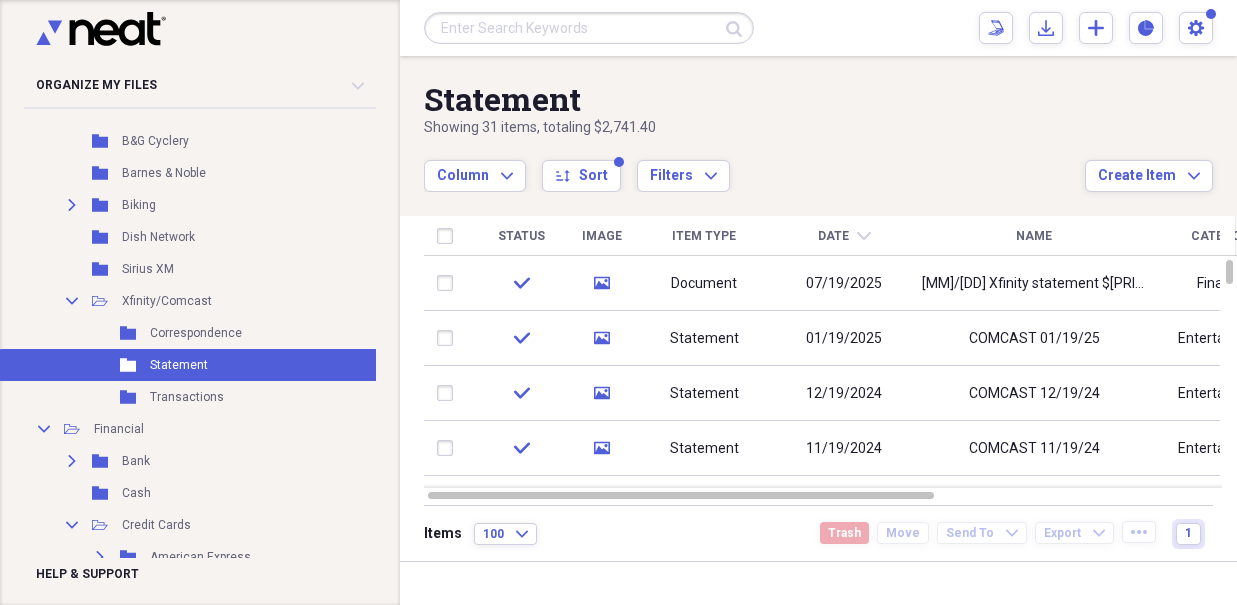 click on "Date" at bounding box center (833, 236) 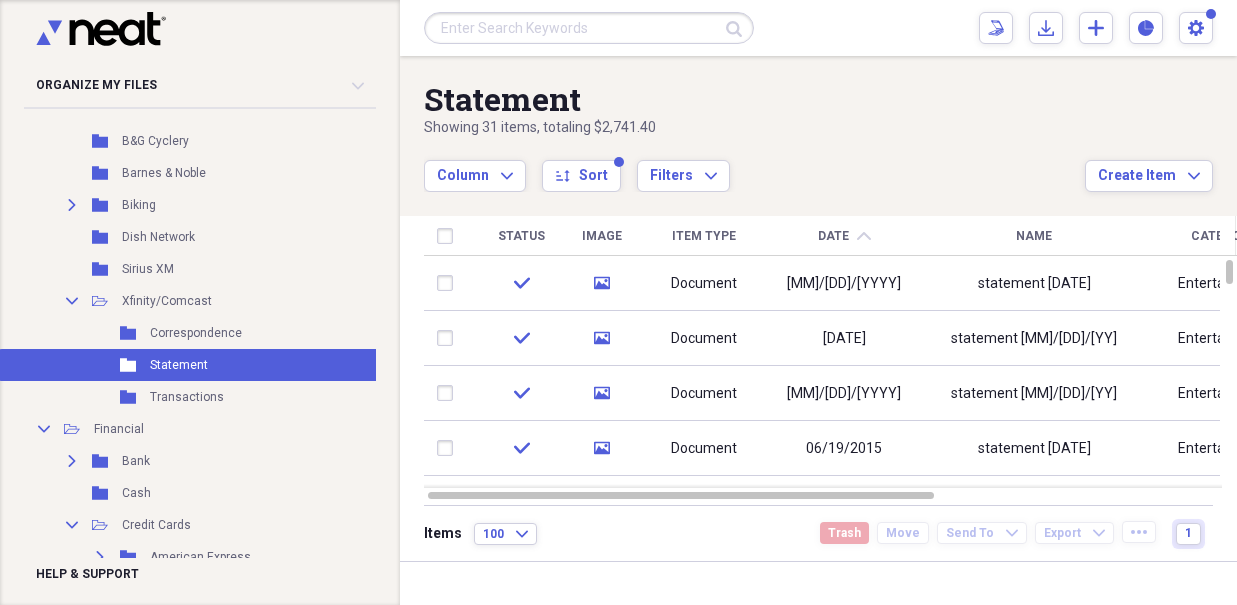 click on "Document" at bounding box center [704, 284] 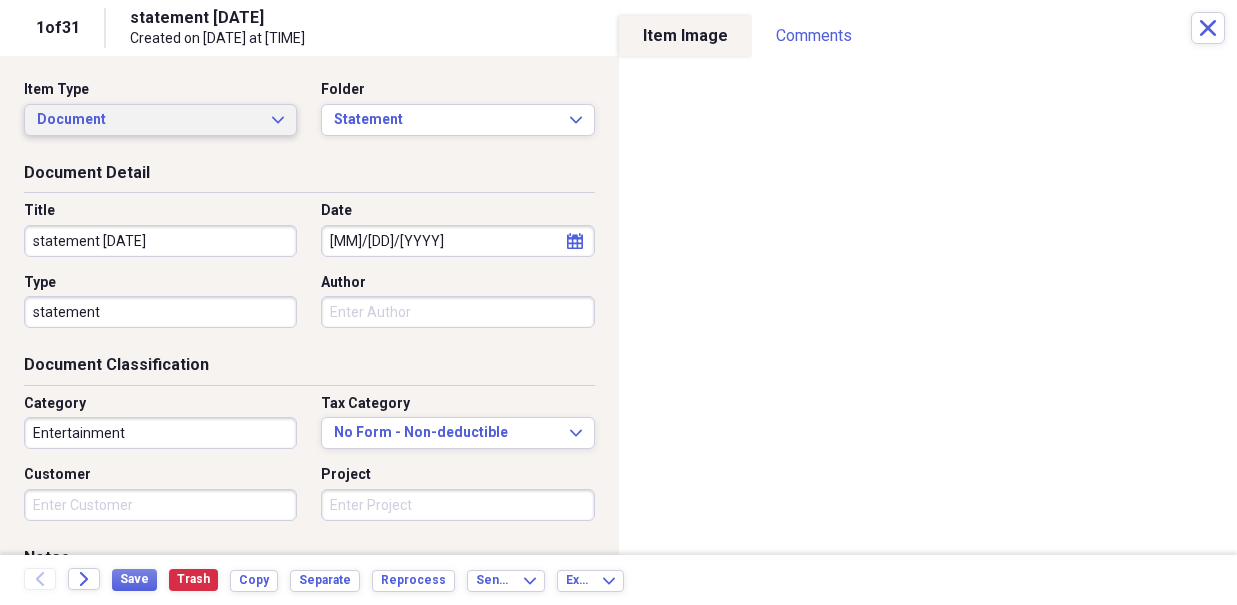 click 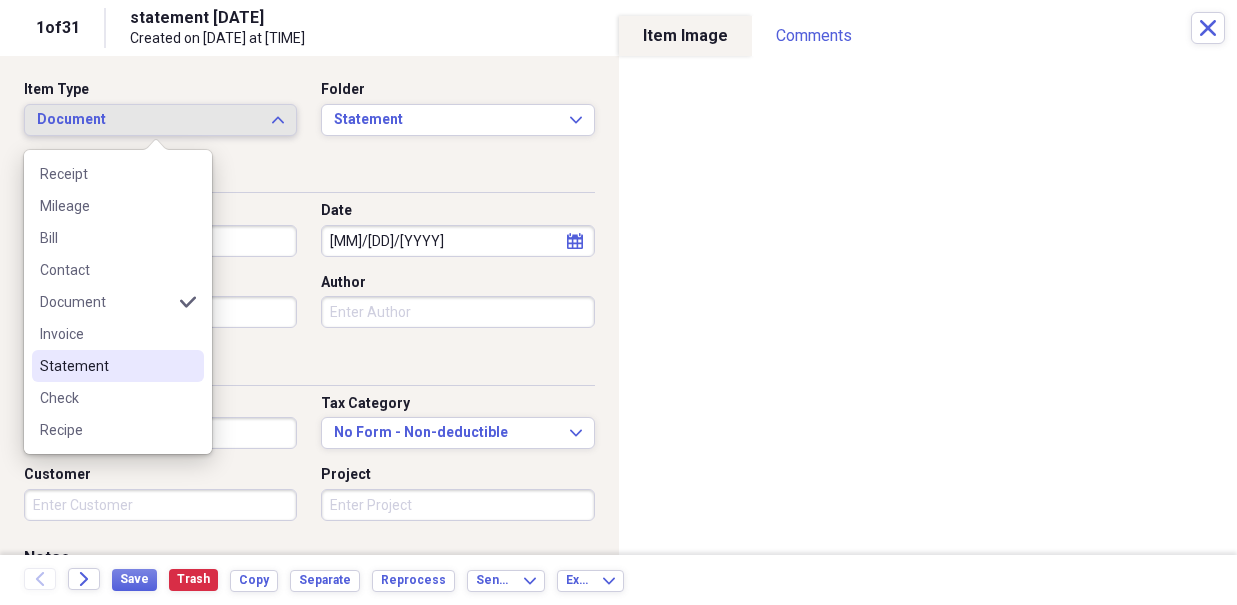 click on "Statement" at bounding box center (106, 366) 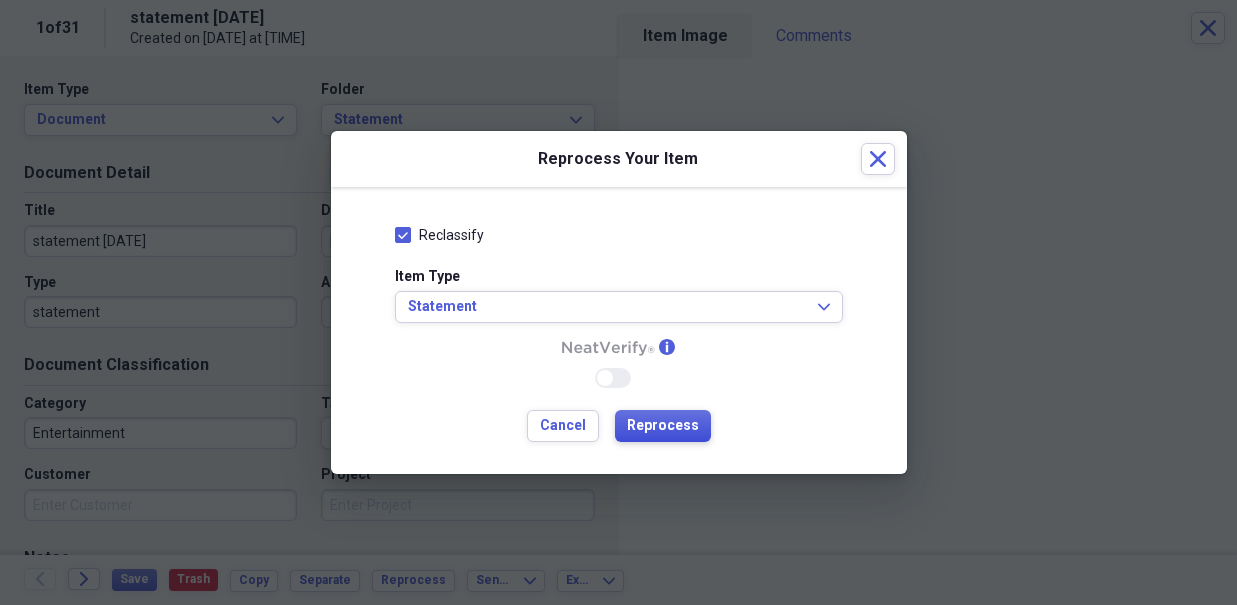 click on "Reprocess" at bounding box center (663, 426) 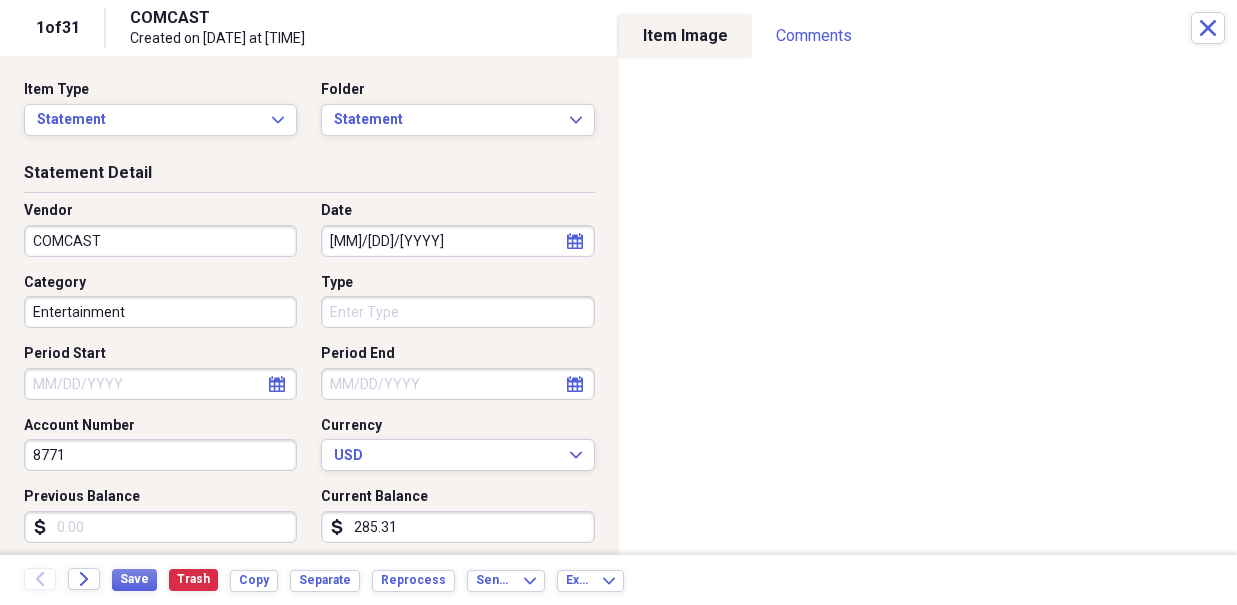 type on "COMCAST" 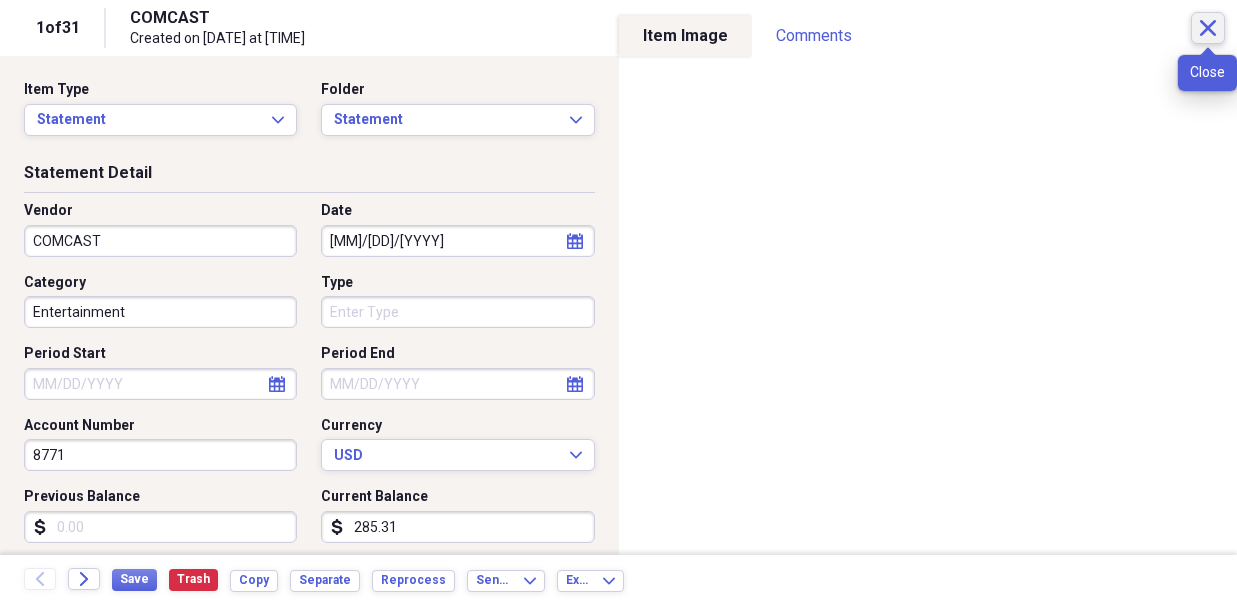 click 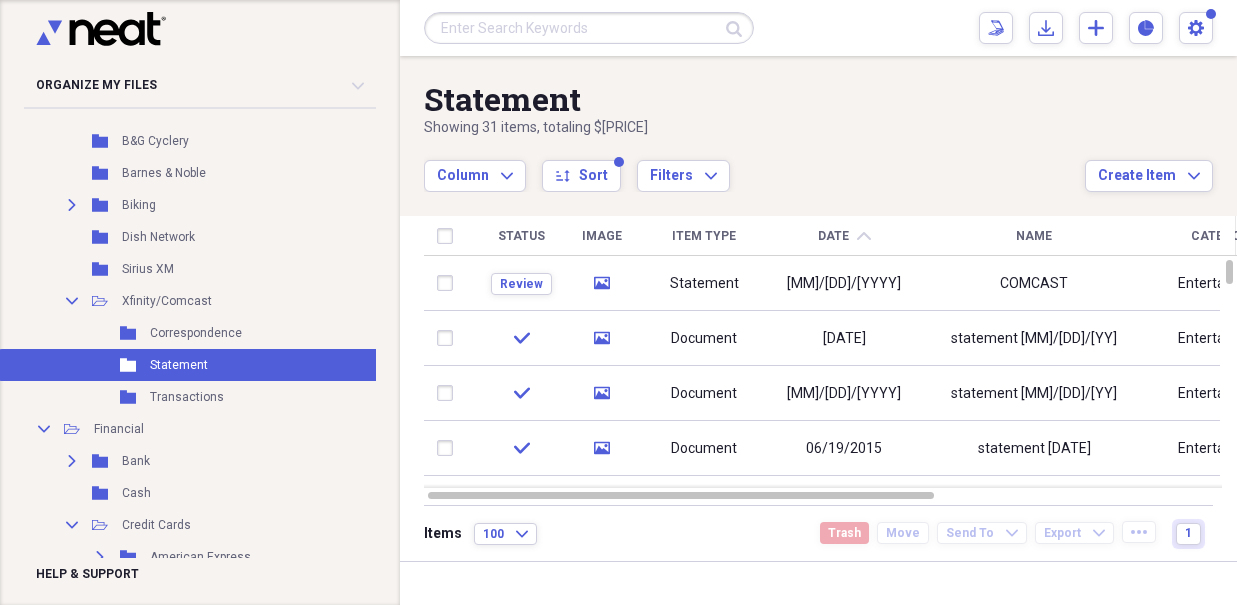 click on "Date chevron-up" at bounding box center [844, 236] 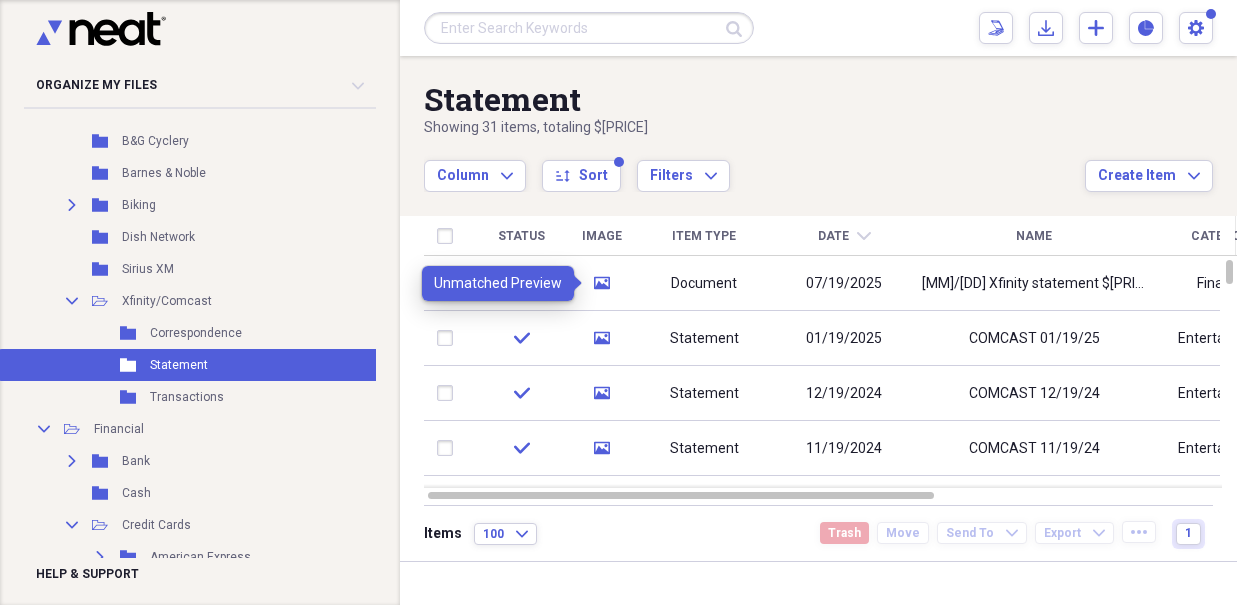 click on "media" 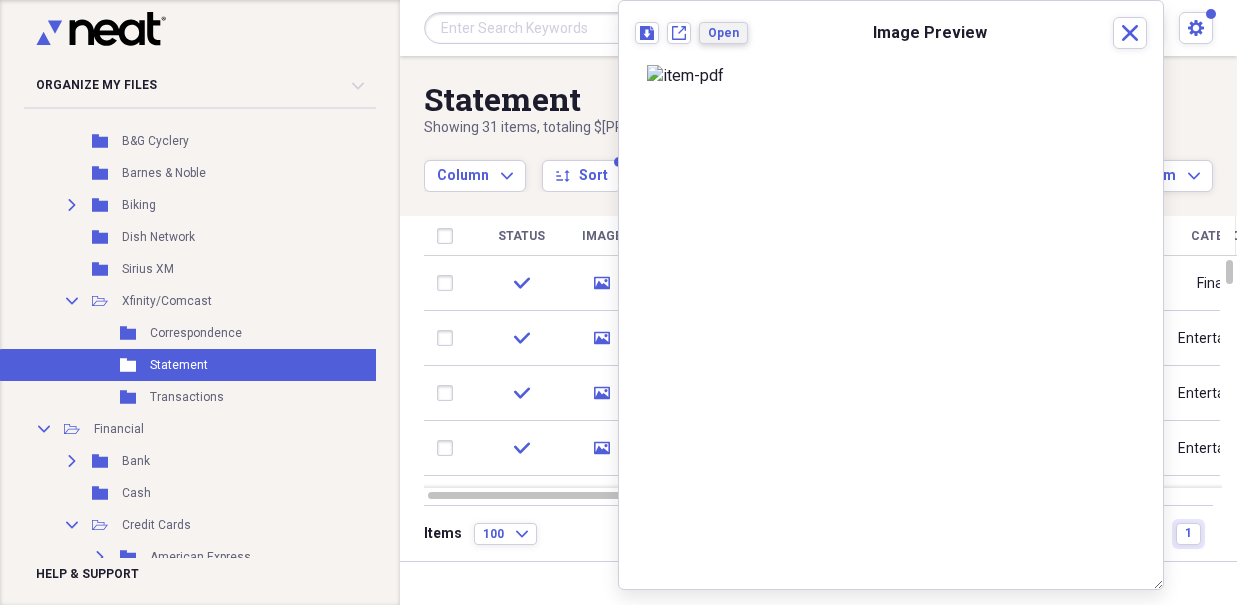 click on "Open" at bounding box center [723, 33] 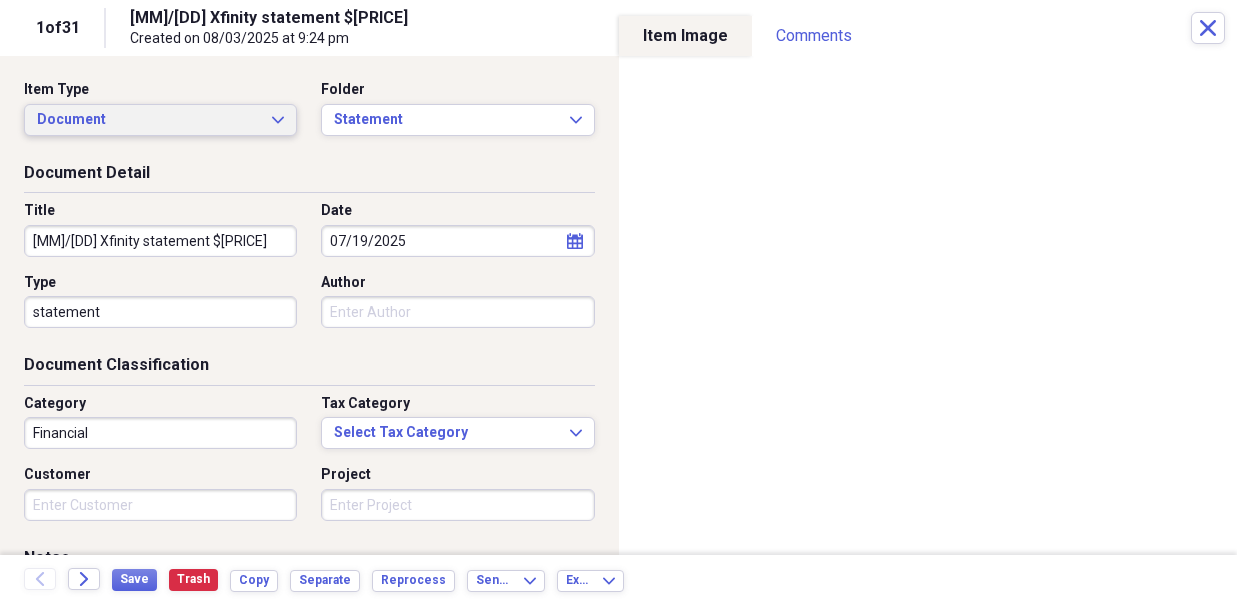 click on "Expand" 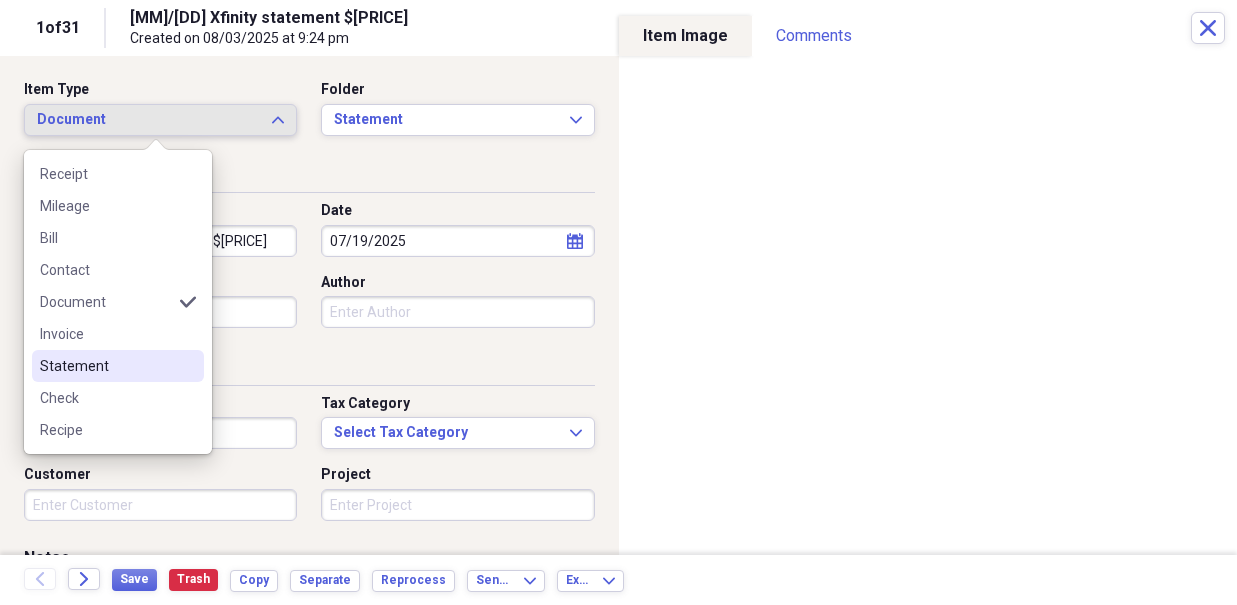 click on "Statement" at bounding box center (106, 366) 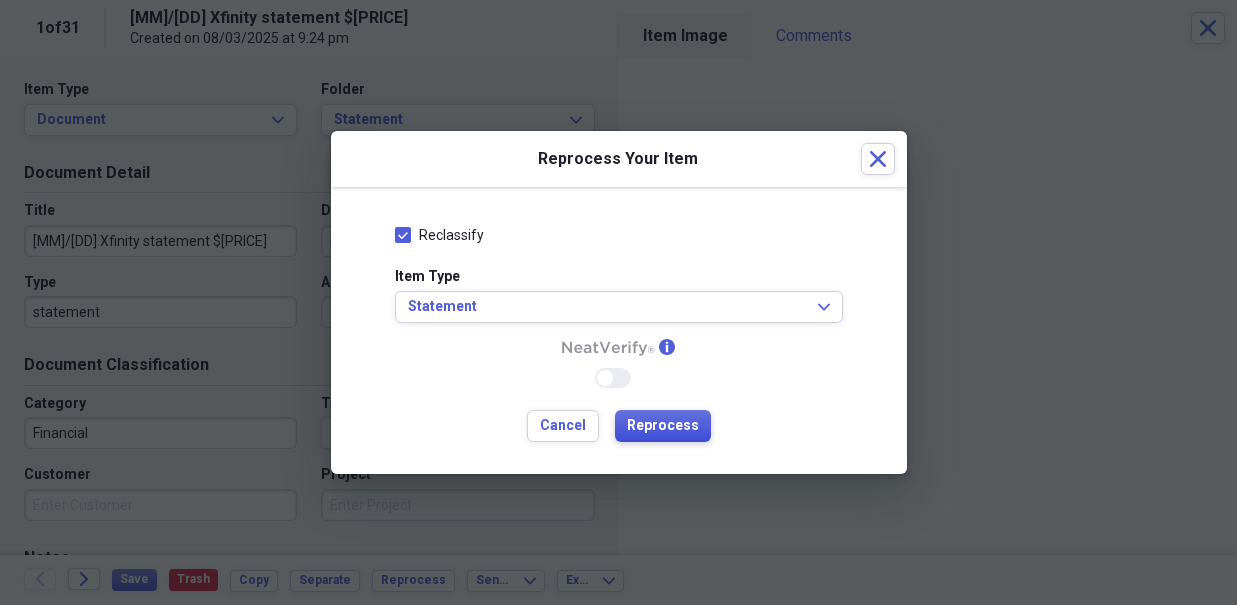 click on "Reprocess" at bounding box center [663, 426] 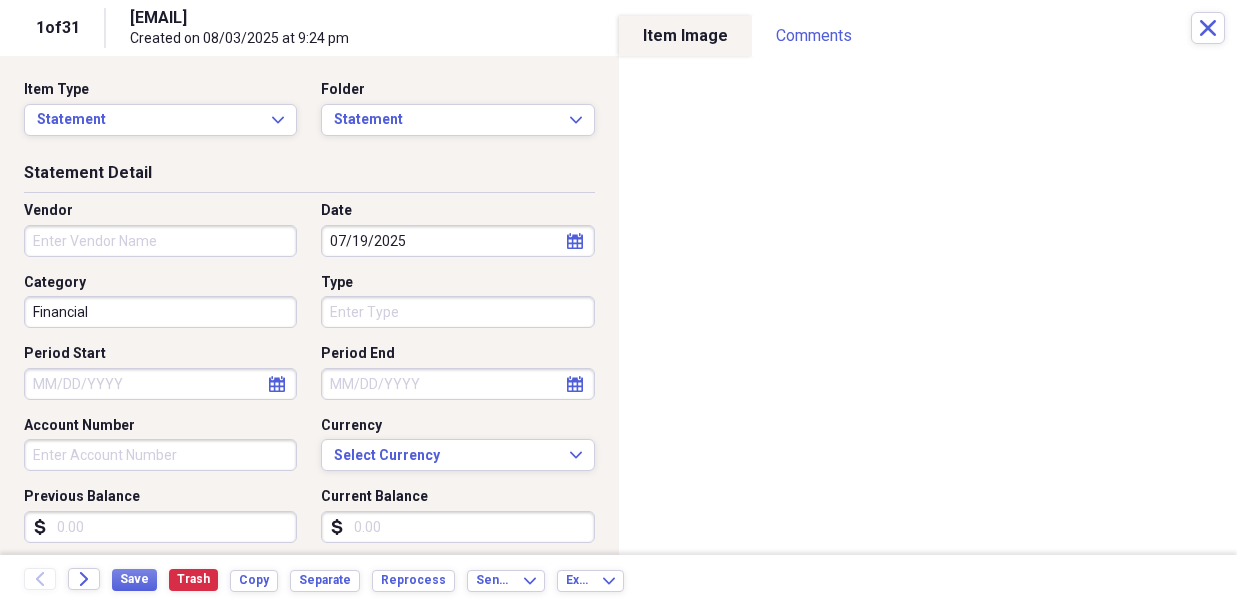 type on "[EMAIL]" 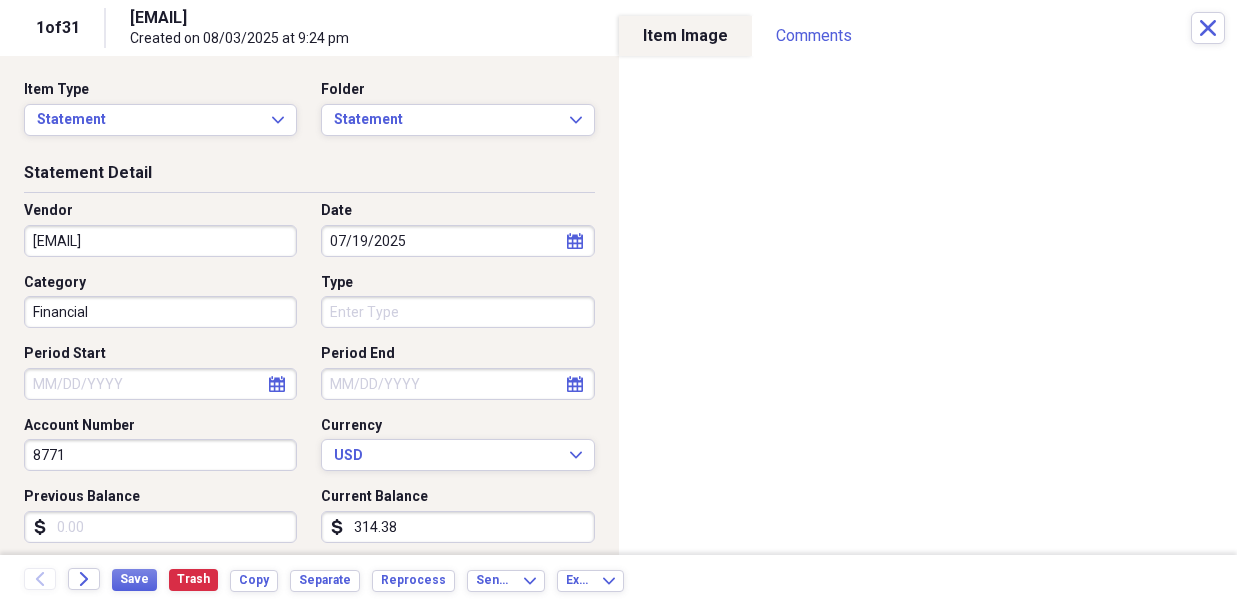 click on "[EMAIL]" at bounding box center (160, 241) 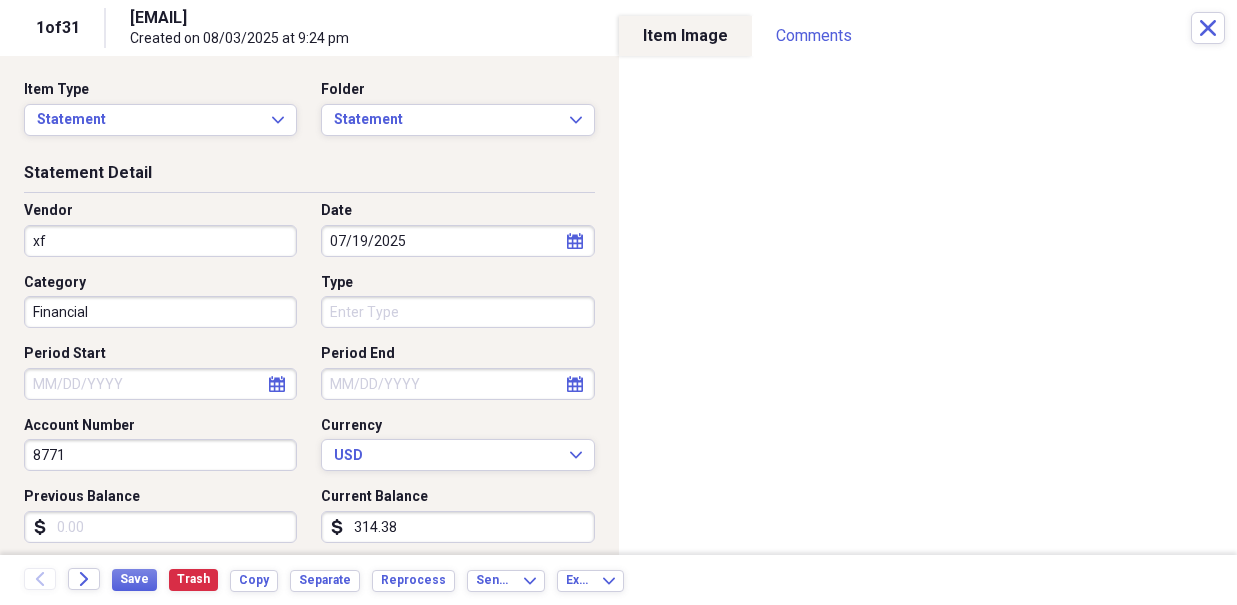 type on "x" 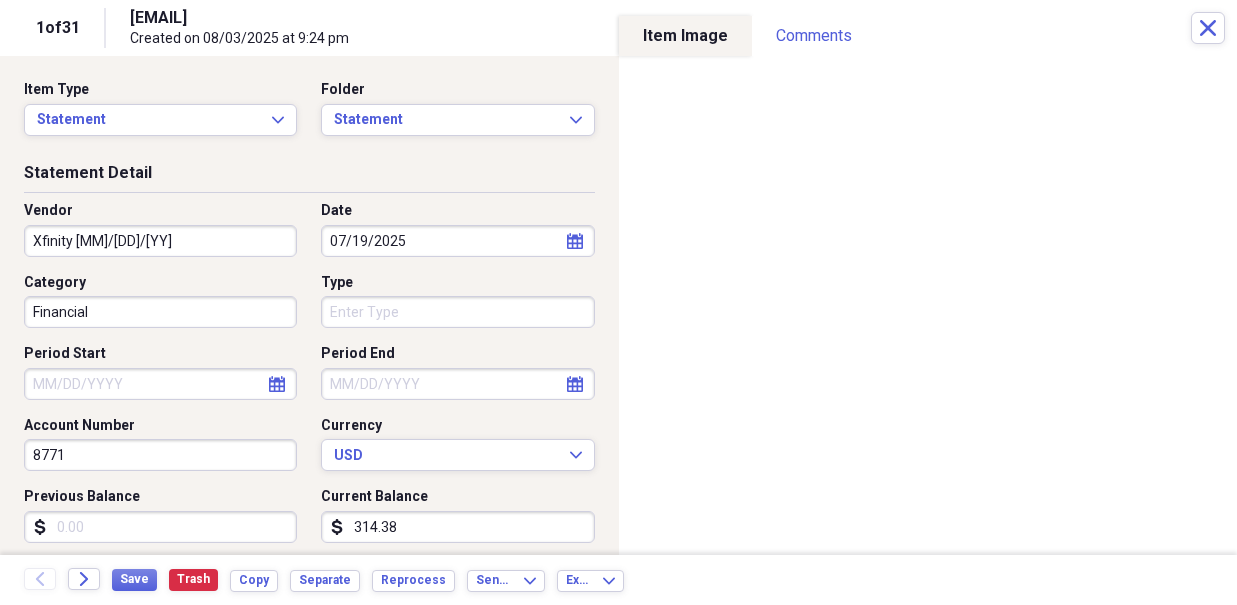 type on "Xfinity [MM]/[DD]/[YY]" 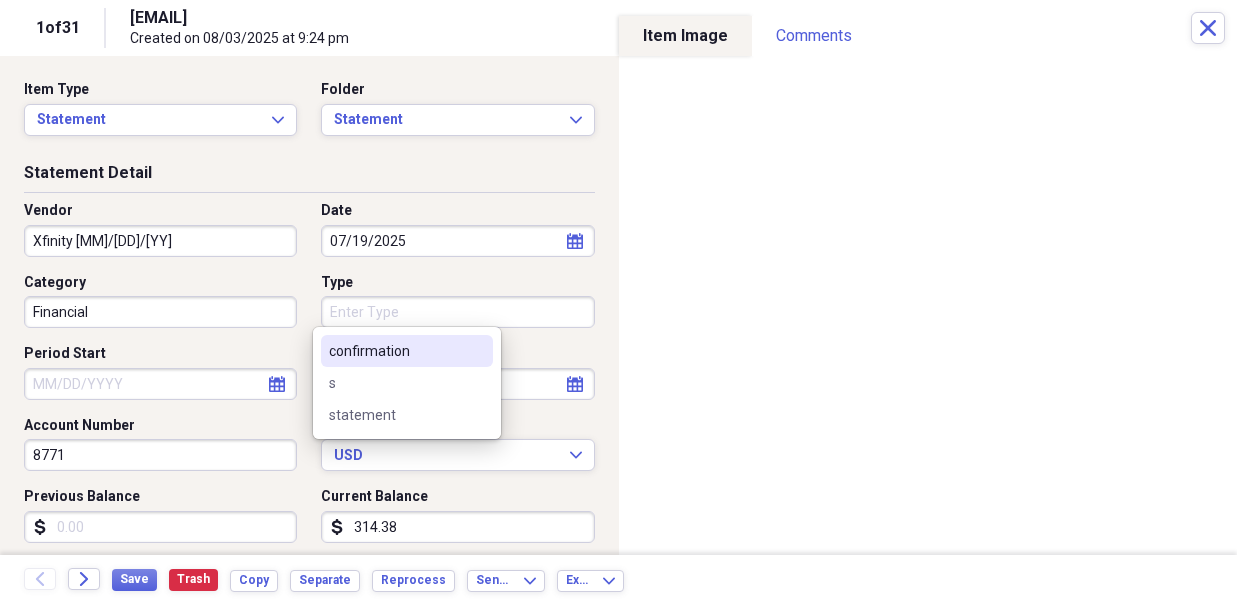 click on "Type" at bounding box center [457, 312] 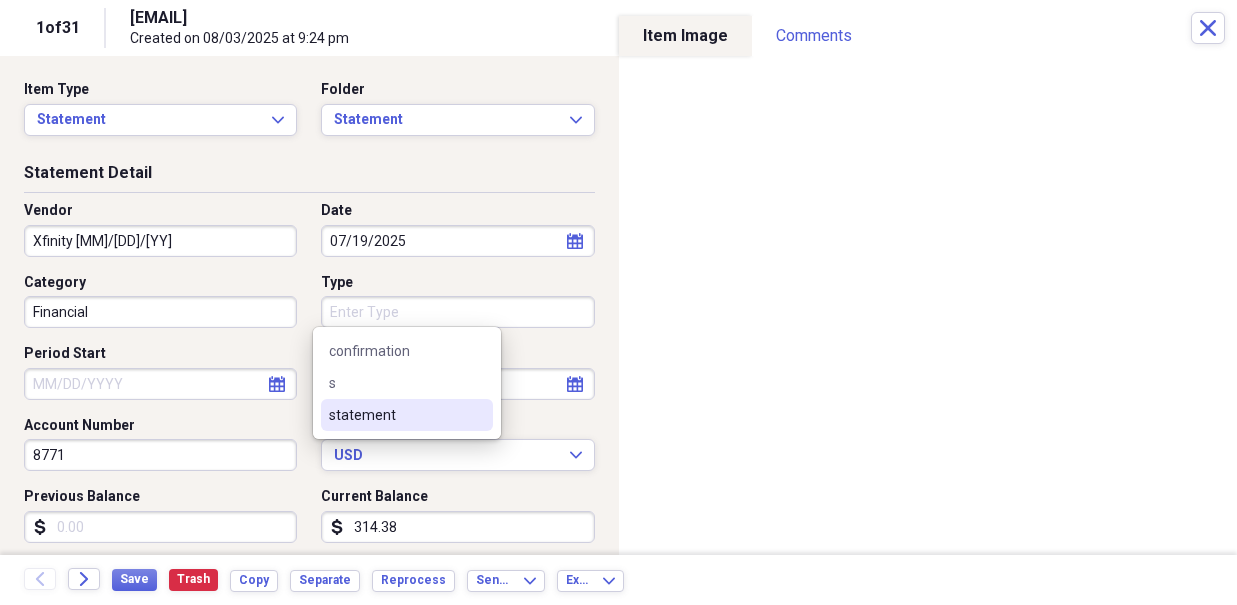 click on "statement" at bounding box center [395, 415] 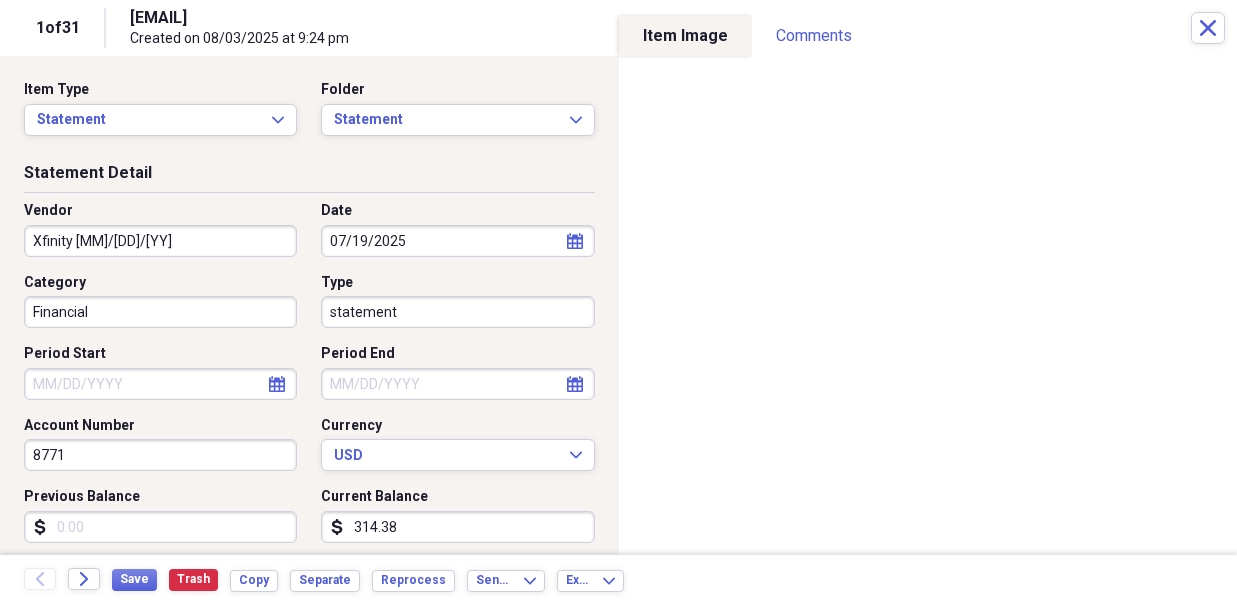 click on "Period Start" at bounding box center (160, 384) 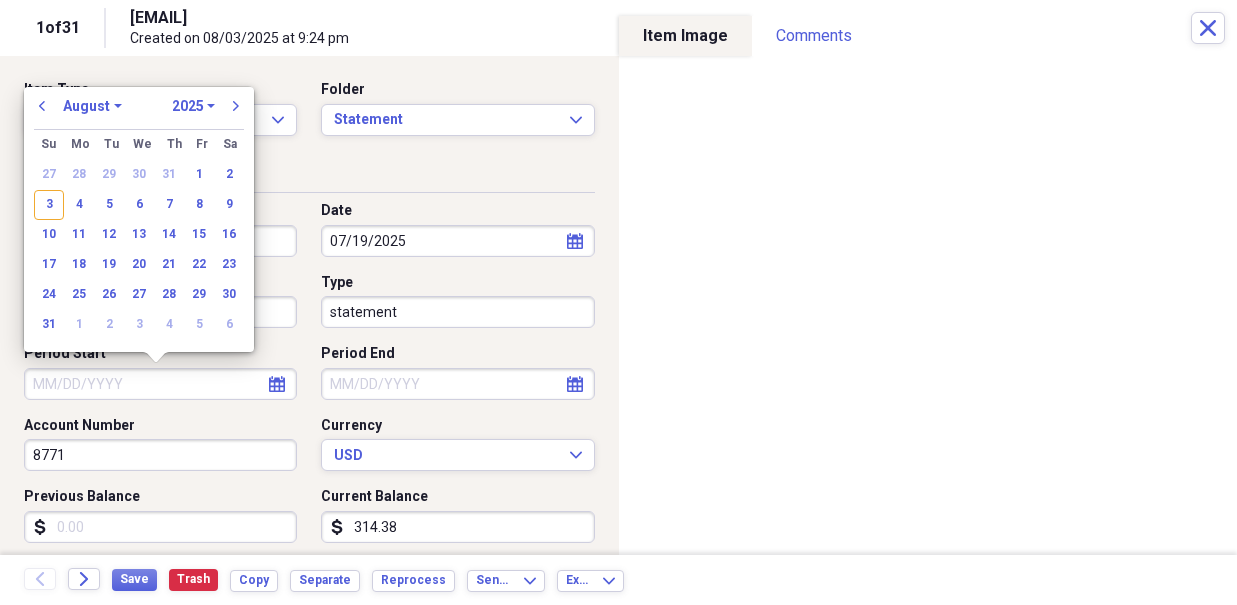 click on "previous" at bounding box center [42, 106] 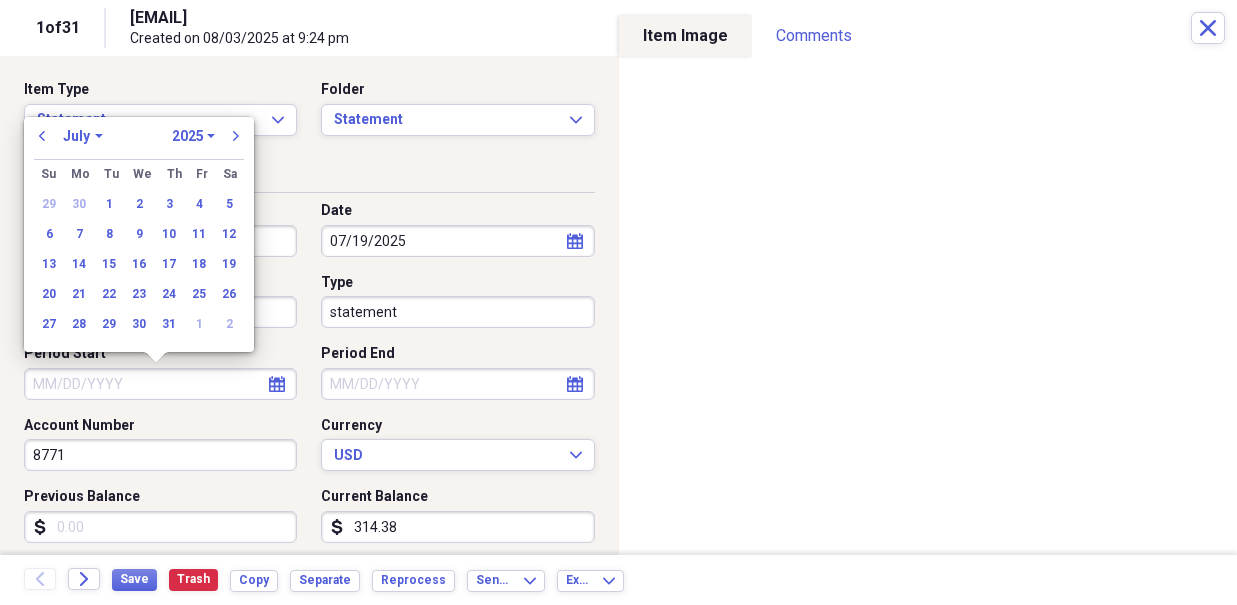 click on "28" at bounding box center [79, 325] 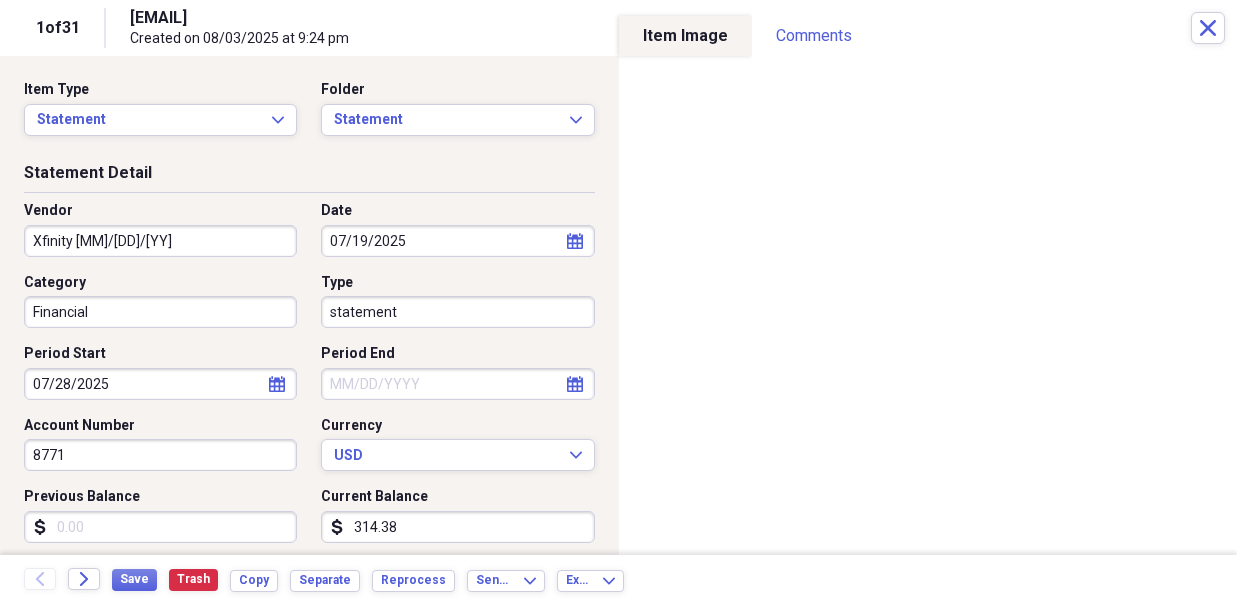 type on "07/28/2025" 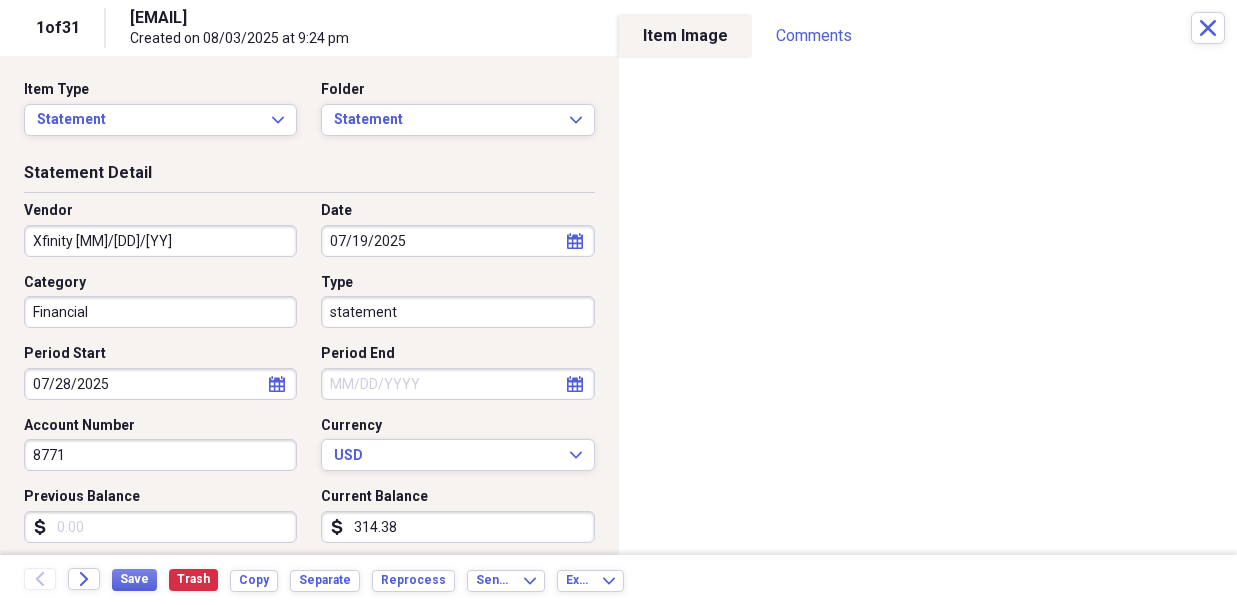 click 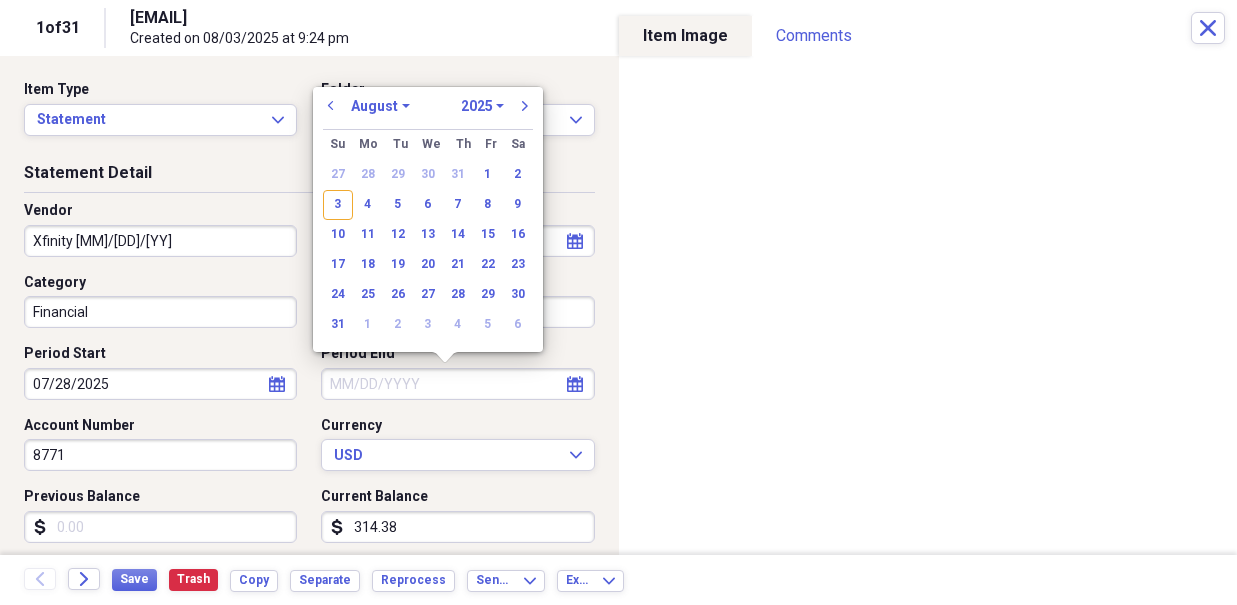 click on "27" at bounding box center [428, 295] 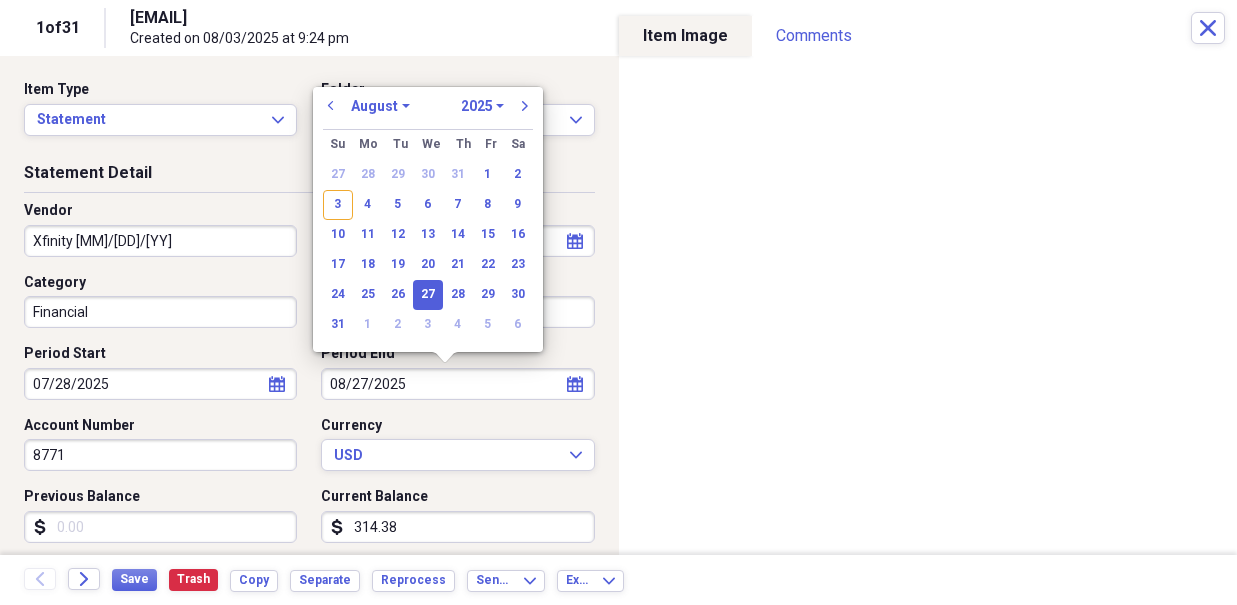 type on "08/27/2025" 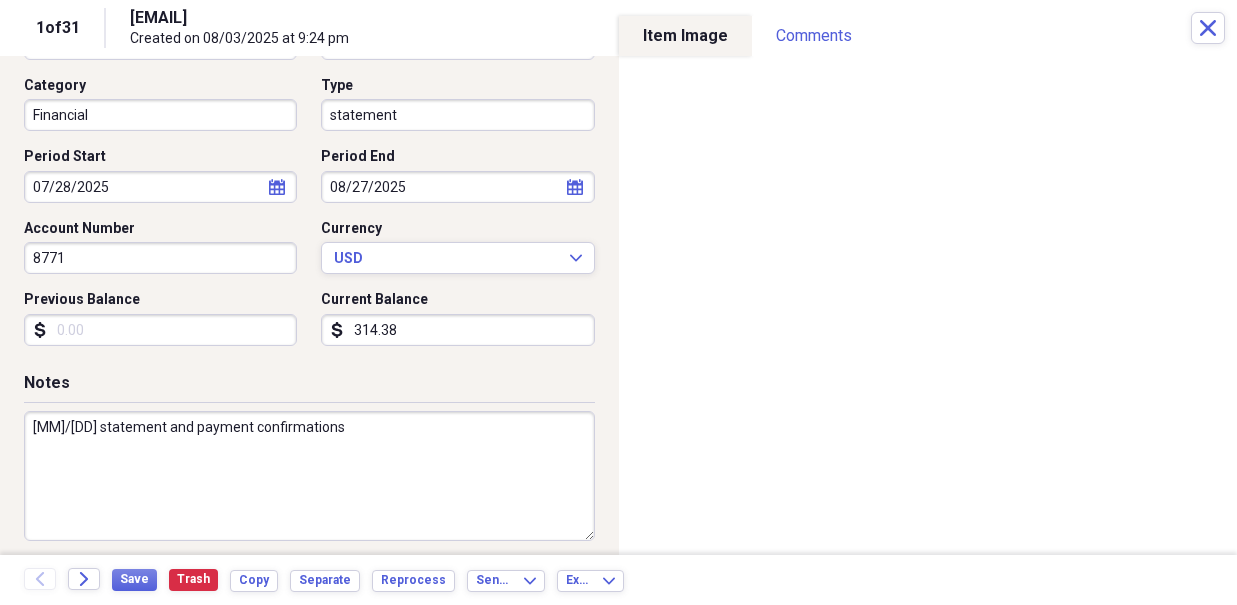 scroll, scrollTop: 208, scrollLeft: 0, axis: vertical 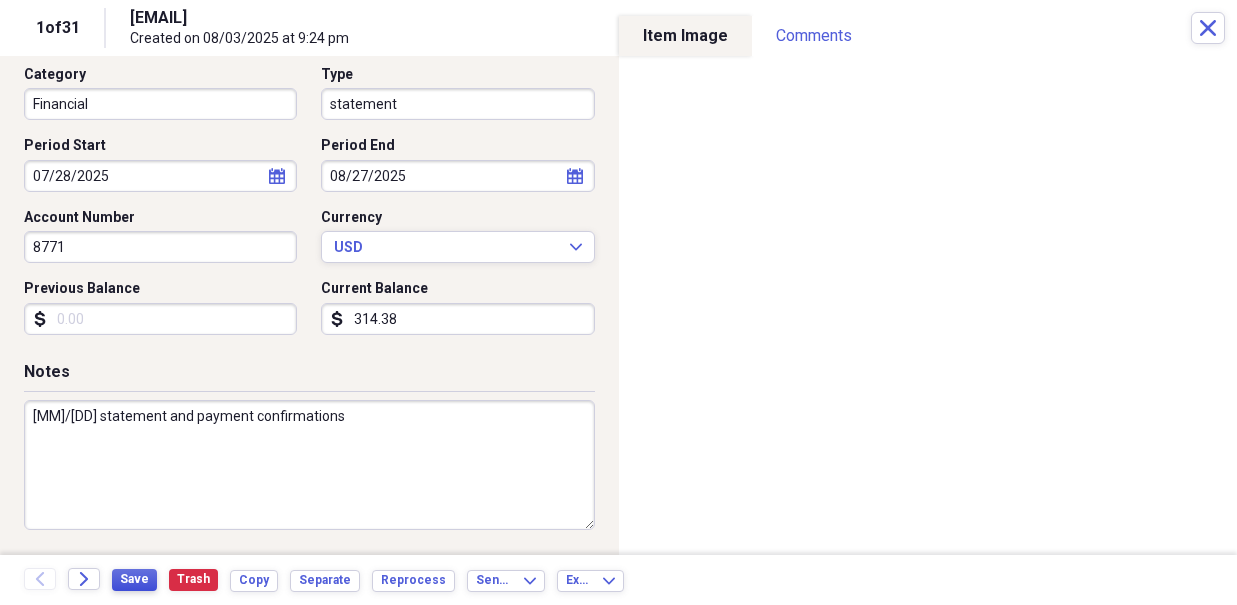 click on "Save" at bounding box center (134, 579) 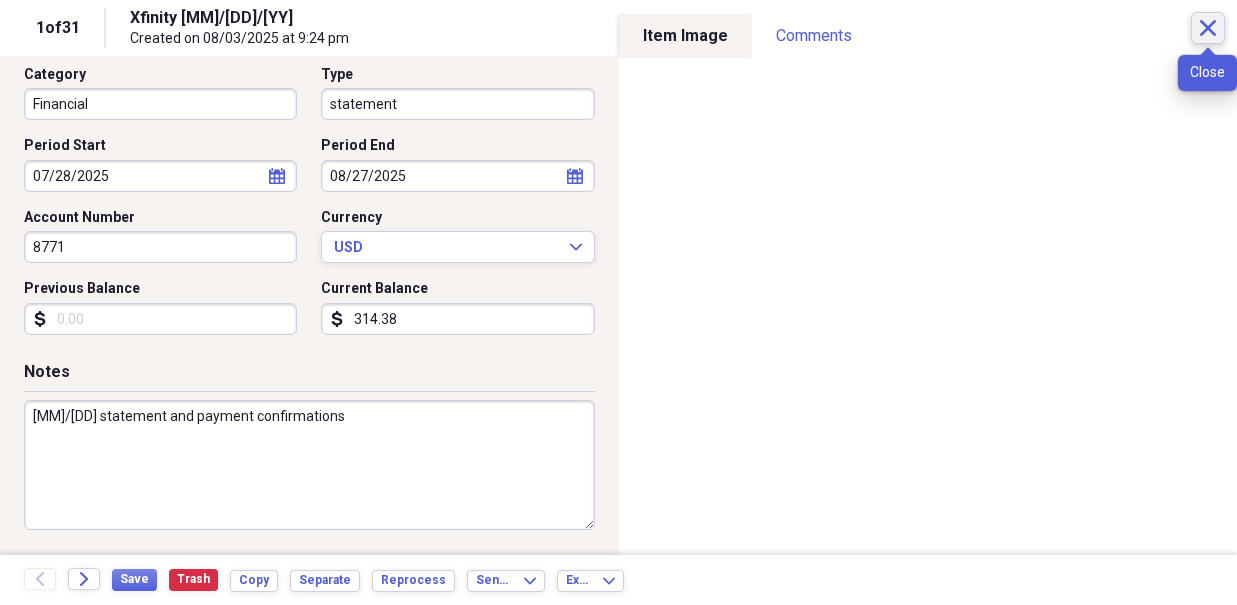 click on "Close" 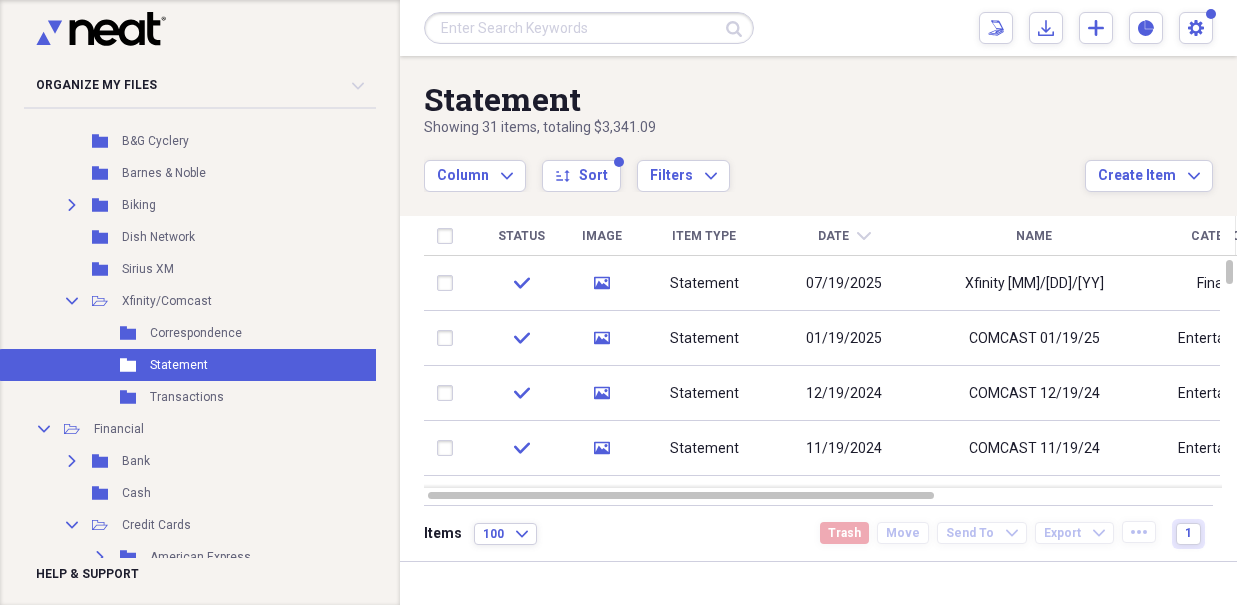 click on "Transactions" at bounding box center [187, 397] 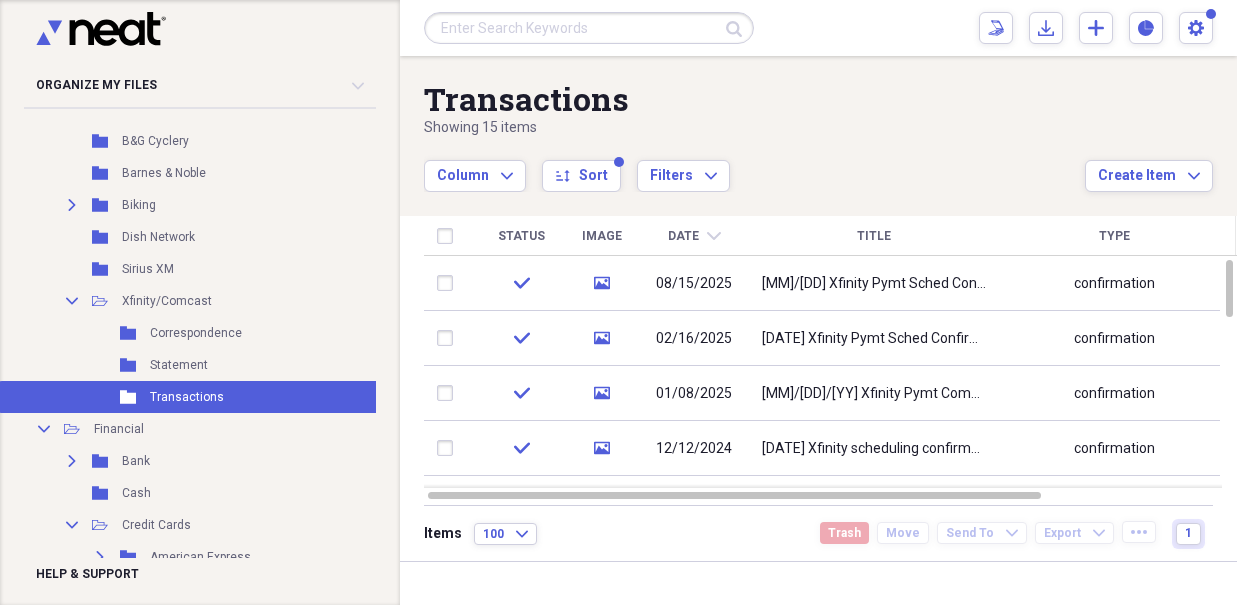 click on "08/15/2025" at bounding box center (694, 284) 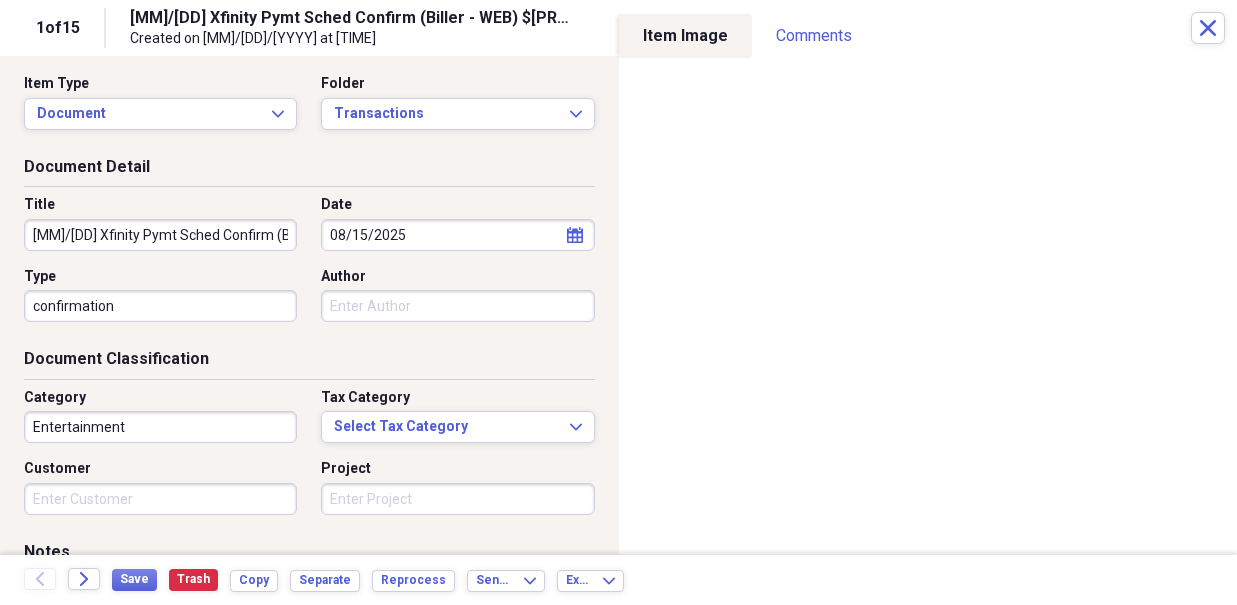 scroll, scrollTop: 0, scrollLeft: 0, axis: both 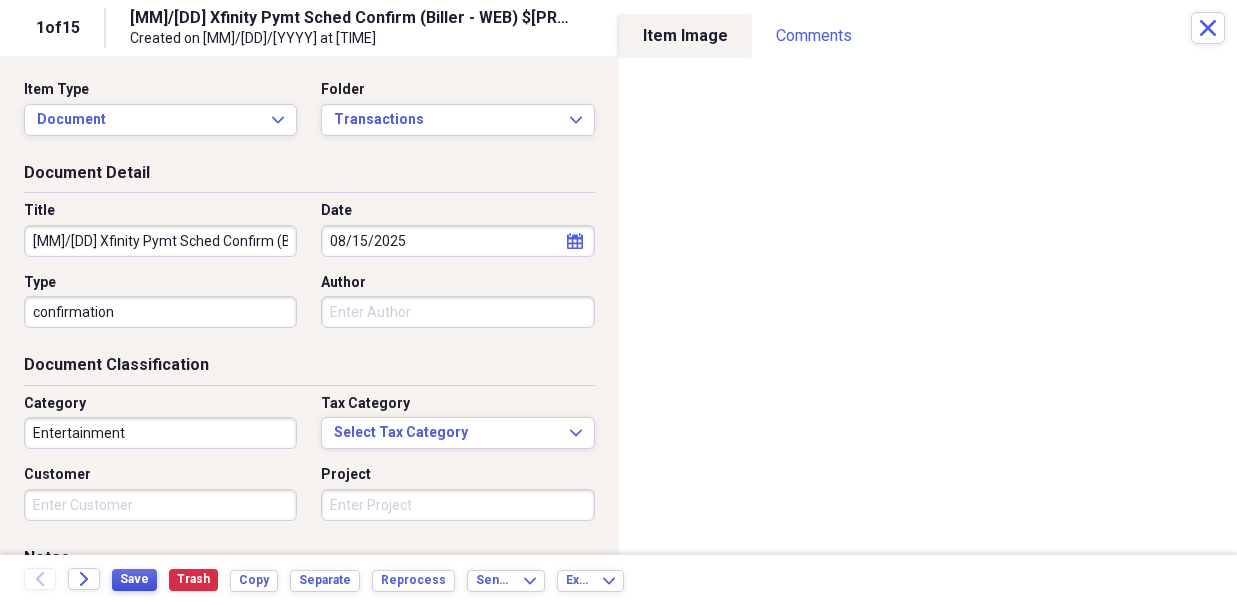 click on "Save" at bounding box center [134, 579] 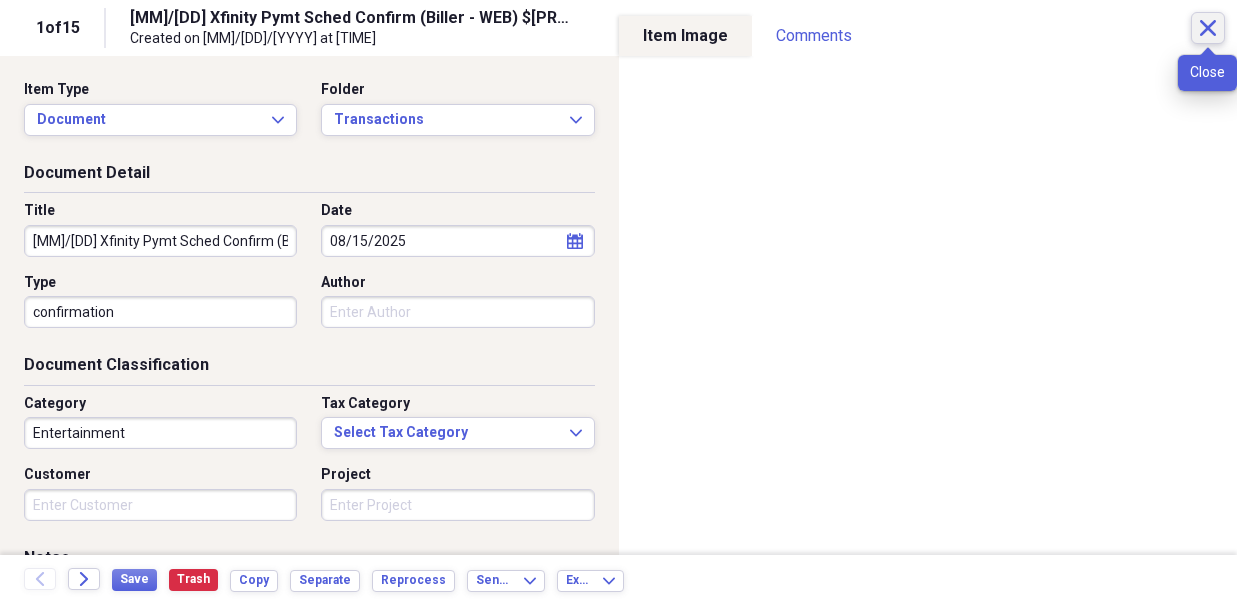 click on "Close" 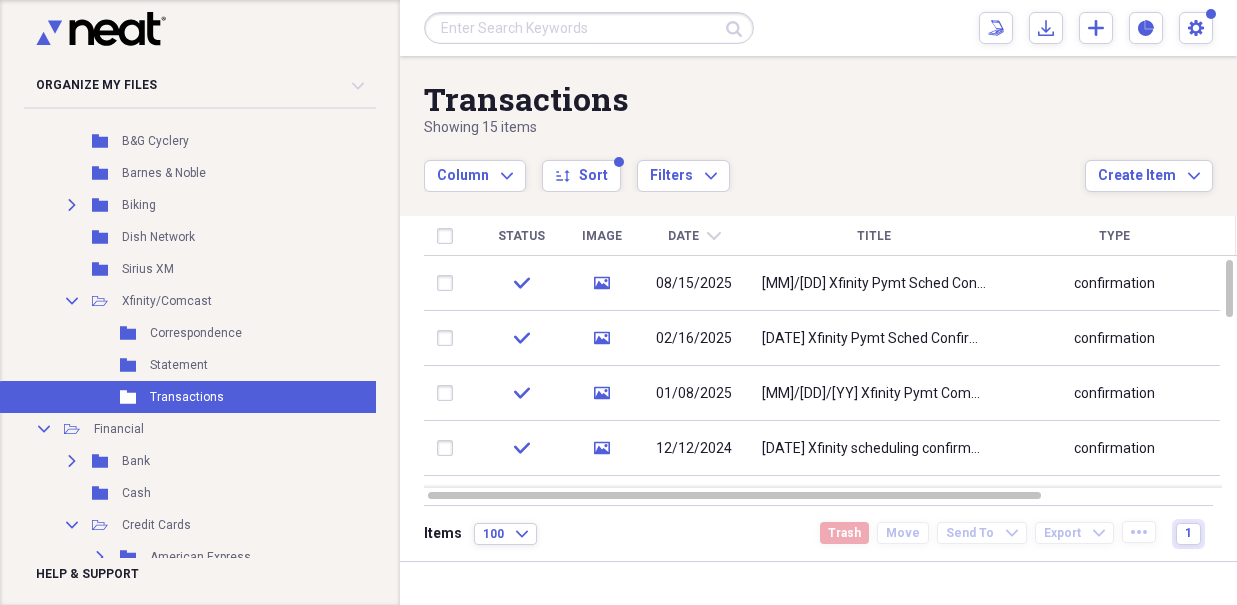 click at bounding box center (449, 283) 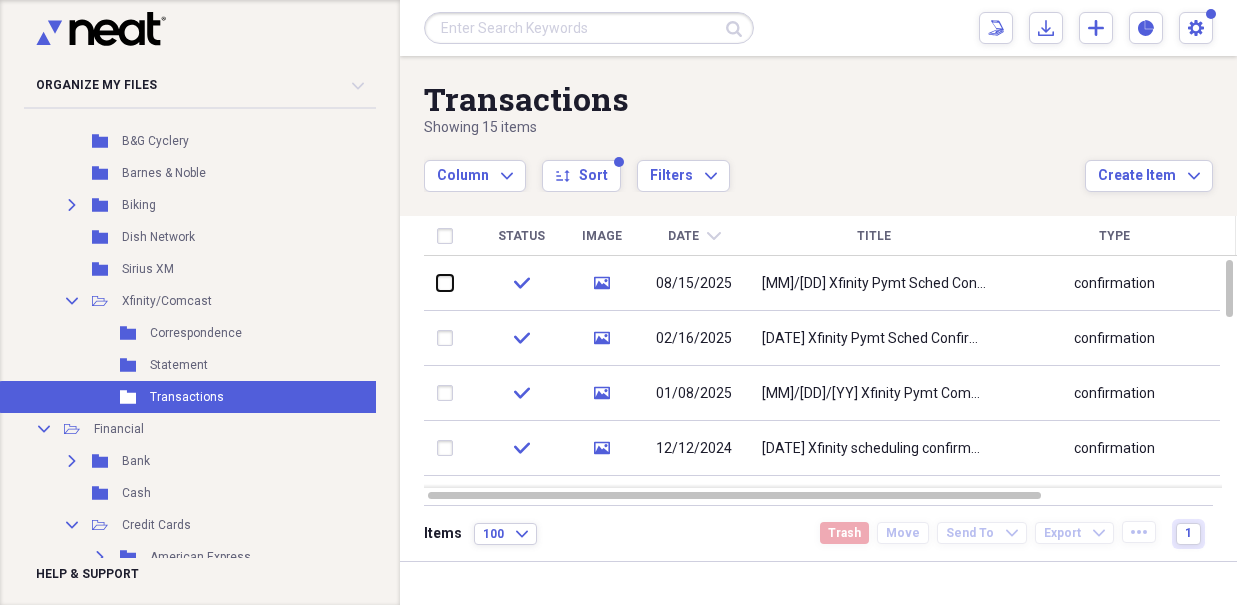 click at bounding box center [437, 283] 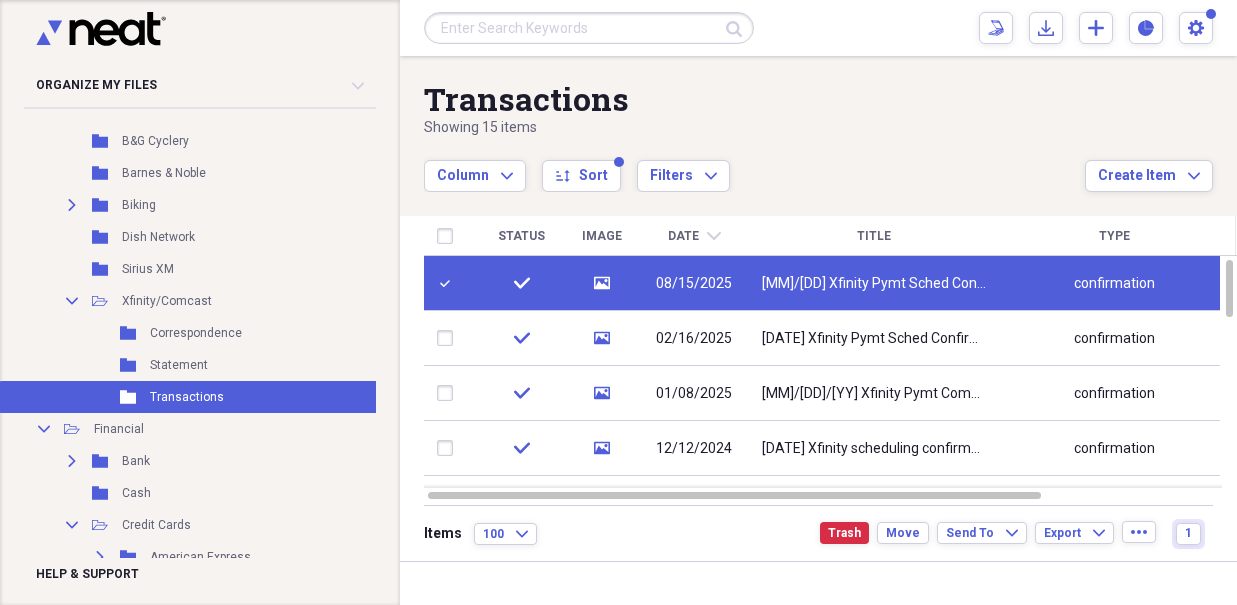 click on "Statement" at bounding box center [179, 365] 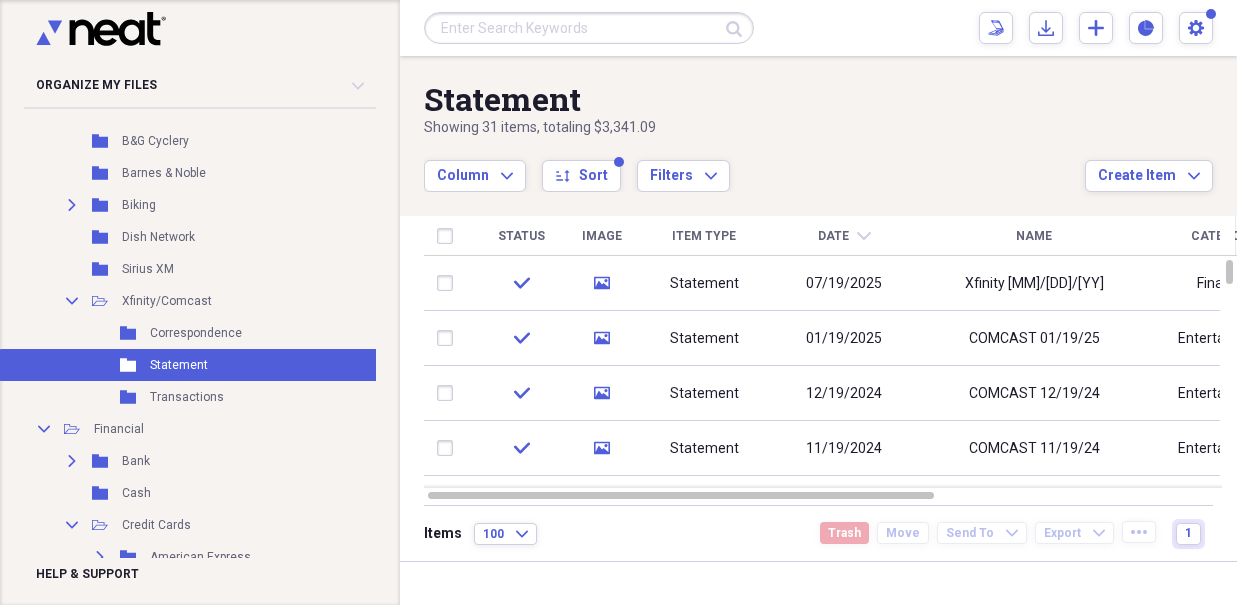click at bounding box center (449, 283) 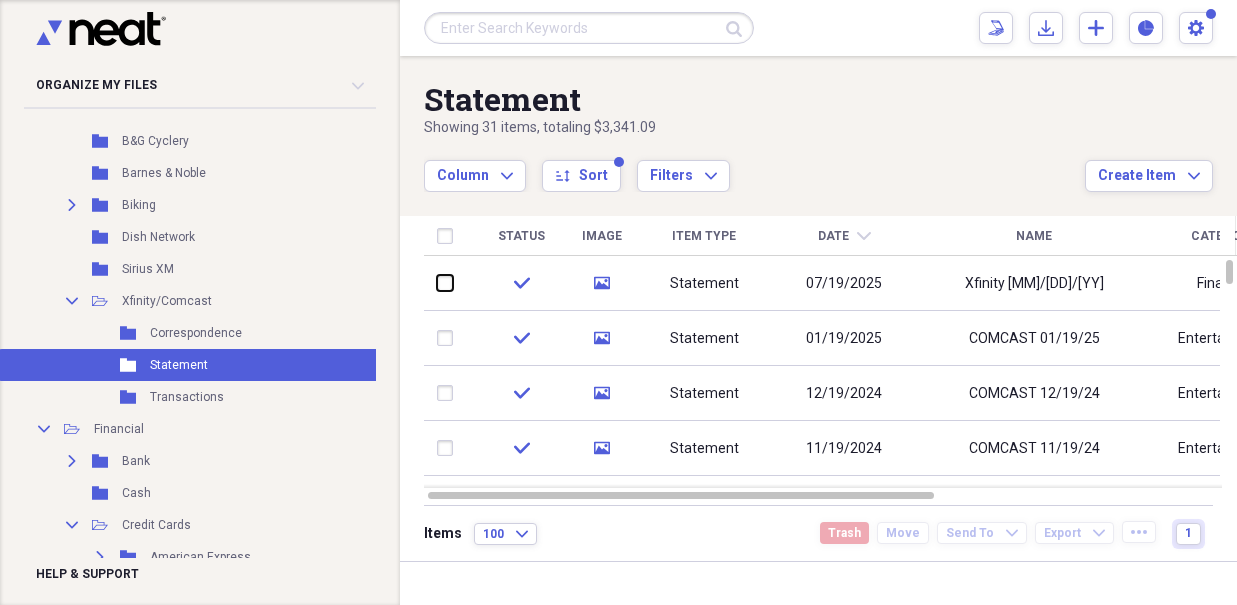 click at bounding box center (437, 283) 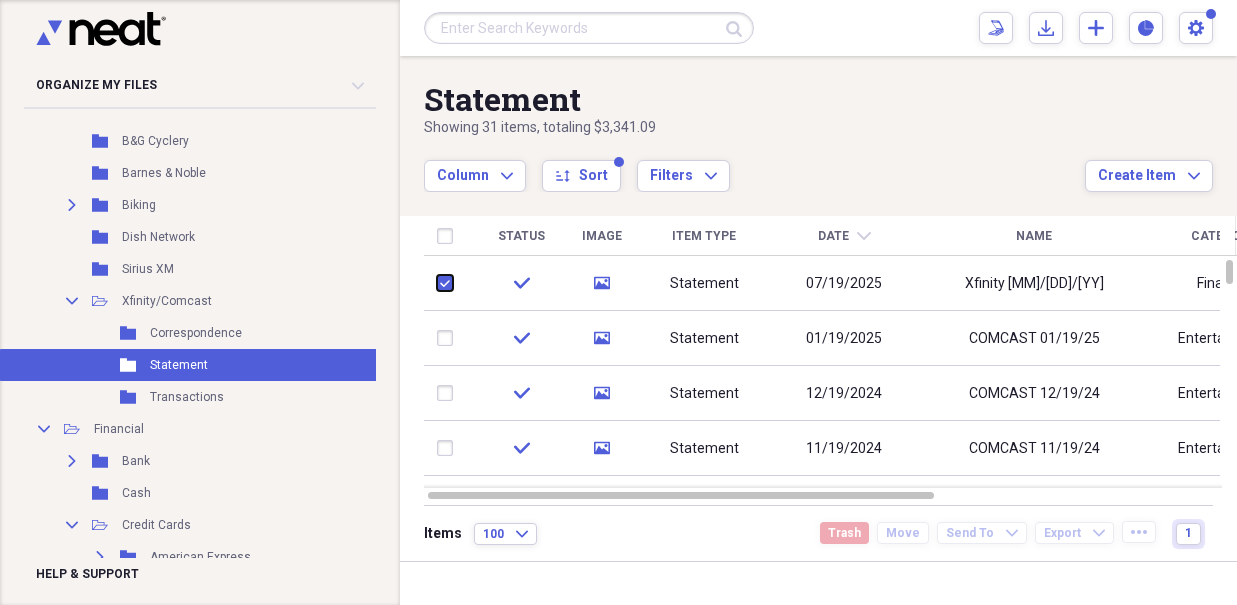 checkbox on "true" 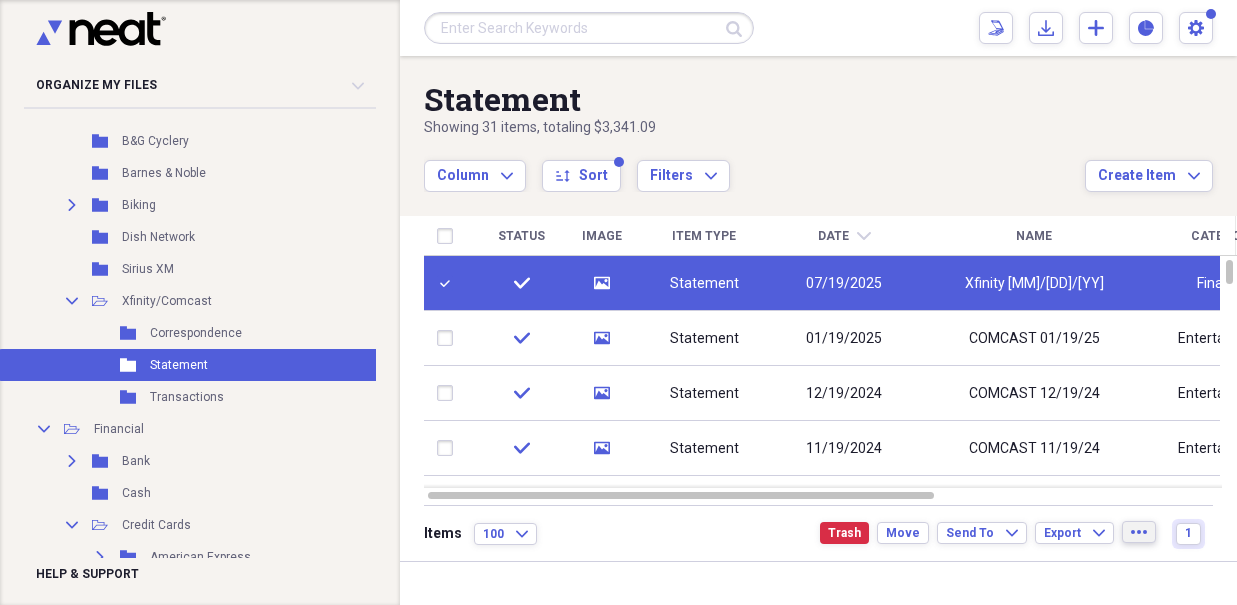 click on "more" 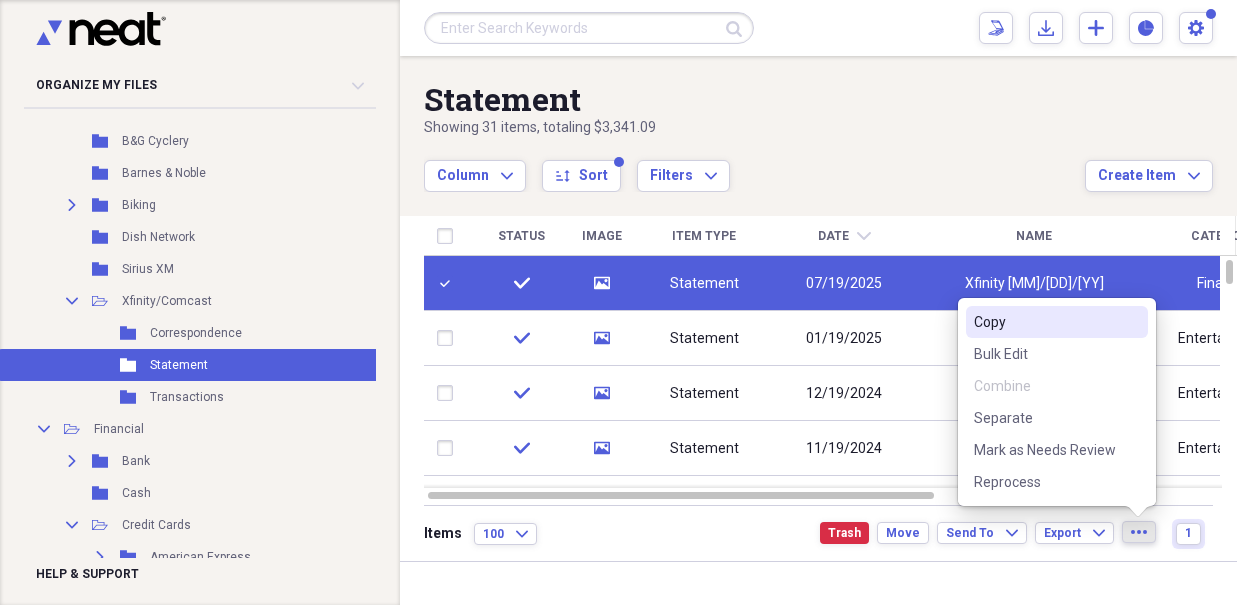 click on "Copy" at bounding box center (1045, 322) 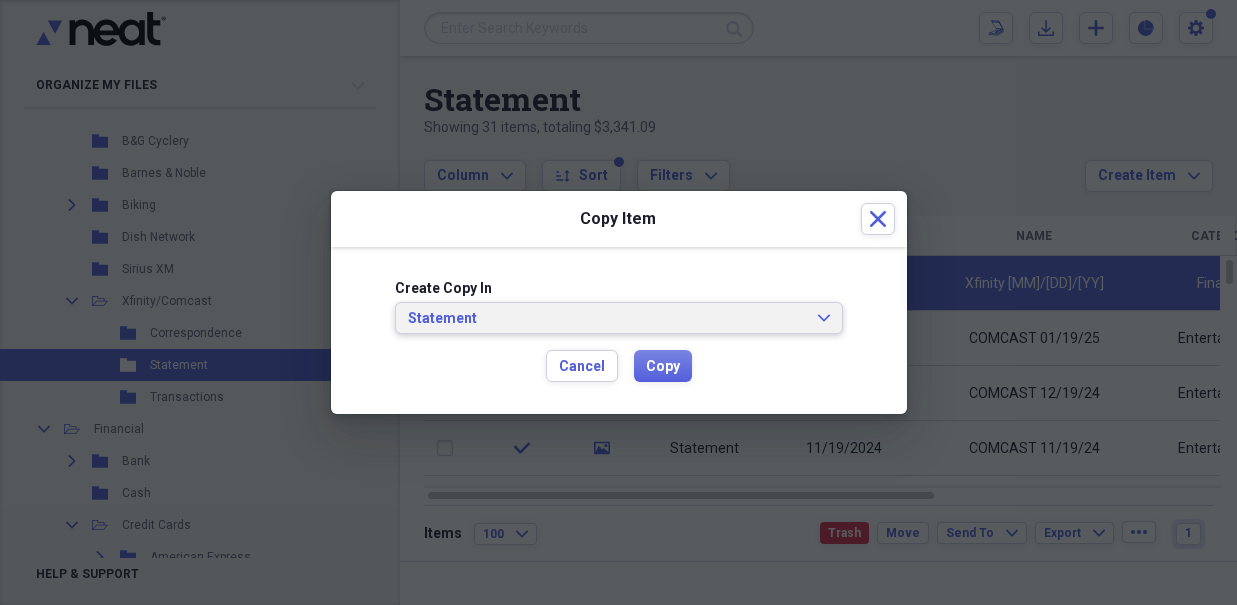 click on "Expand" 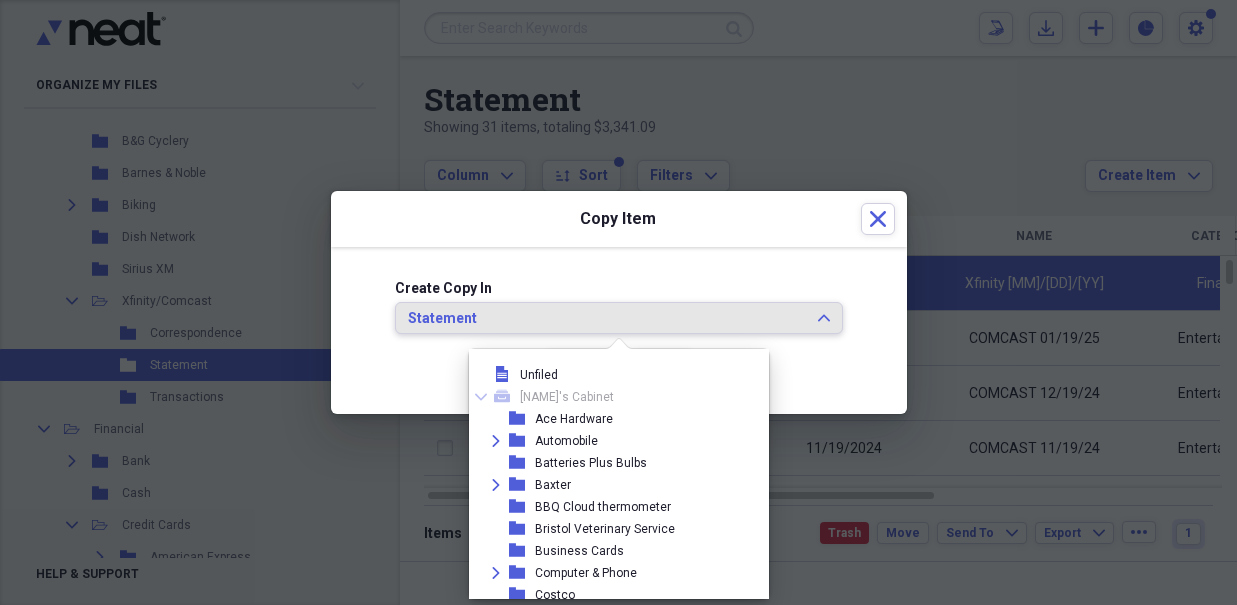 scroll, scrollTop: 385, scrollLeft: 0, axis: vertical 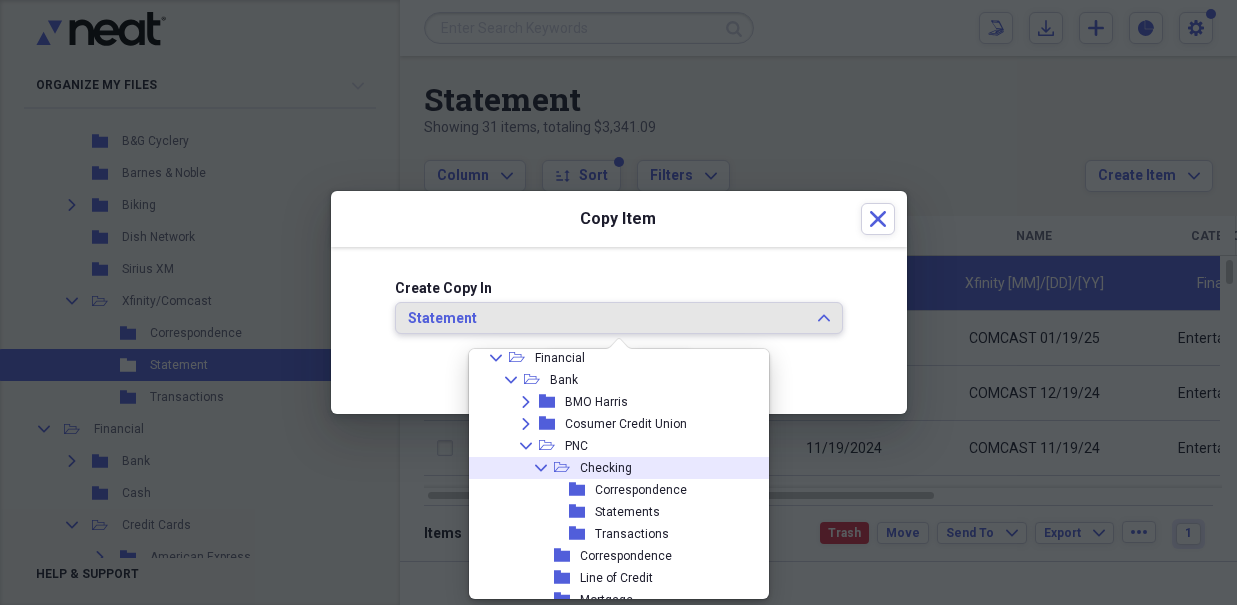 click on "Collapse" 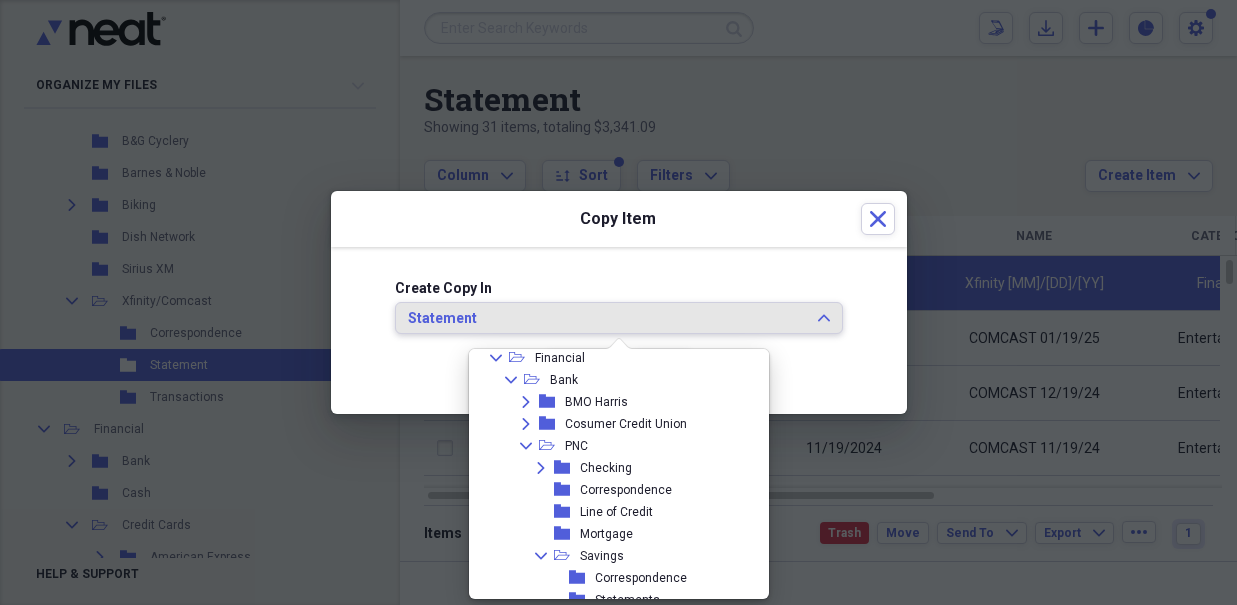 scroll, scrollTop: 649, scrollLeft: 0, axis: vertical 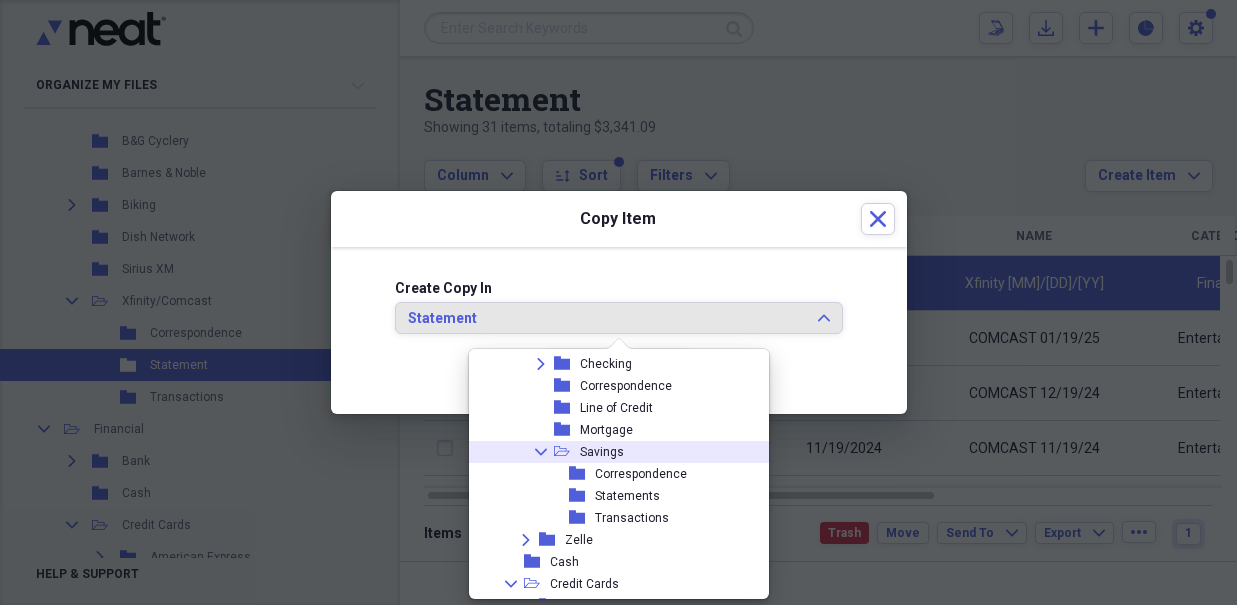 click on "Collapse" 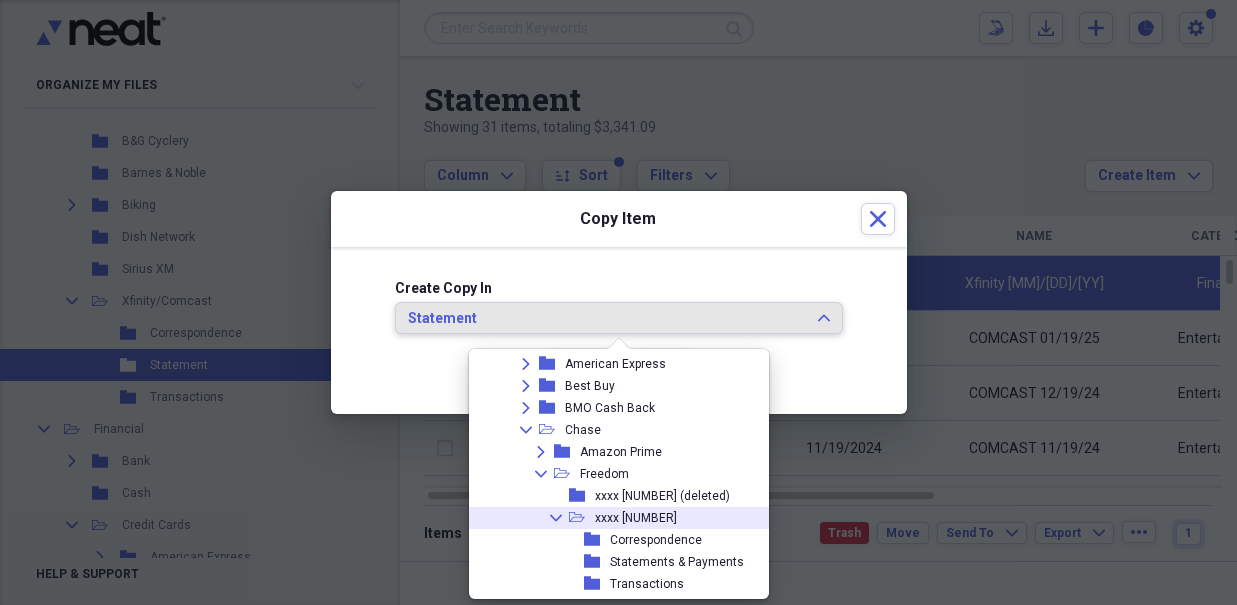 scroll, scrollTop: 891, scrollLeft: 0, axis: vertical 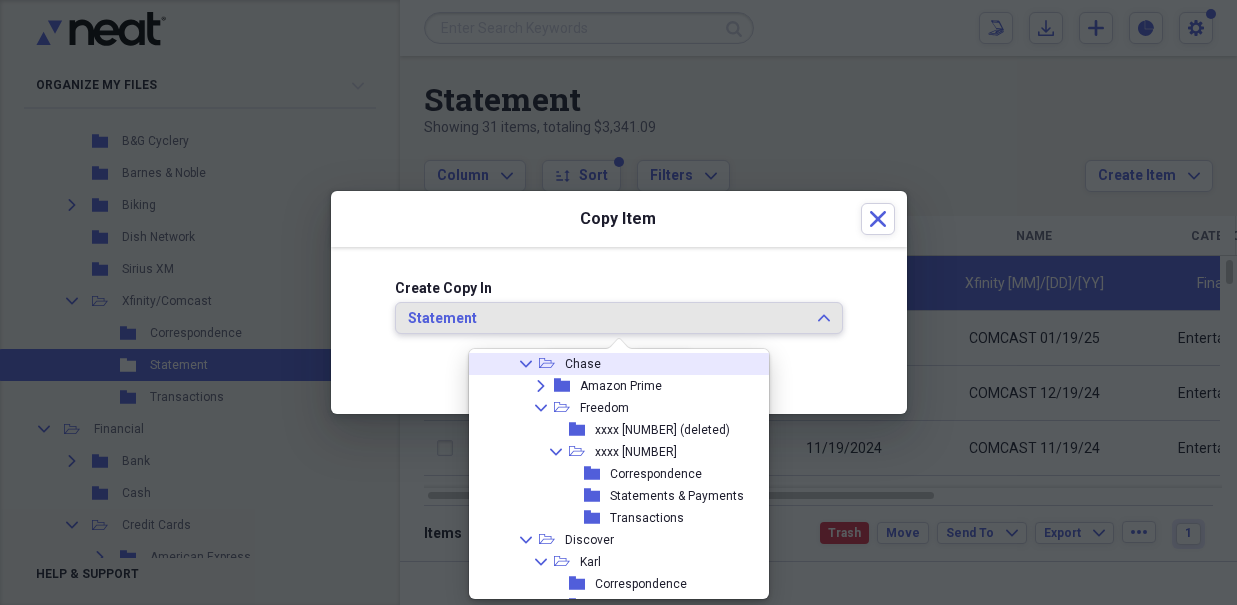 click on "Collapse" 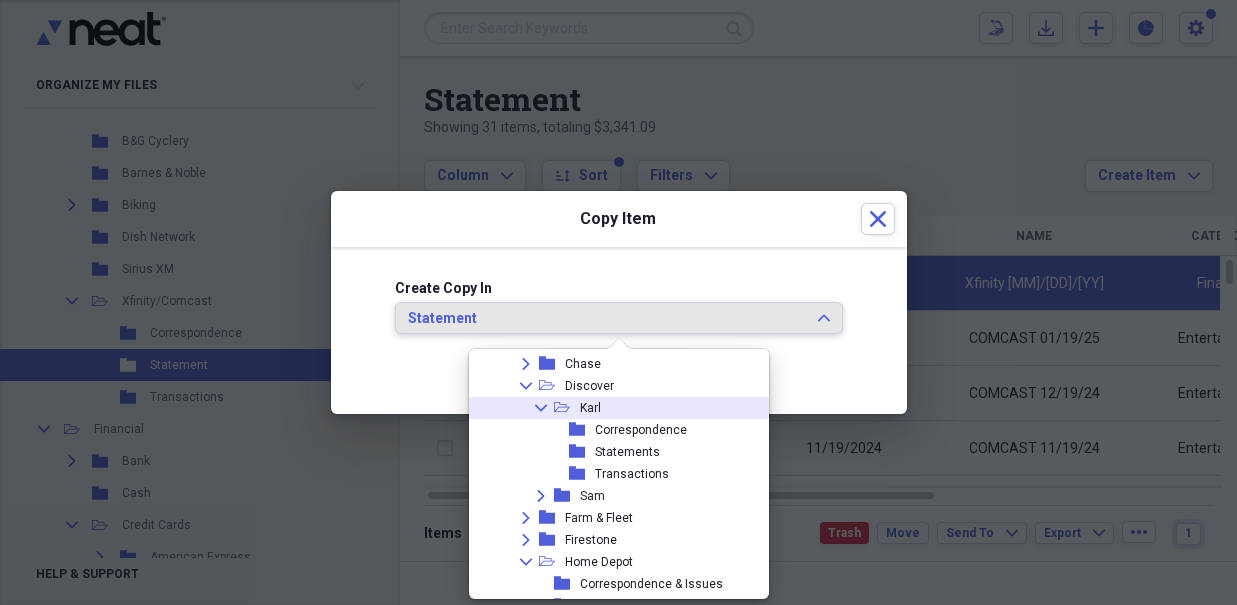 click on "Collapse" at bounding box center (541, 408) 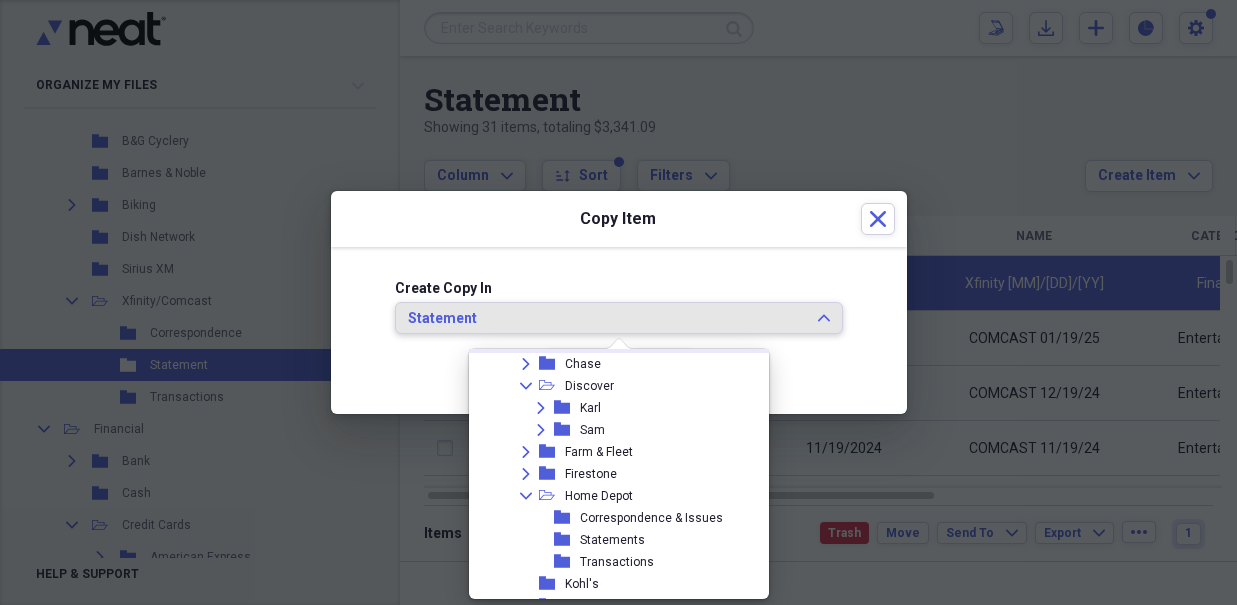scroll, scrollTop: 825, scrollLeft: 0, axis: vertical 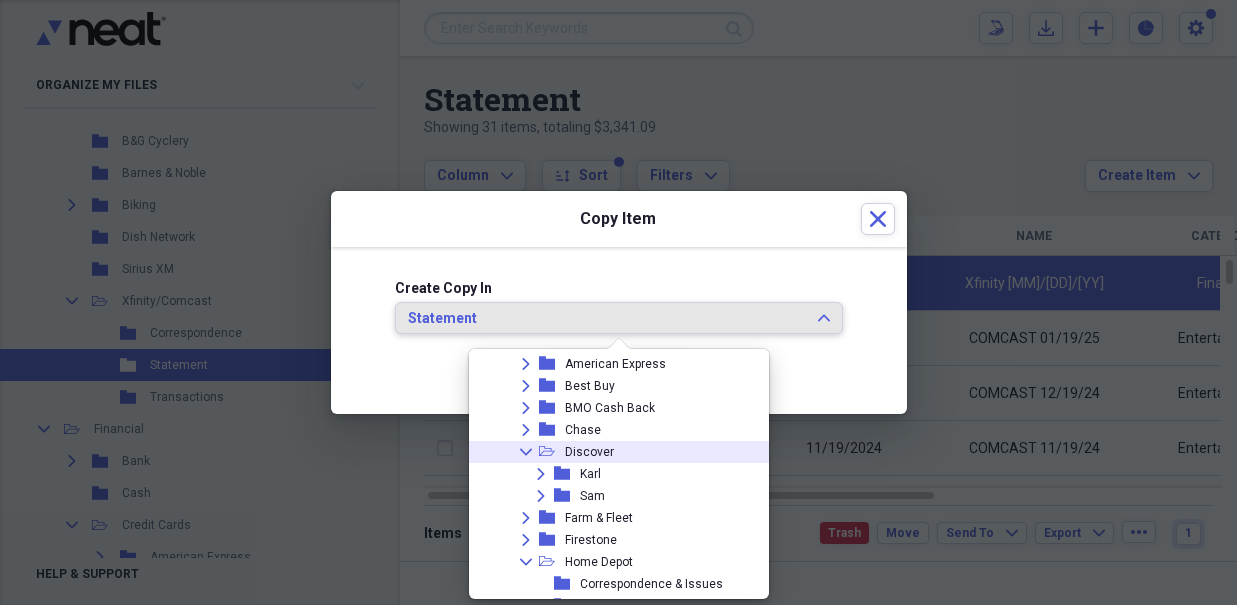click on "Collapse" 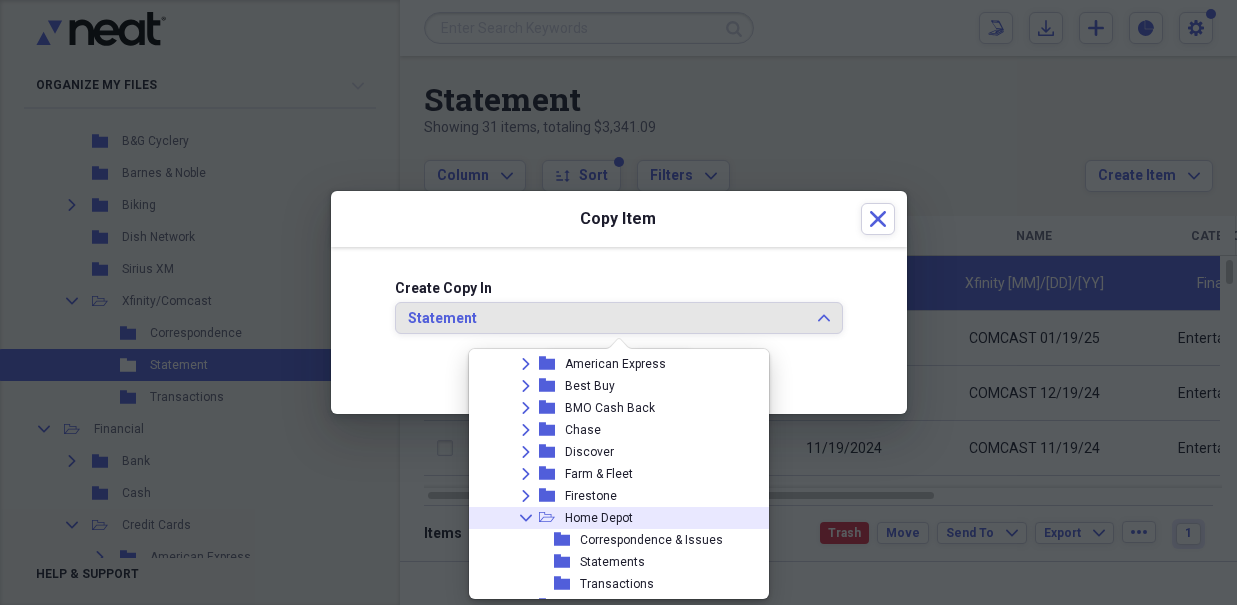 click on "Collapse" at bounding box center [526, 518] 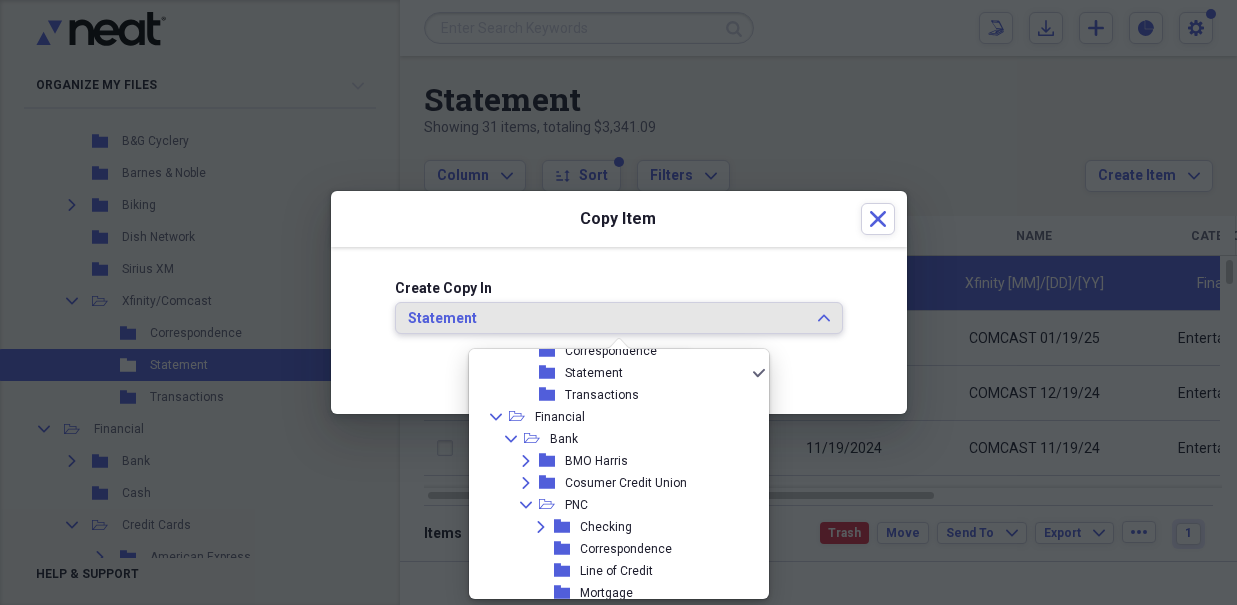 scroll, scrollTop: 495, scrollLeft: 0, axis: vertical 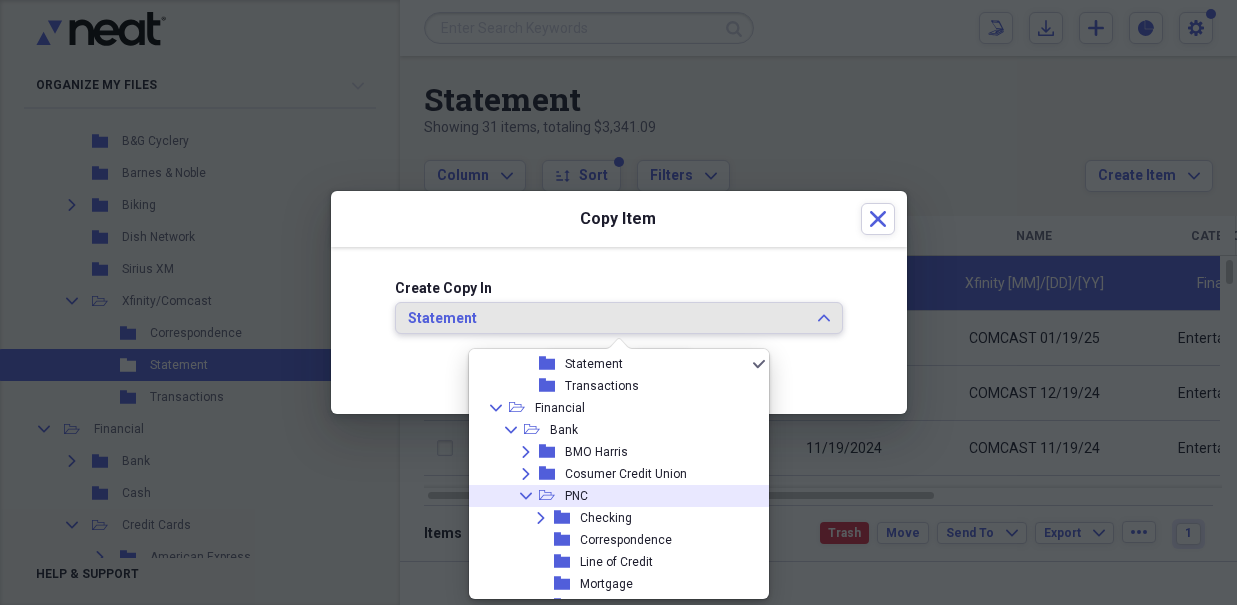 click 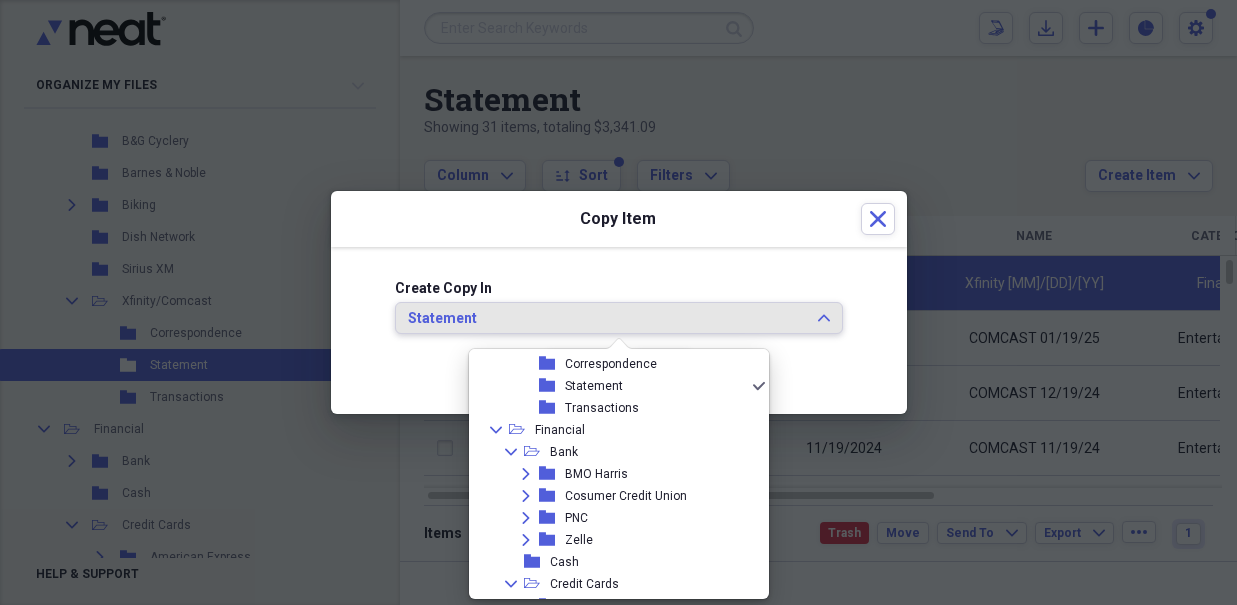 scroll, scrollTop: 583, scrollLeft: 0, axis: vertical 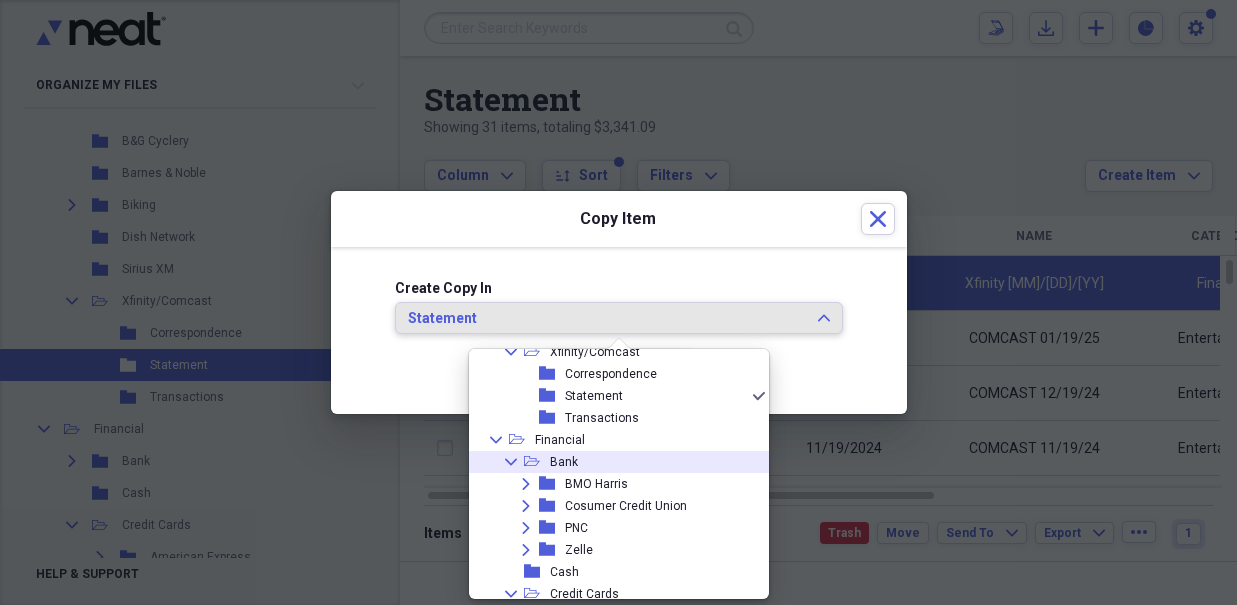 click on "Collapse" 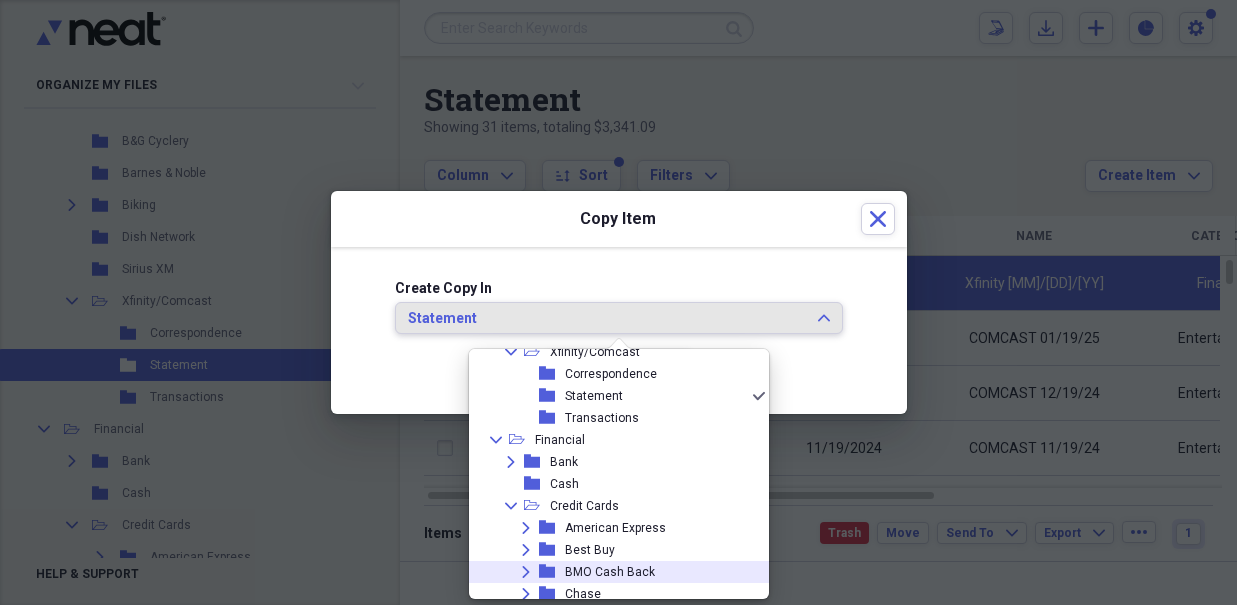 click on "Expand" at bounding box center (526, 572) 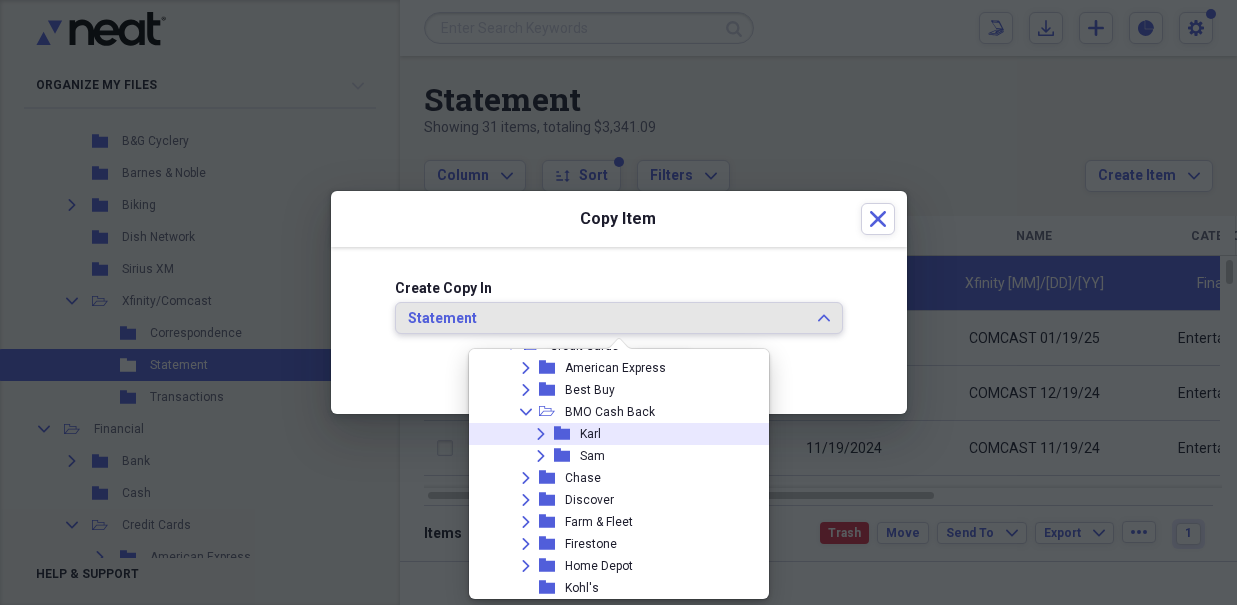 scroll, scrollTop: 663, scrollLeft: 0, axis: vertical 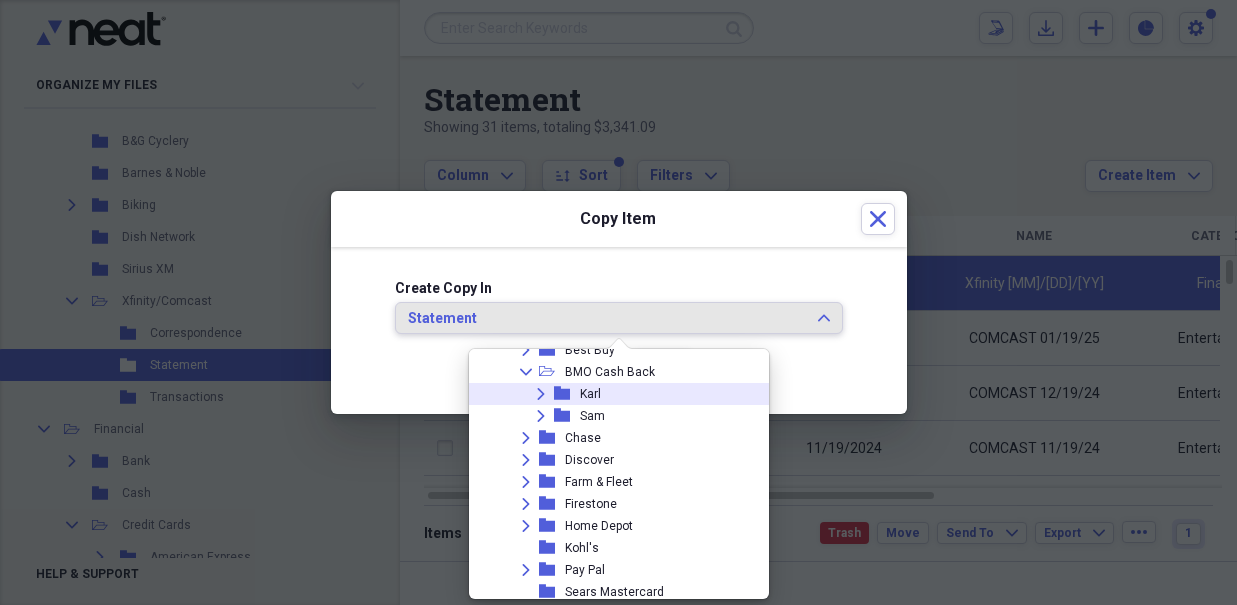 click on "Expand" 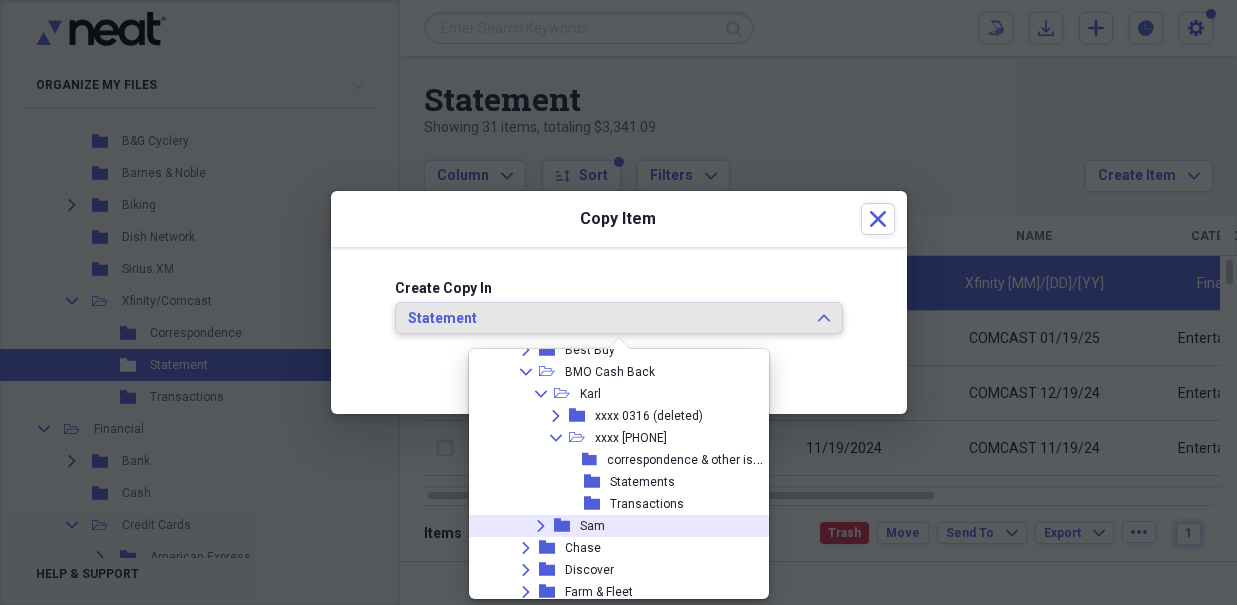 scroll, scrollTop: 701, scrollLeft: 0, axis: vertical 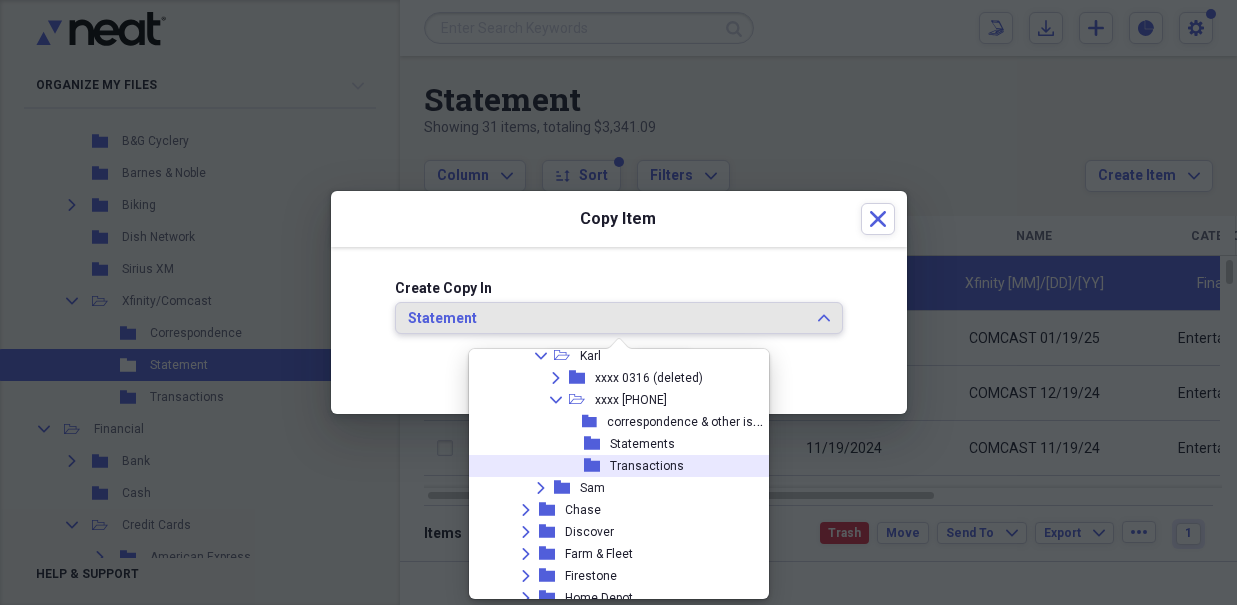 click on "Transactions" at bounding box center (647, 466) 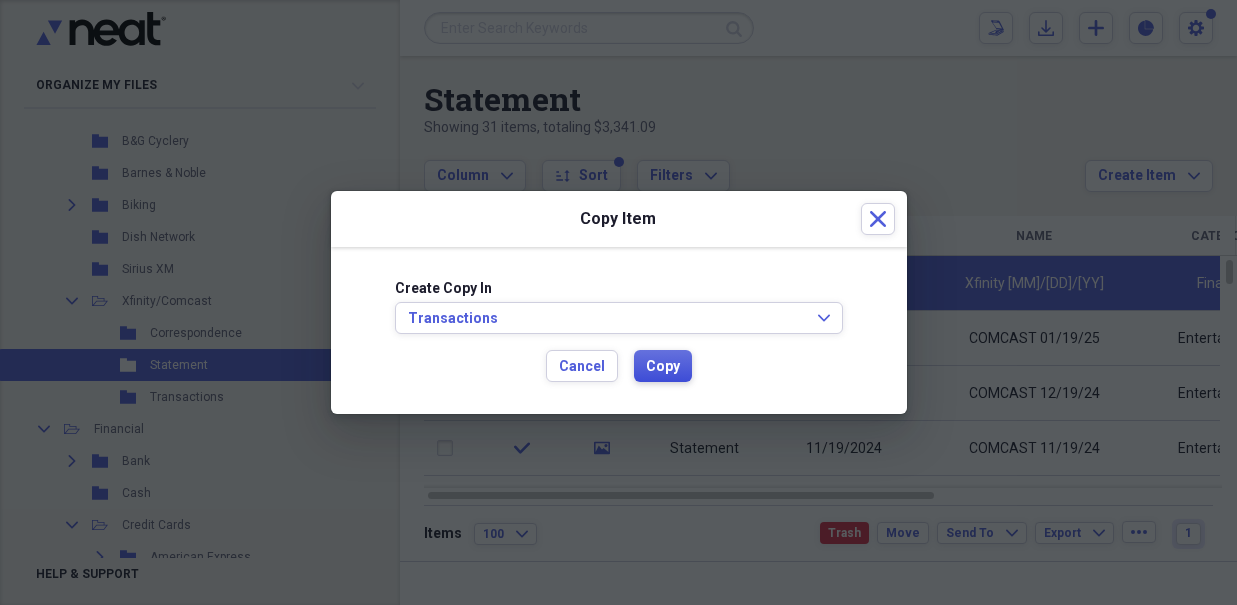click on "Copy" at bounding box center [663, 367] 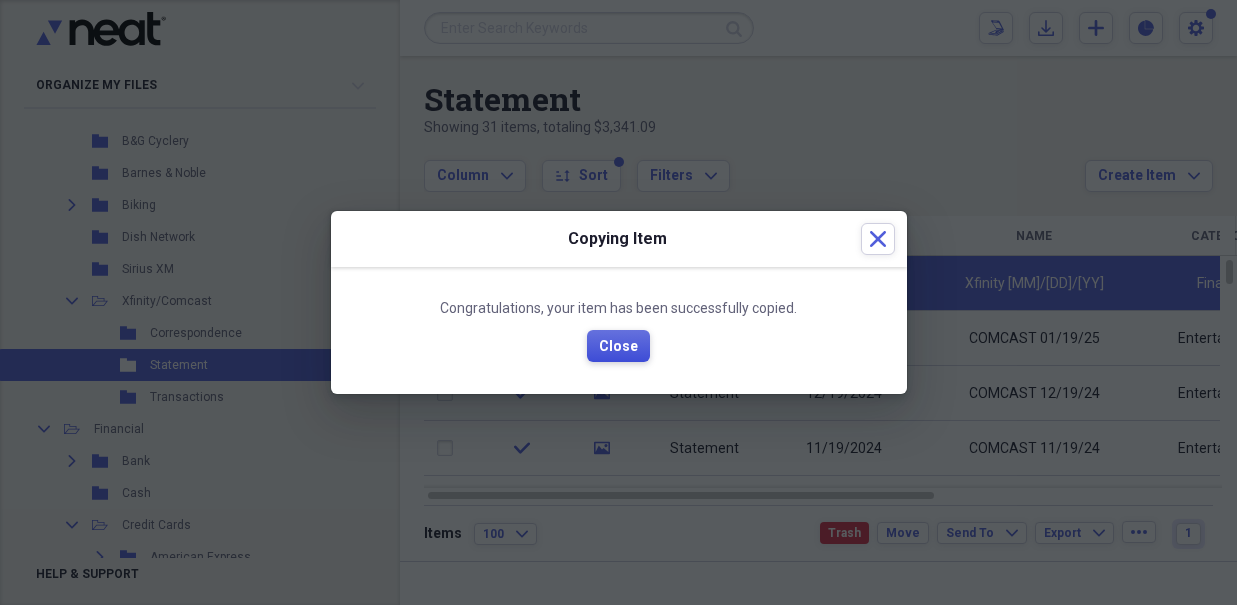click on "Close" at bounding box center (618, 347) 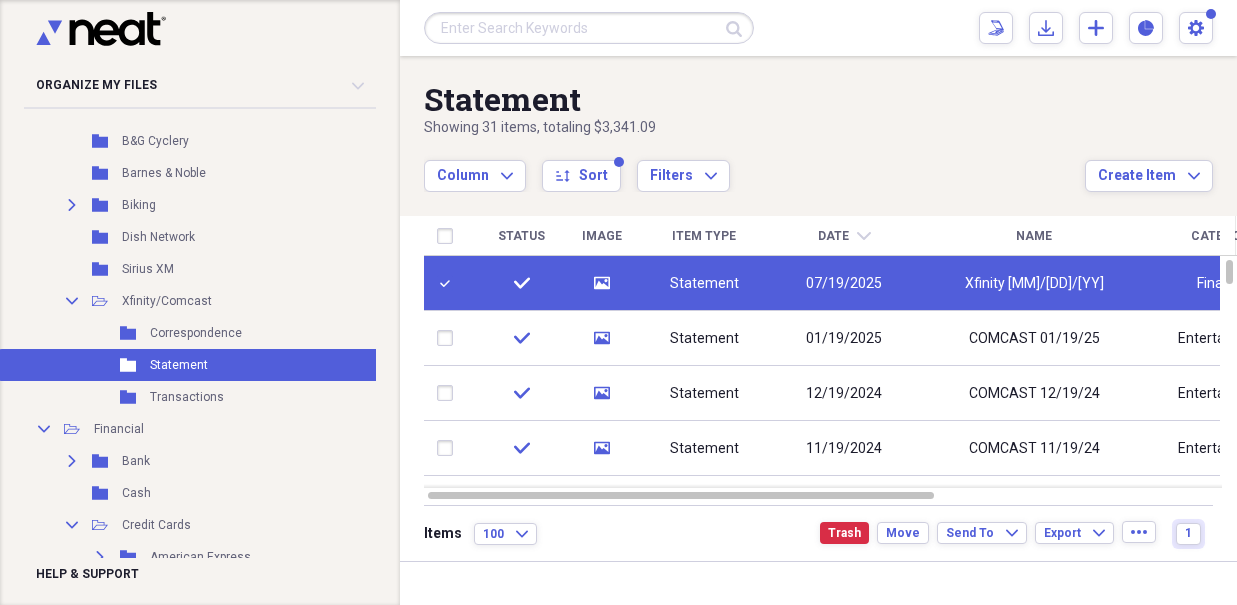 click on "Collapse" 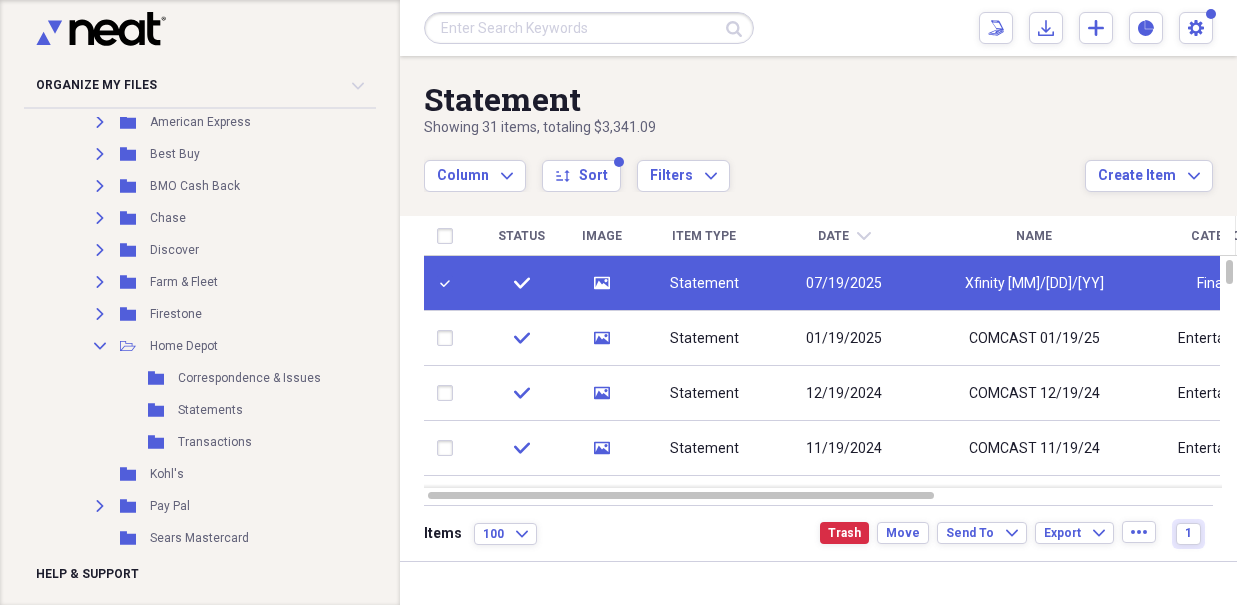 scroll, scrollTop: 947, scrollLeft: 0, axis: vertical 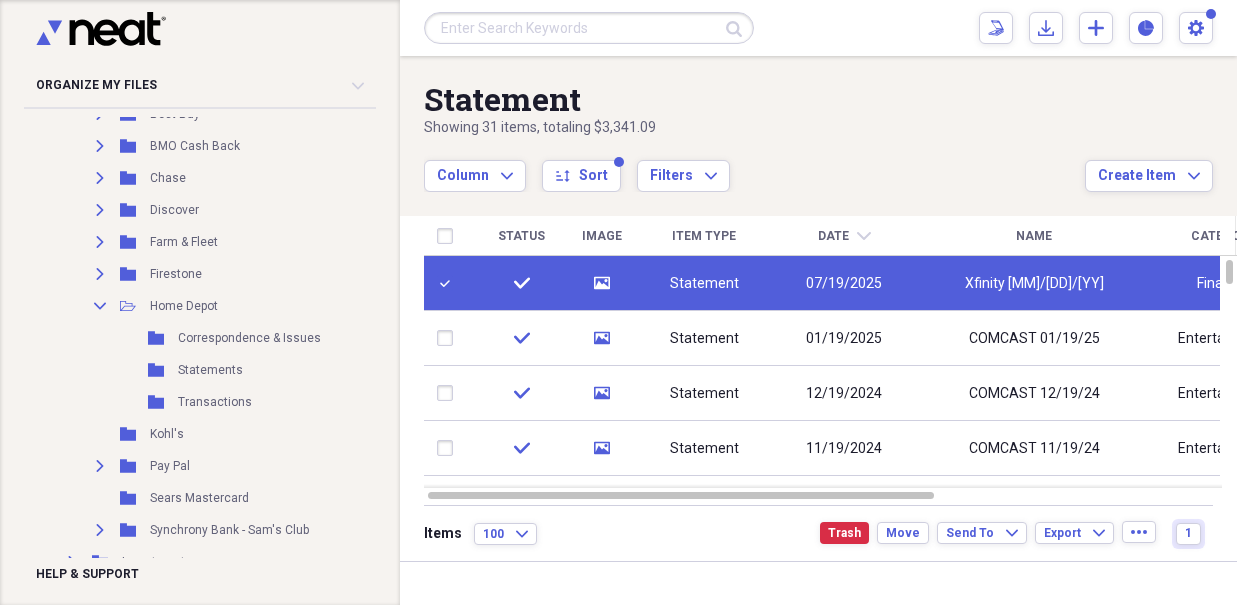 click 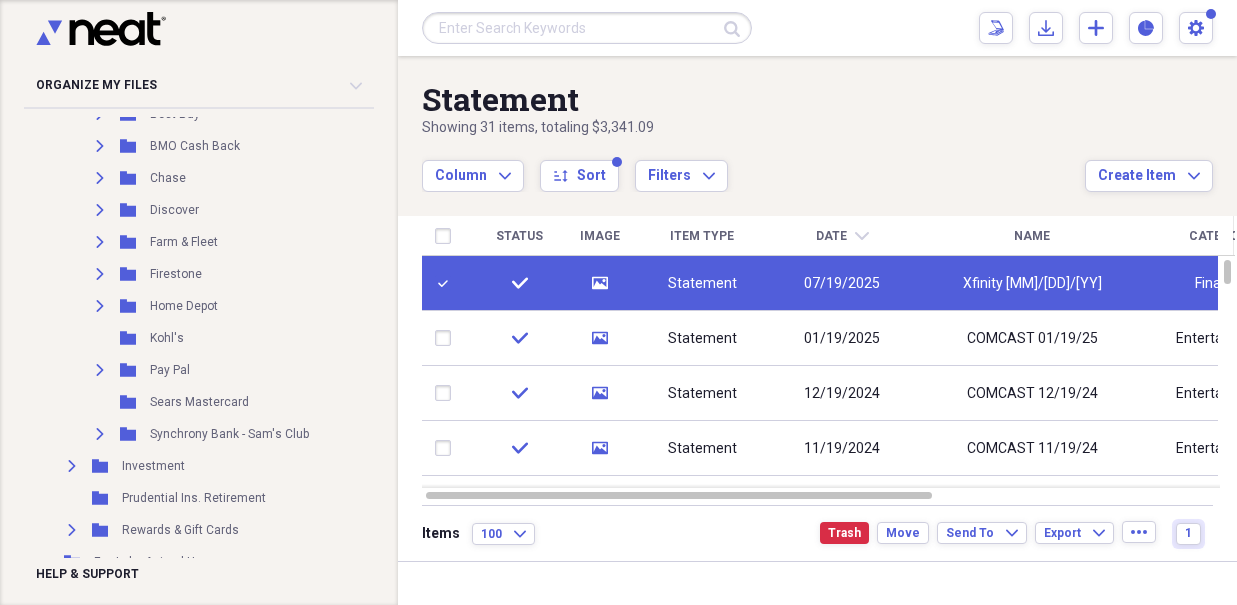 click on "Expand" 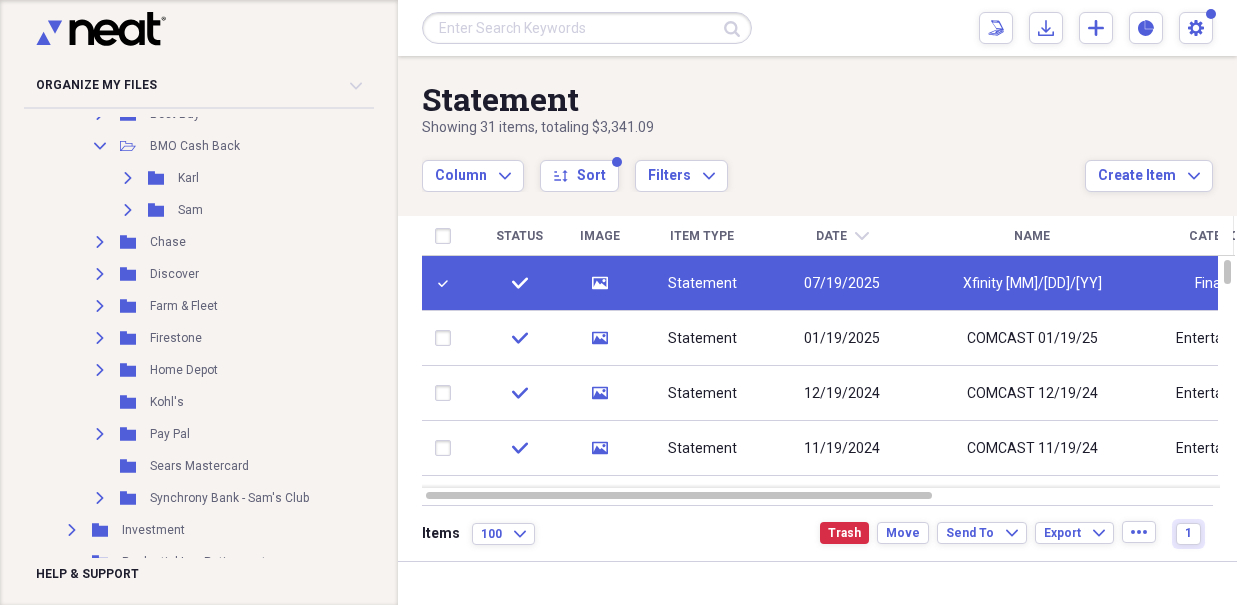 click on "Expand" at bounding box center (128, 178) 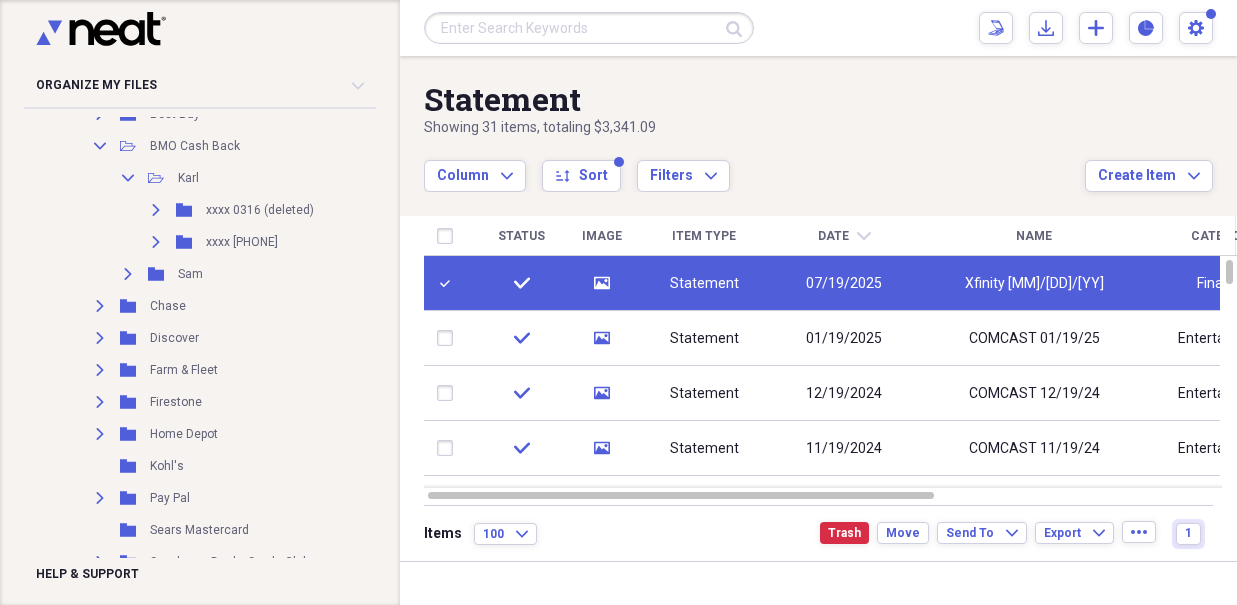 click on "xxxx [PHONE]" at bounding box center (242, 242) 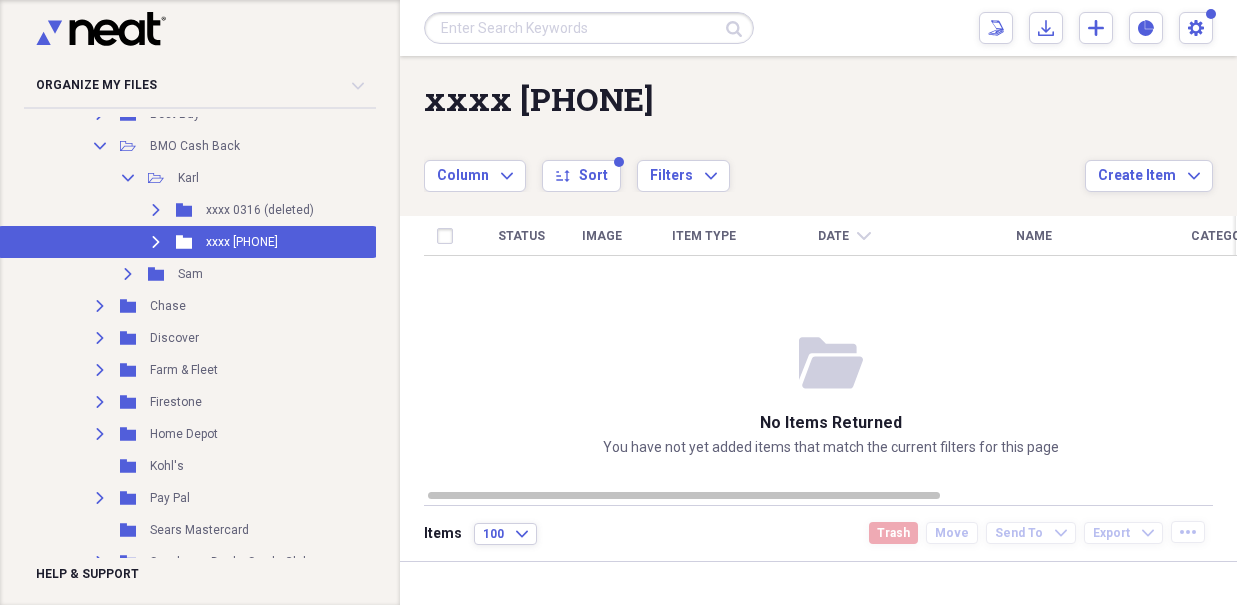 click on "Expand" 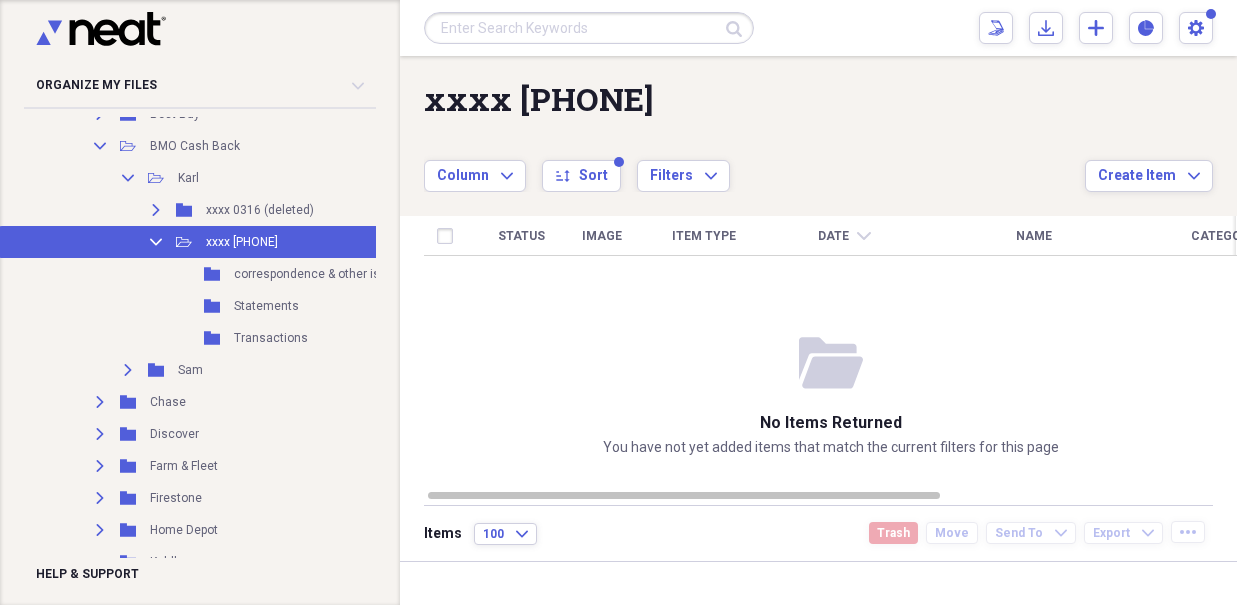 click on "Transactions" at bounding box center [271, 338] 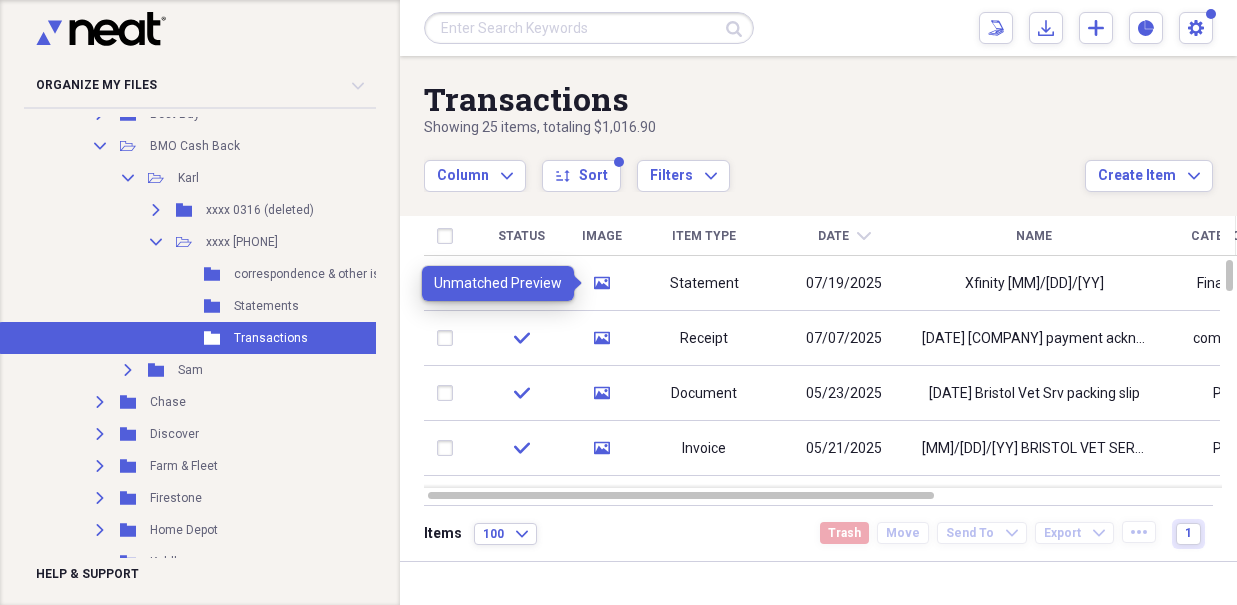 click on "media" 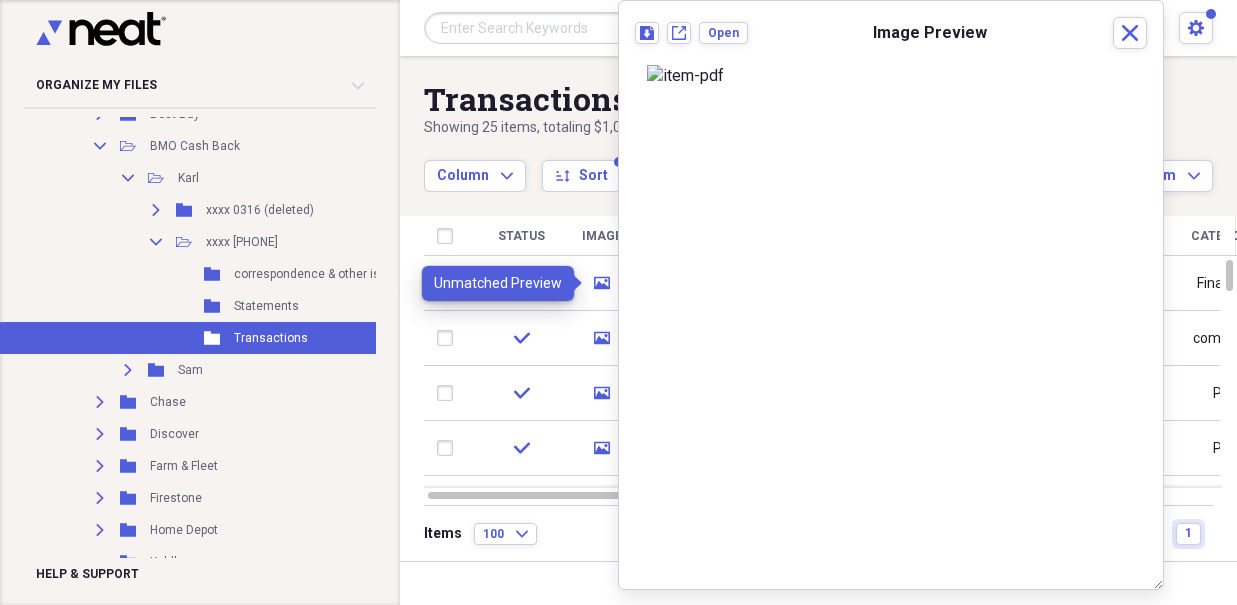 click on "media" 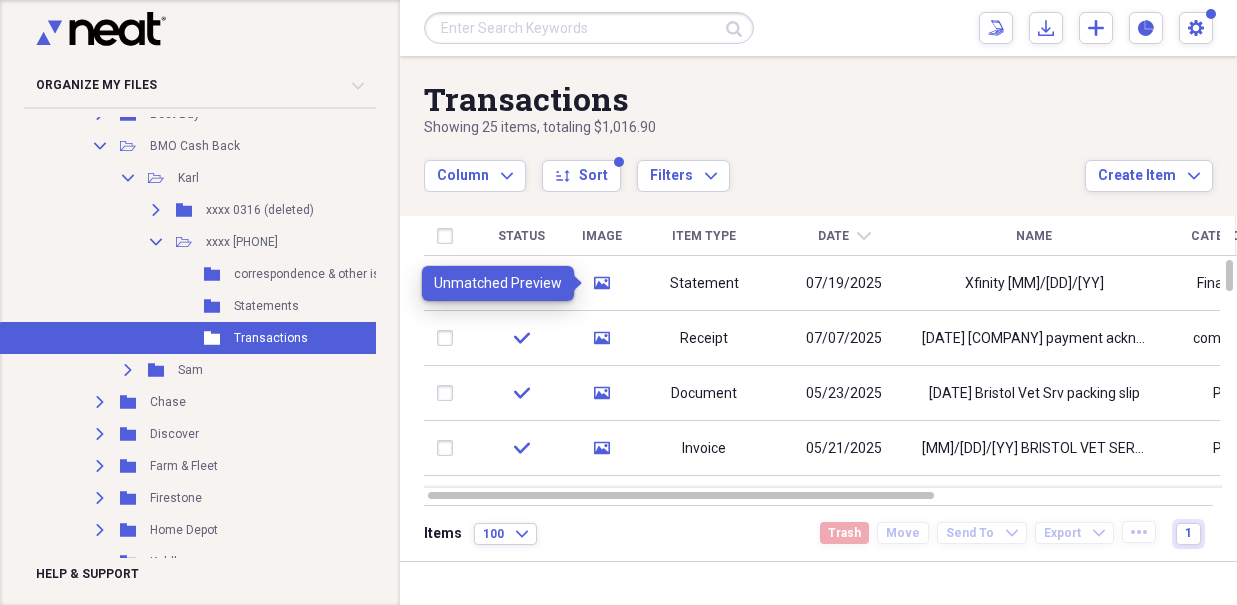 click on "media" 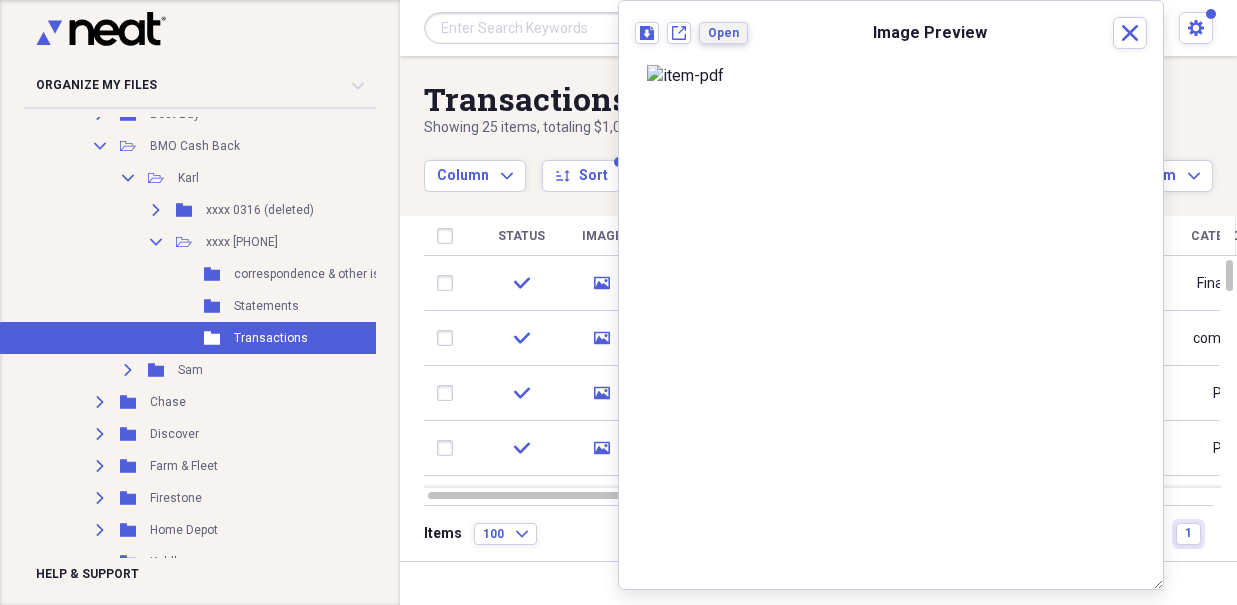 click on "Open" at bounding box center (723, 33) 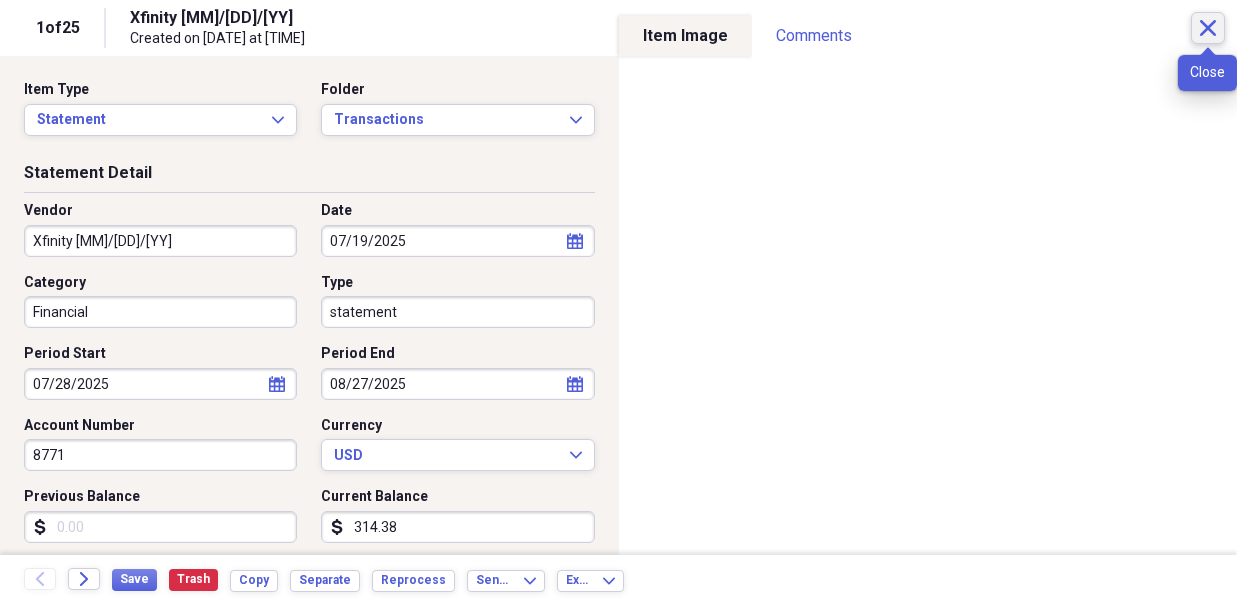 click on "Close" 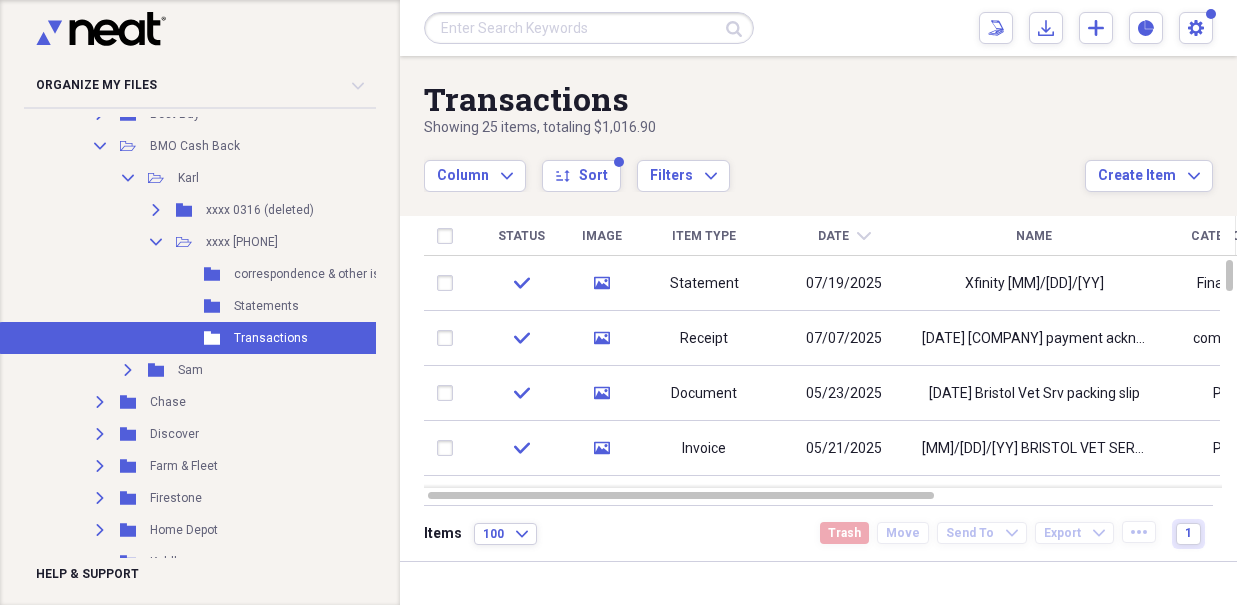click at bounding box center (449, 283) 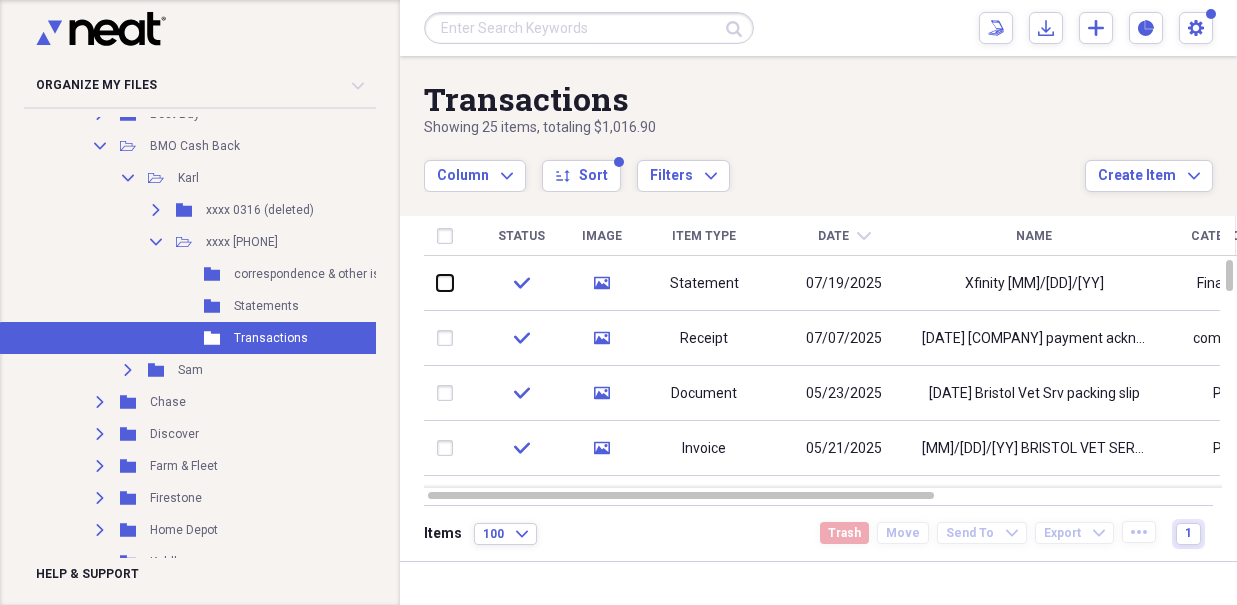 click at bounding box center (437, 283) 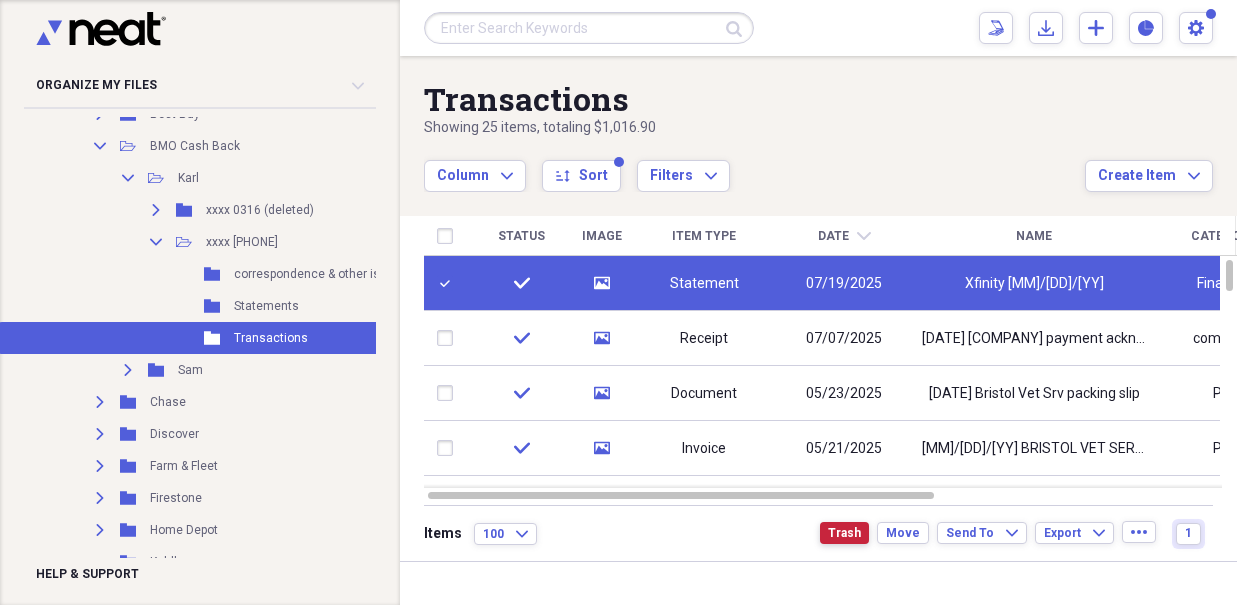 click on "Trash" at bounding box center (844, 533) 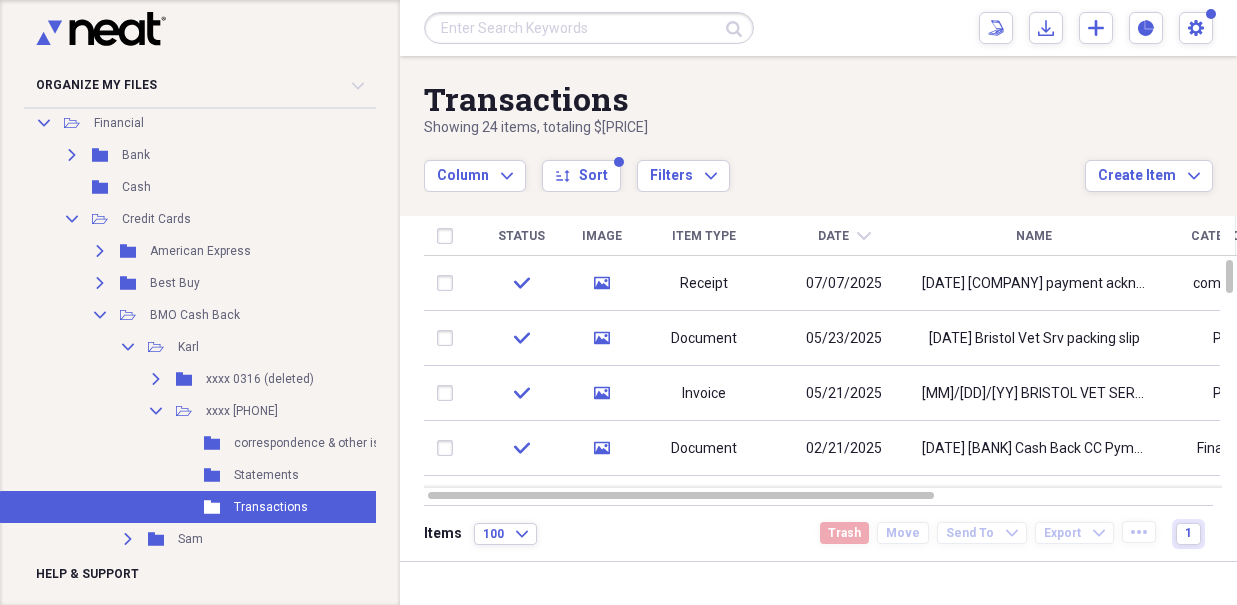 scroll, scrollTop: 781, scrollLeft: 0, axis: vertical 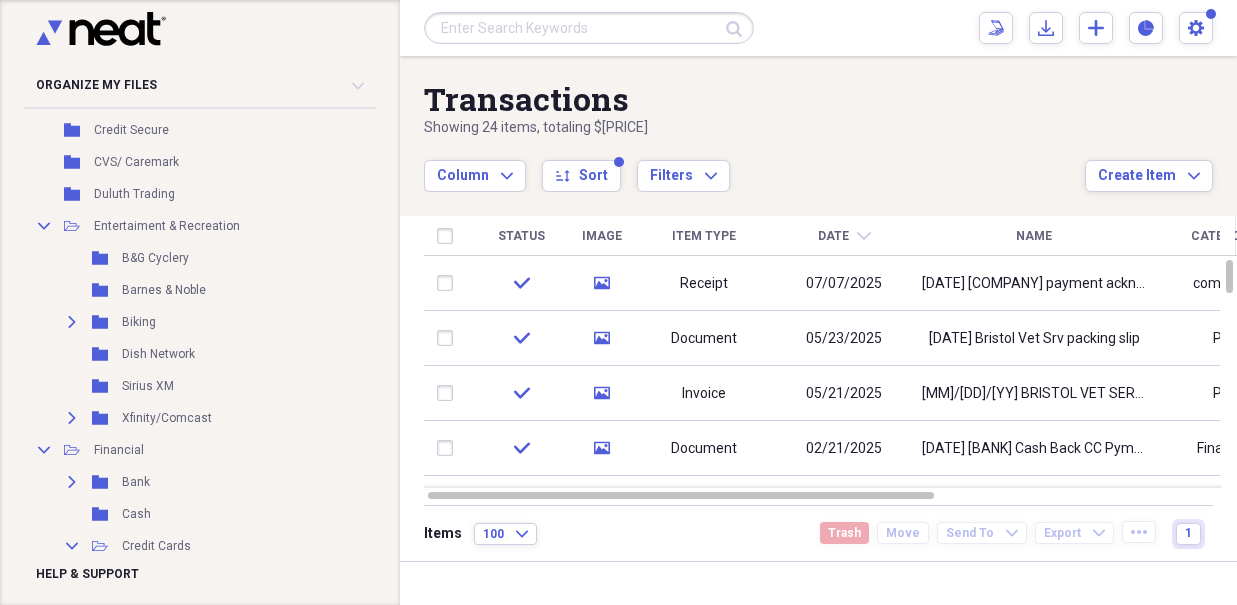 click on "Expand" at bounding box center [72, 418] 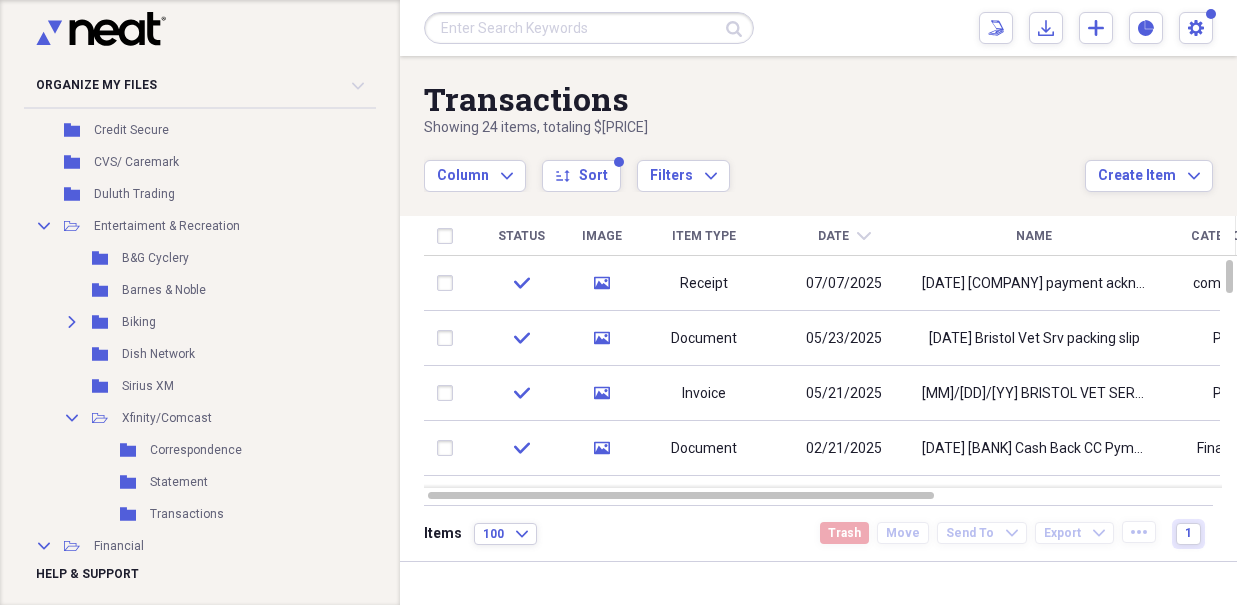 scroll, scrollTop: 730, scrollLeft: 0, axis: vertical 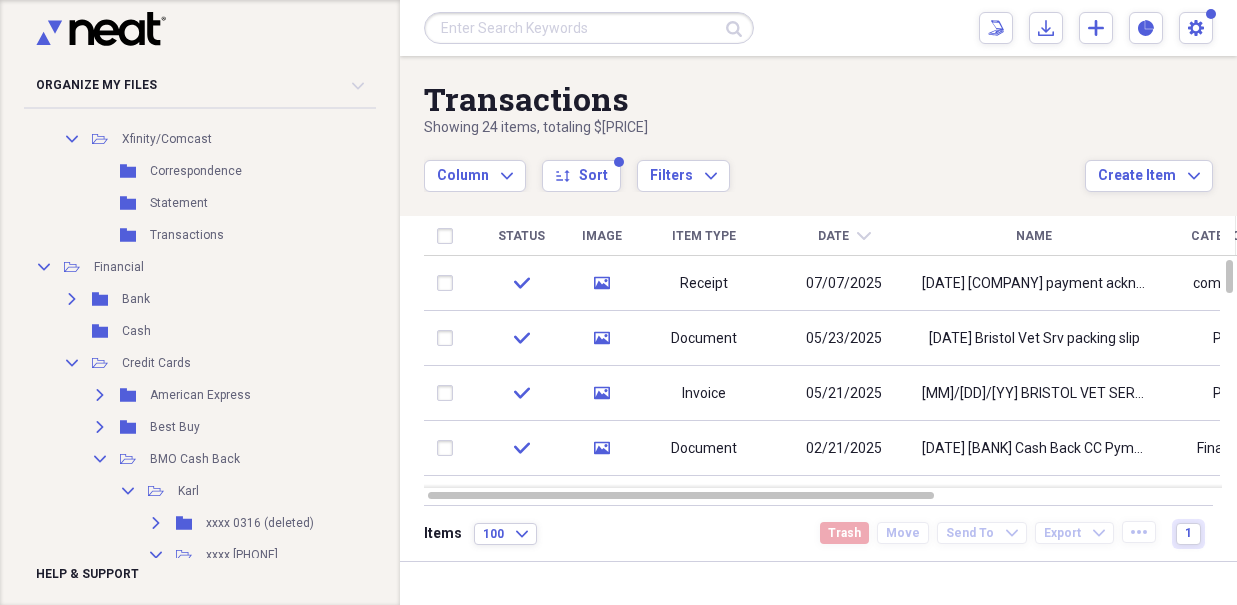 click on "Transactions" at bounding box center [187, 235] 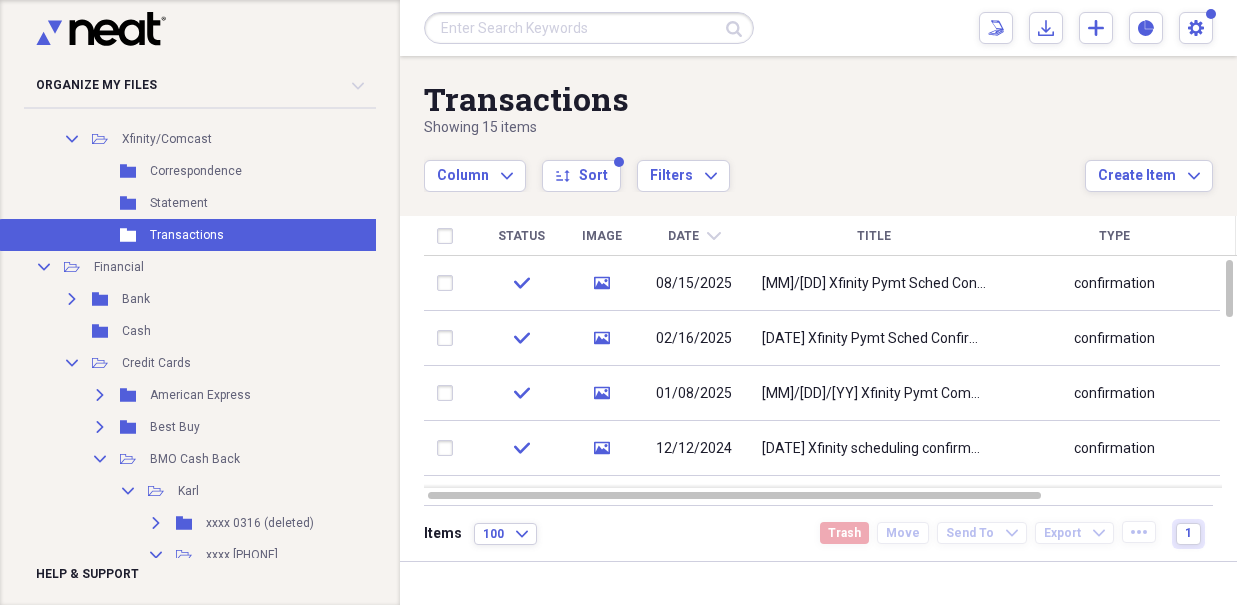 click at bounding box center (449, 283) 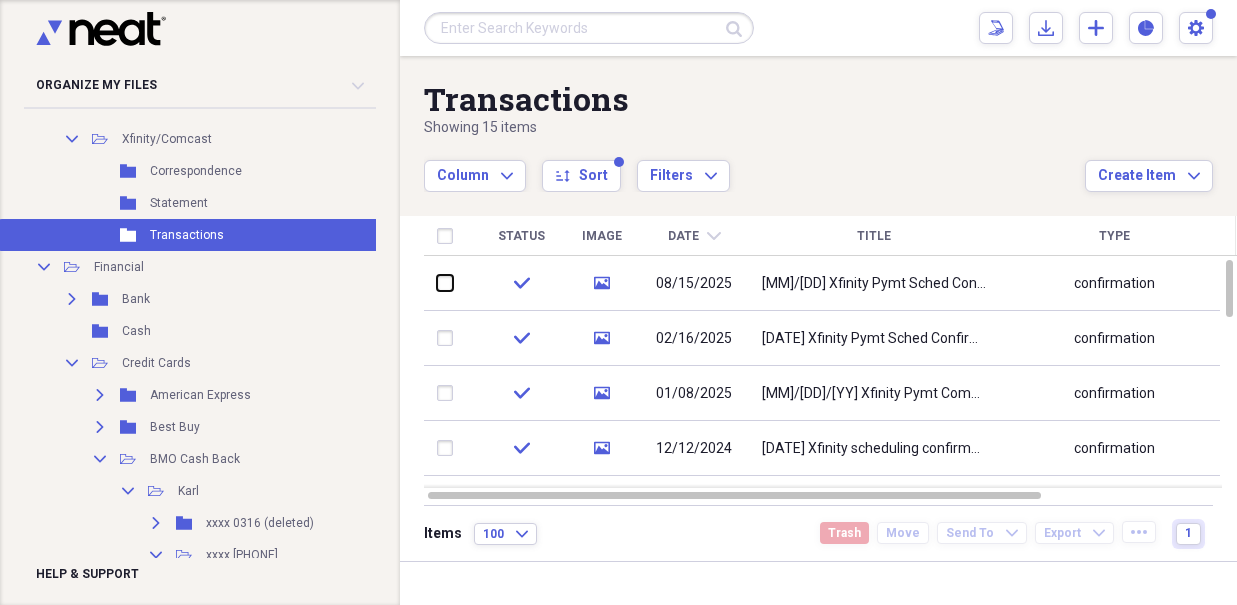 click at bounding box center [437, 283] 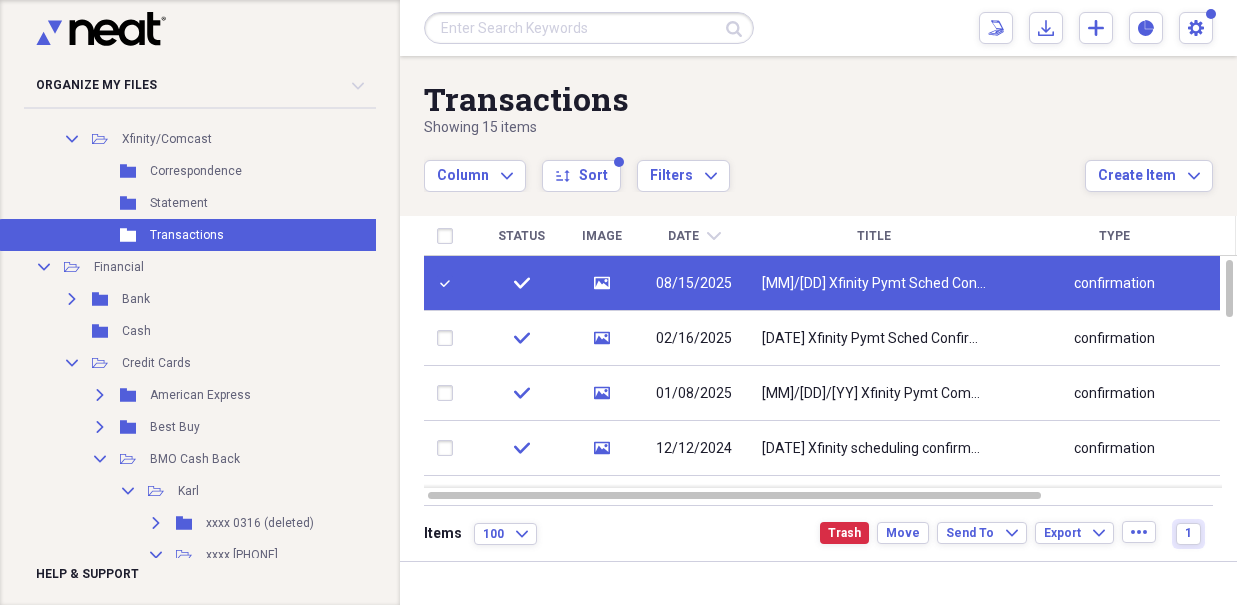 click 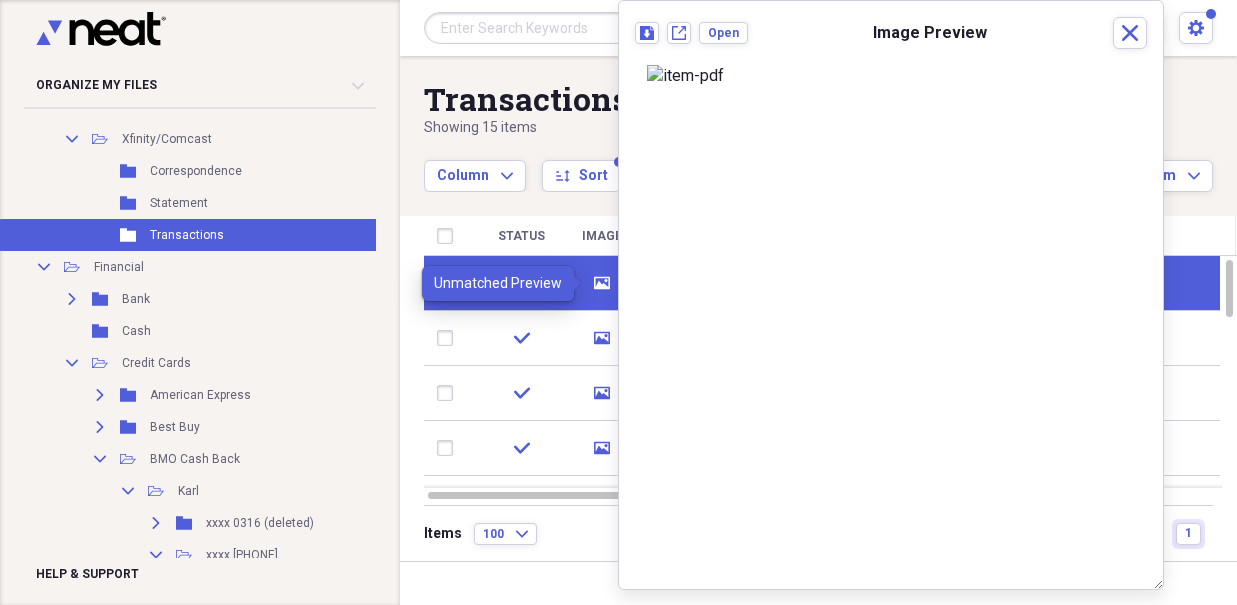 click 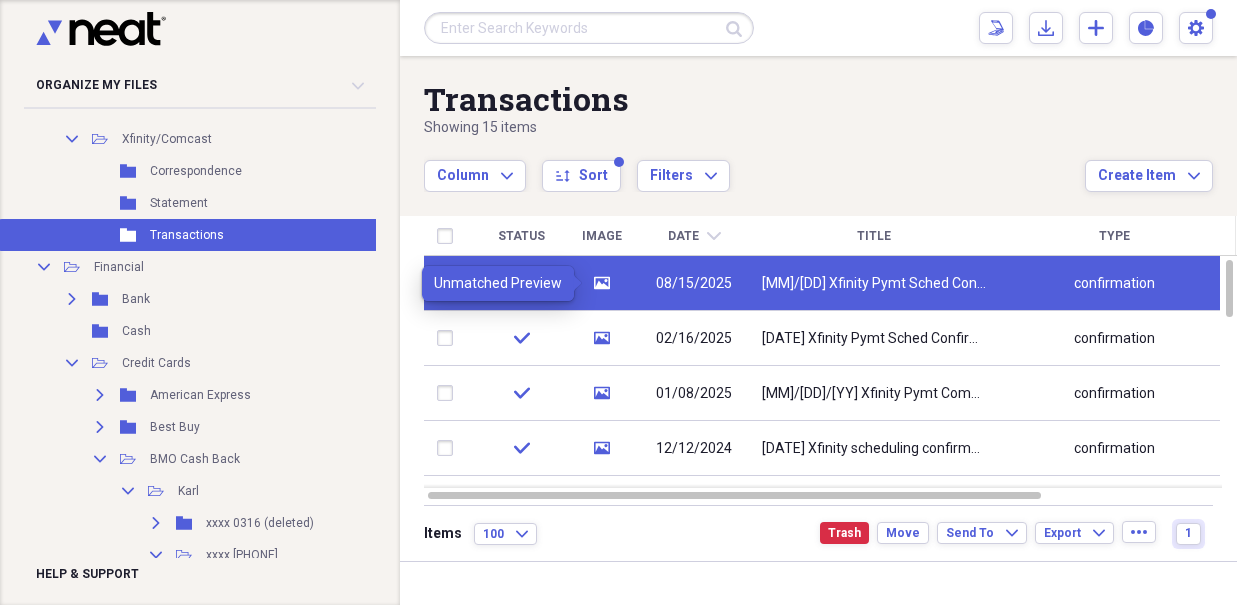 click 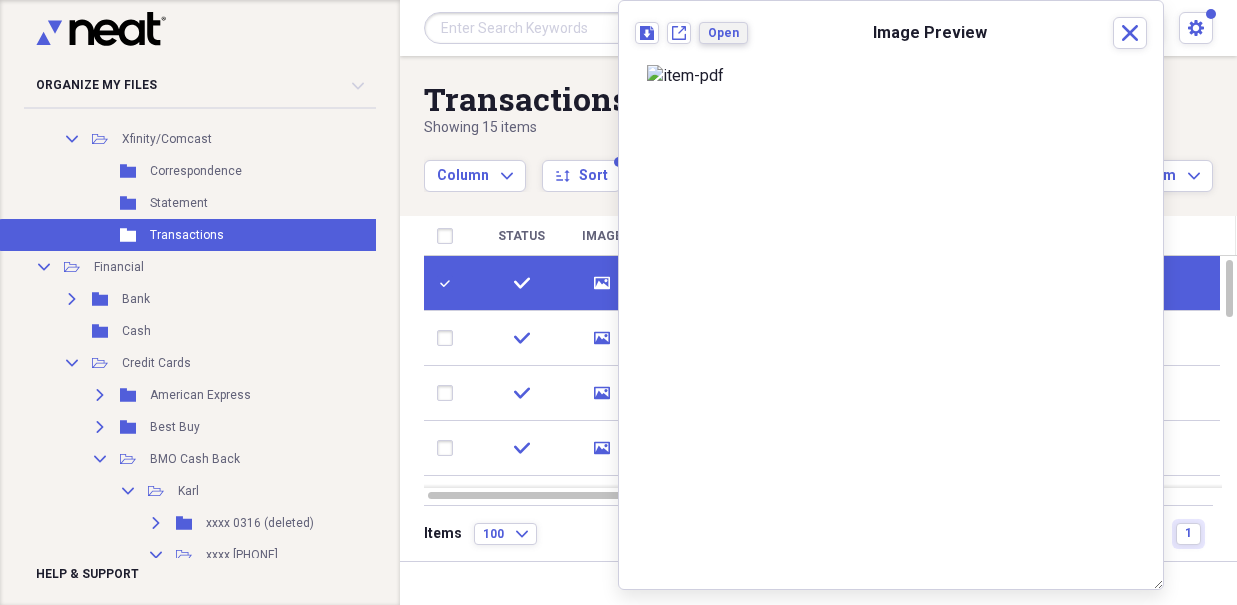 click on "Open" at bounding box center (723, 33) 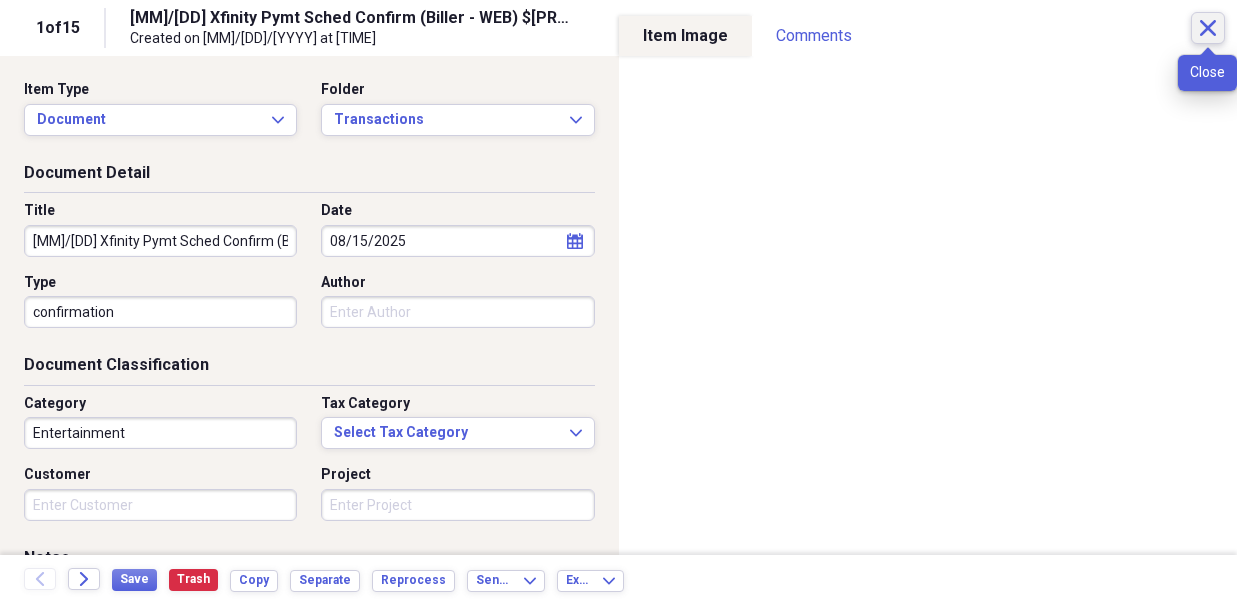 click 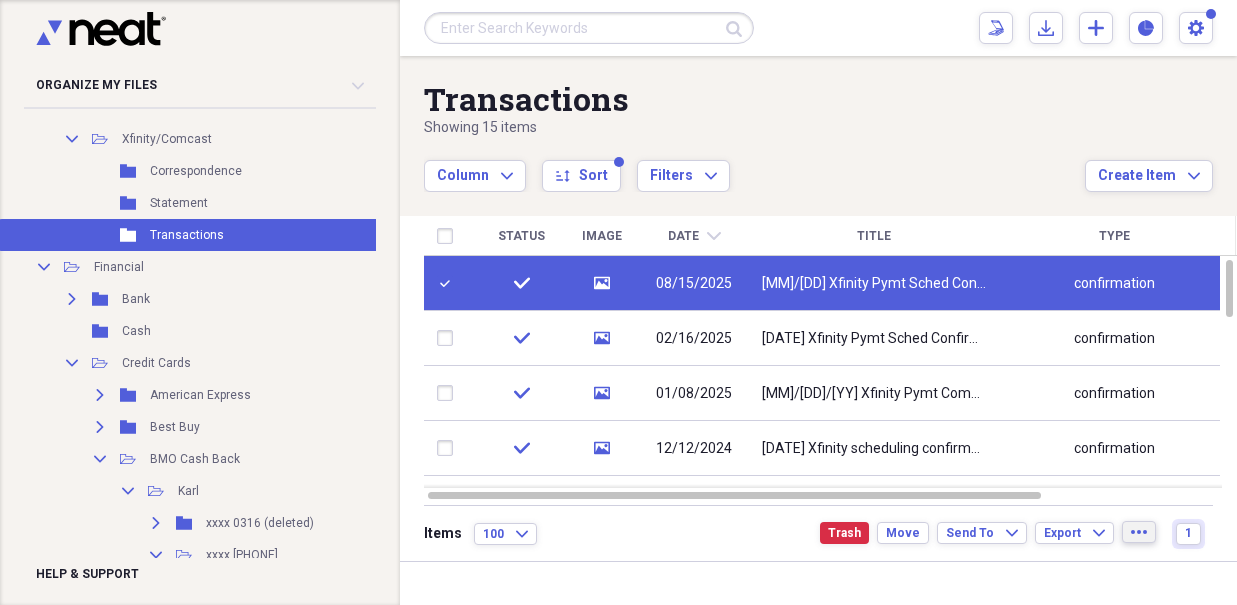 click 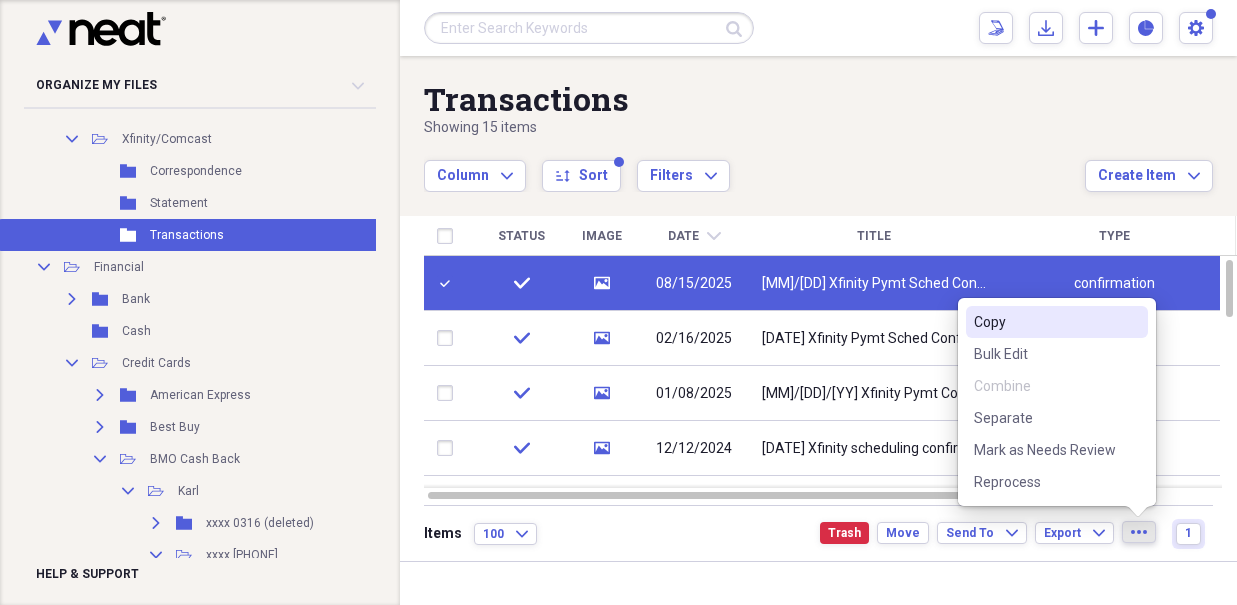 click on "Copy" at bounding box center [1045, 322] 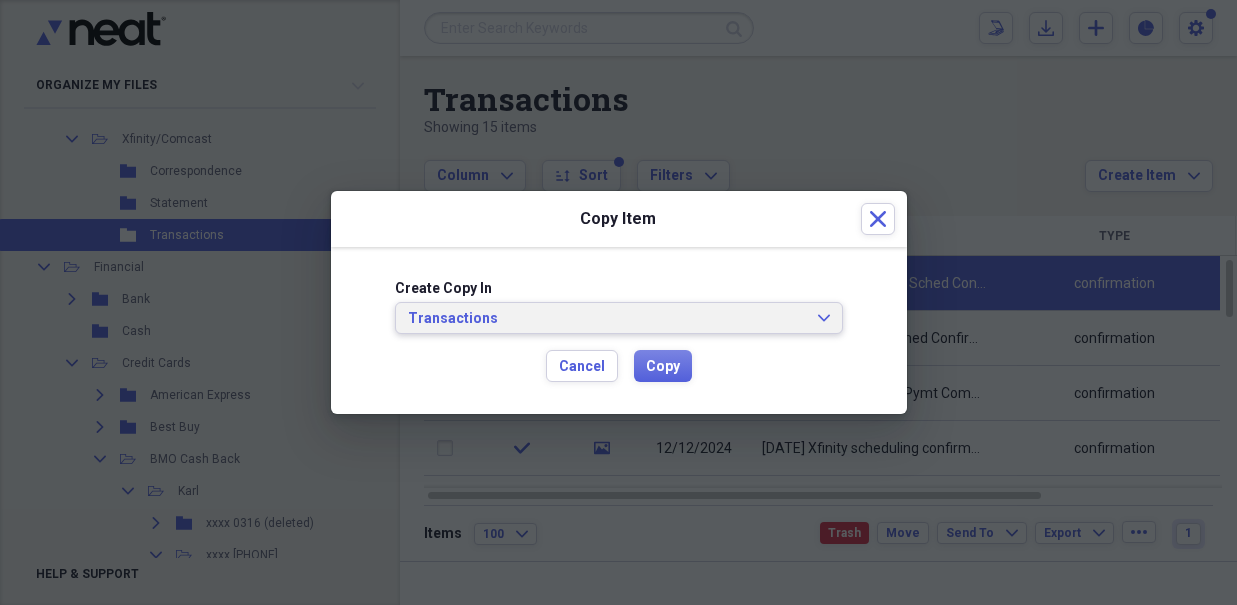click on "Transactions Expand" at bounding box center [619, 318] 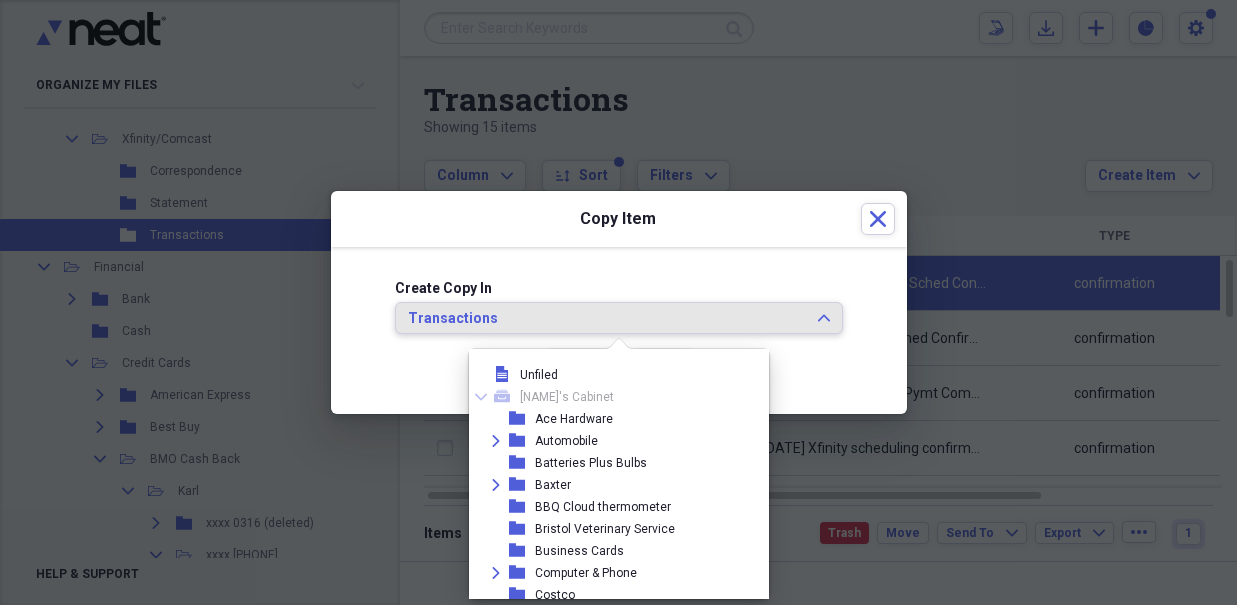 scroll, scrollTop: 415, scrollLeft: 0, axis: vertical 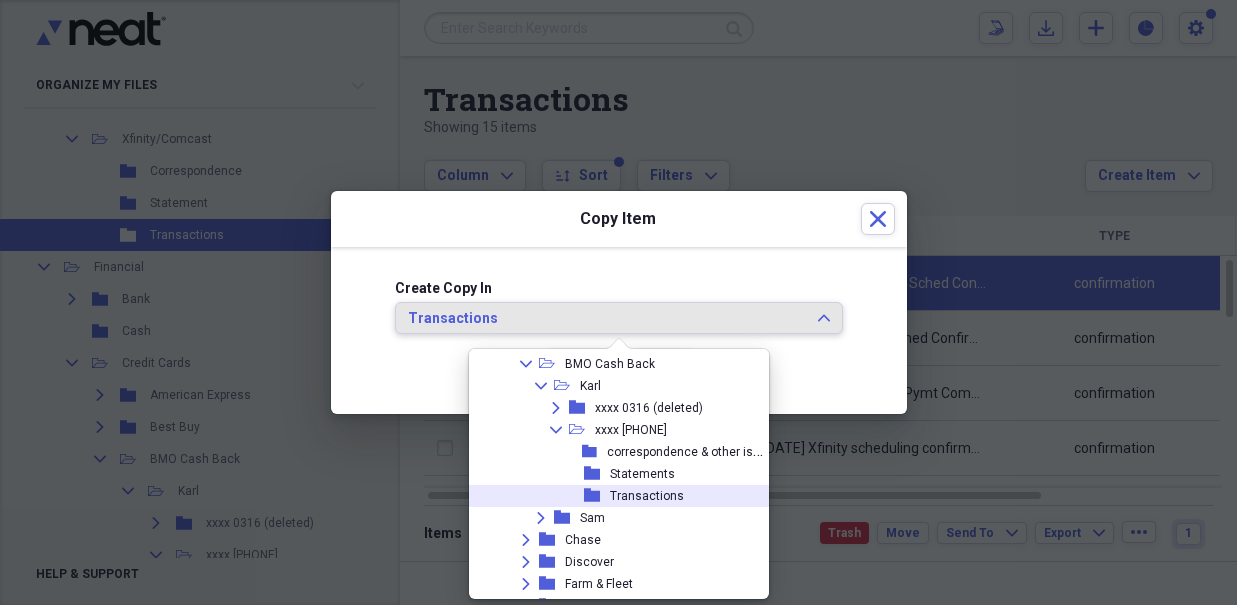 click on "Transactions" at bounding box center [647, 496] 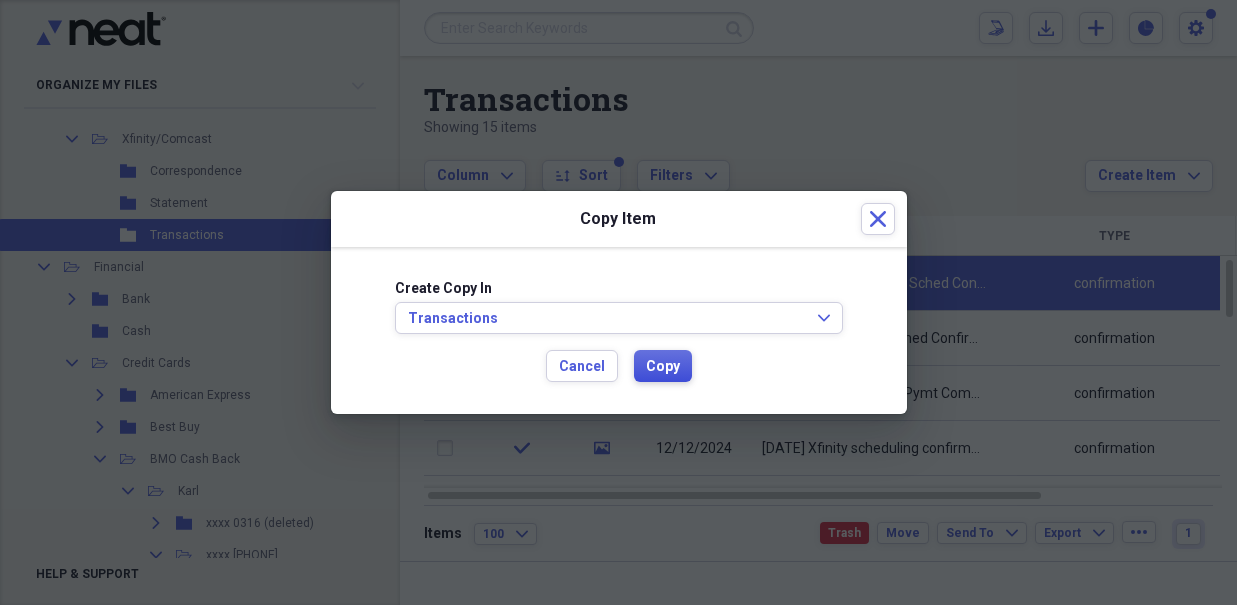 click on "Copy" at bounding box center [663, 367] 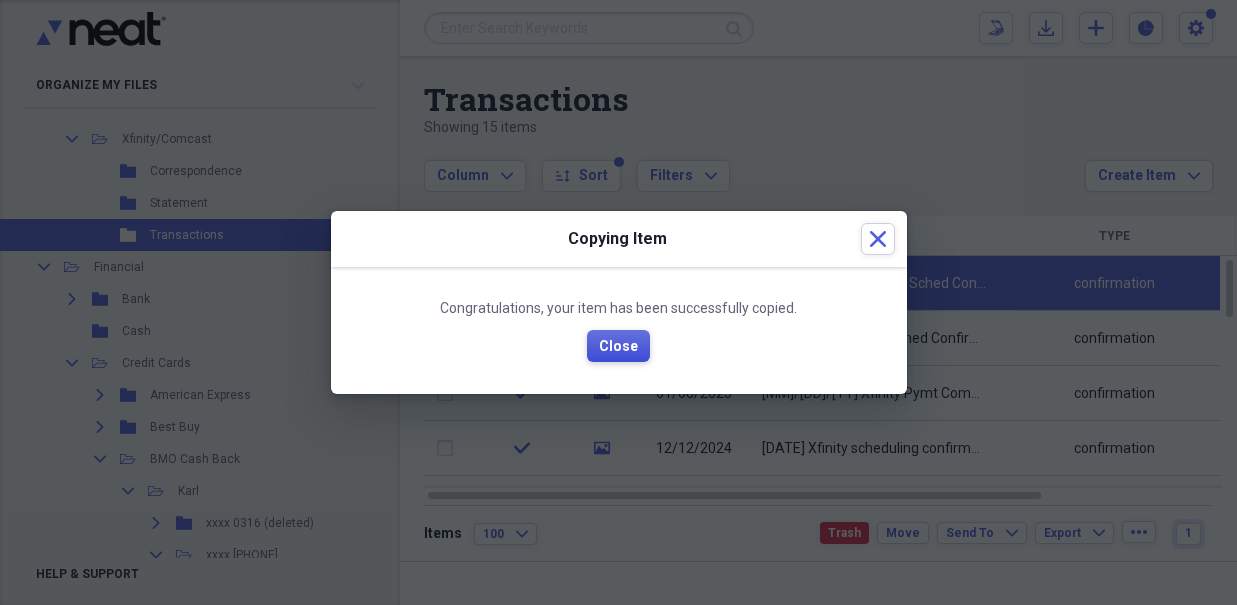 click on "Close" at bounding box center (618, 347) 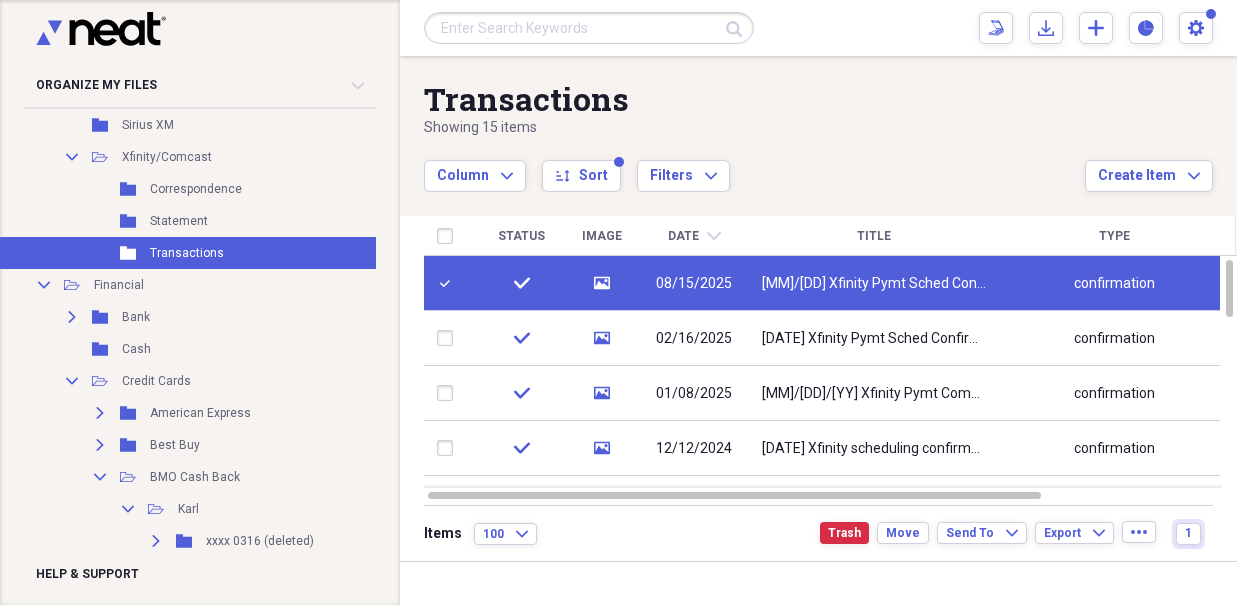 scroll, scrollTop: 641, scrollLeft: 0, axis: vertical 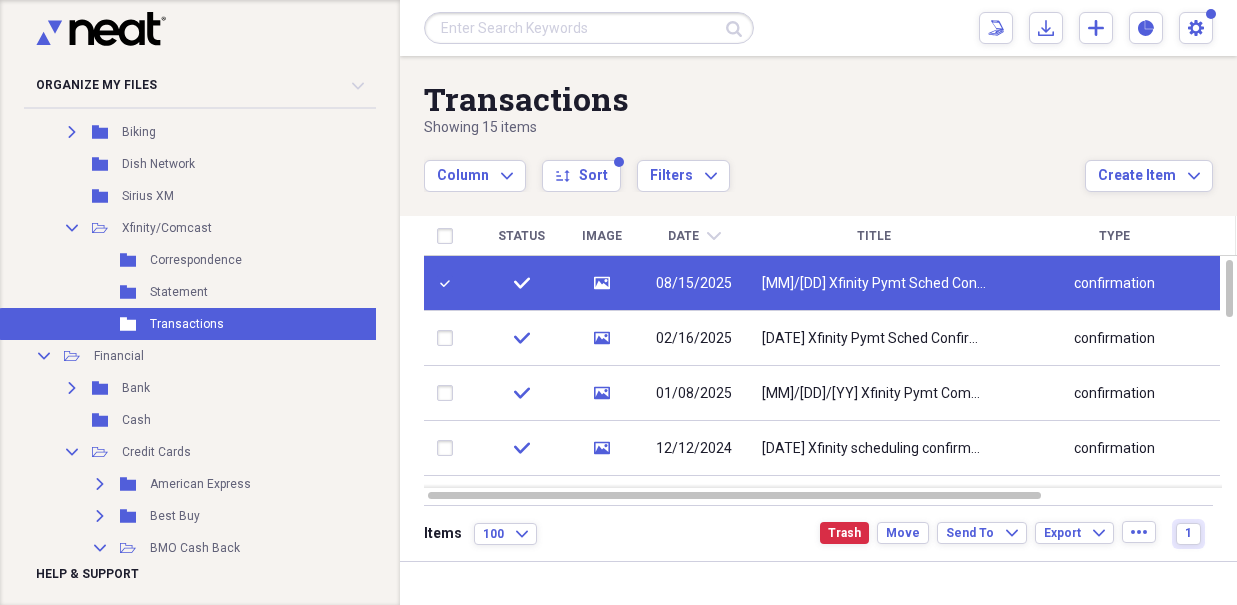 click on "Collapse" at bounding box center [72, 228] 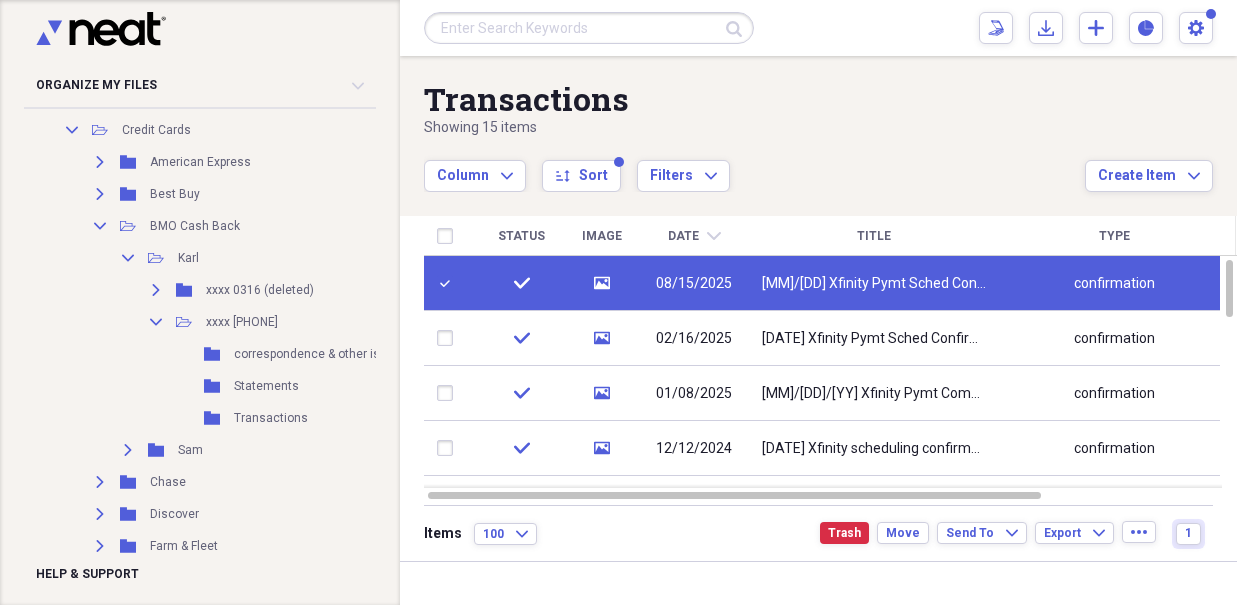 scroll, scrollTop: 881, scrollLeft: 0, axis: vertical 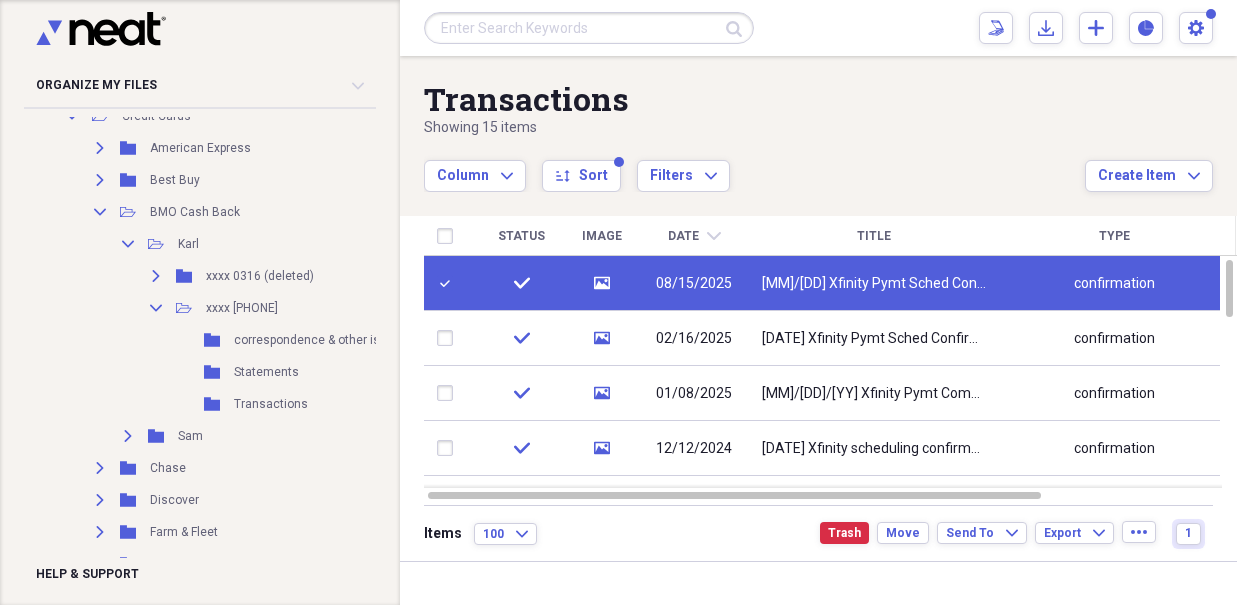 click on "Transactions" at bounding box center [271, 404] 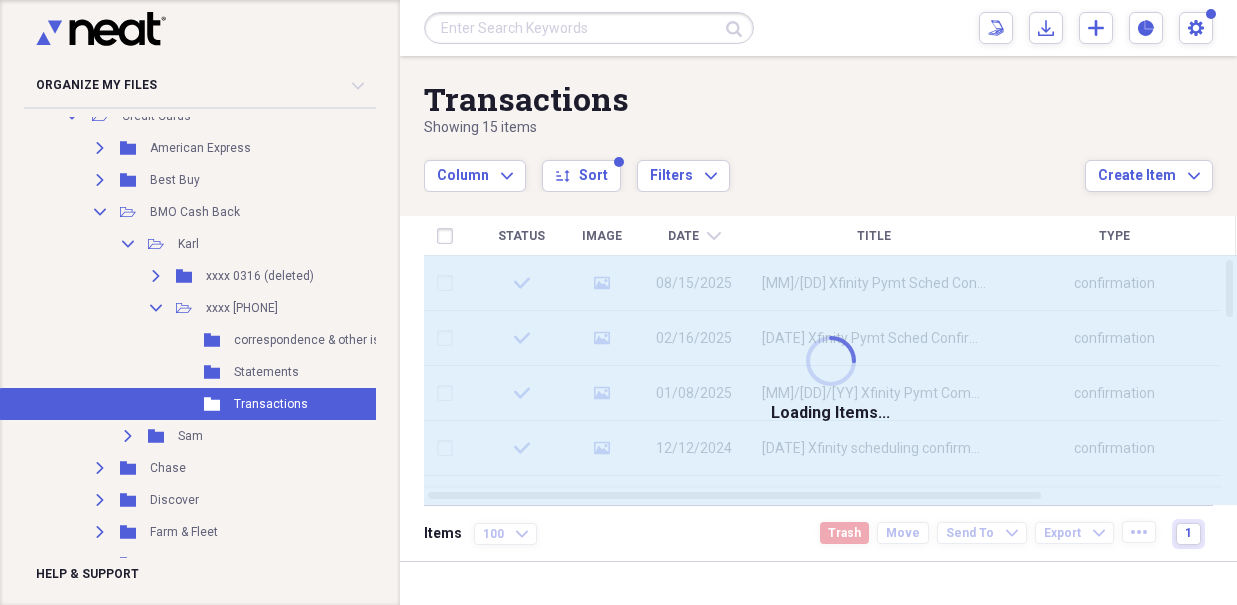 checkbox on "false" 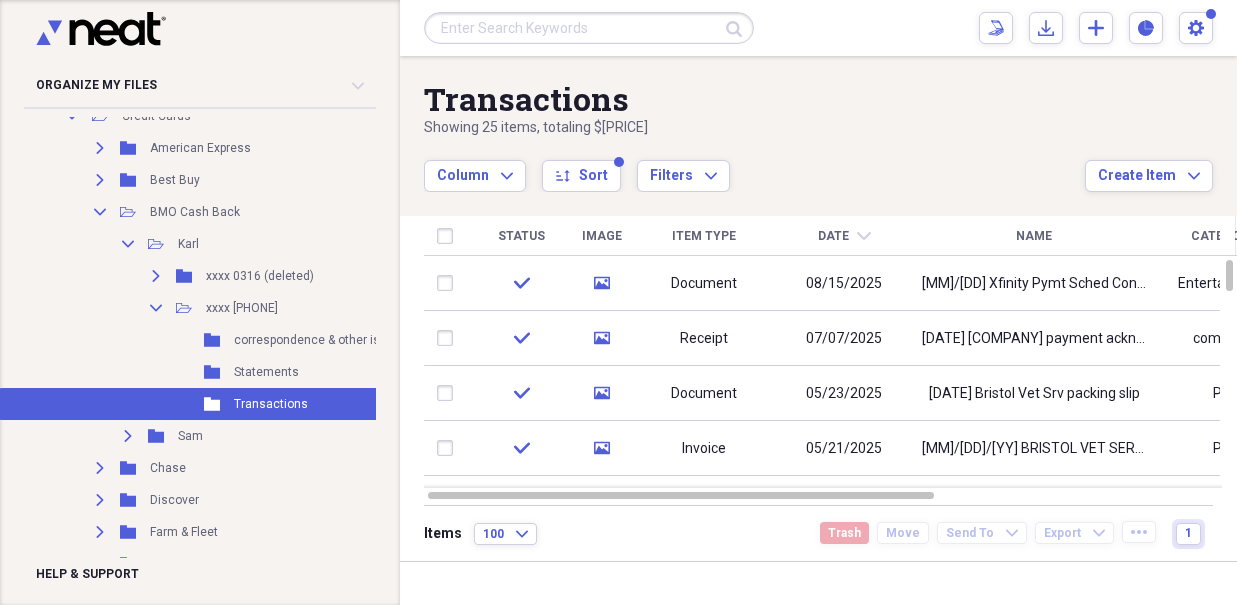 click on "Collapse" 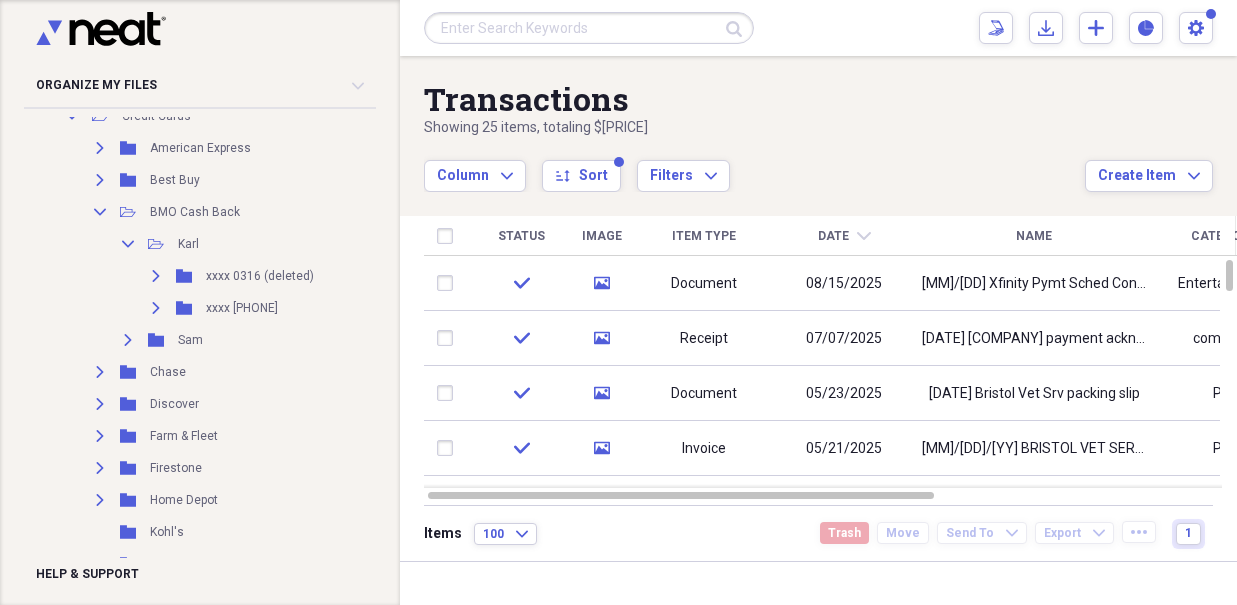 click on "Collapse" 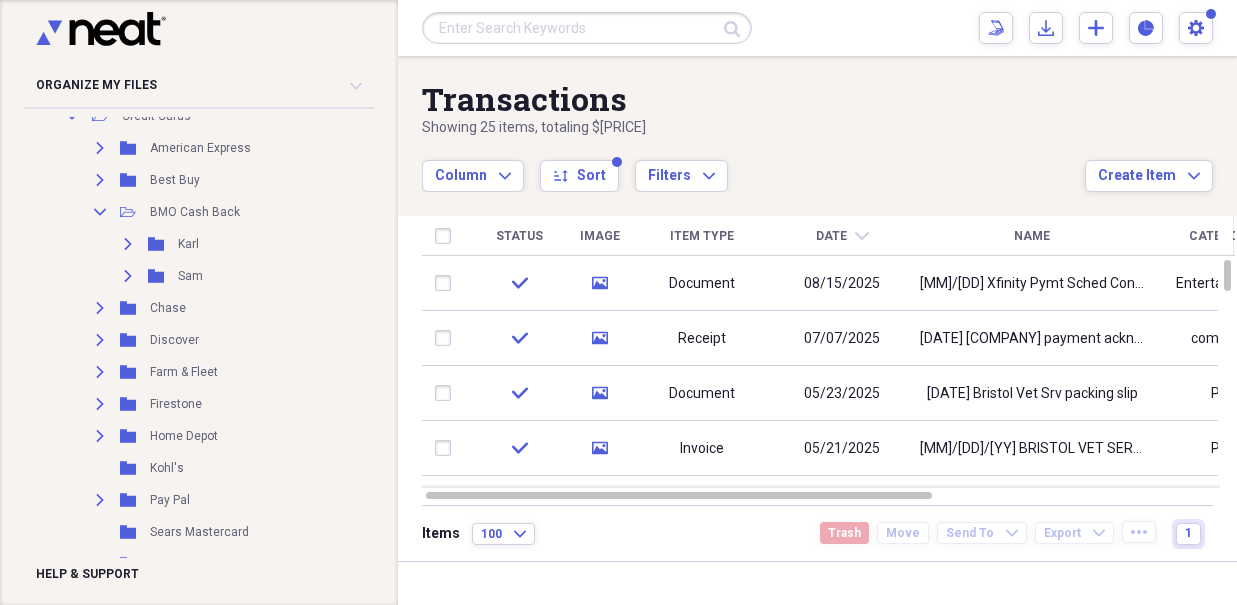 click on "Collapse" 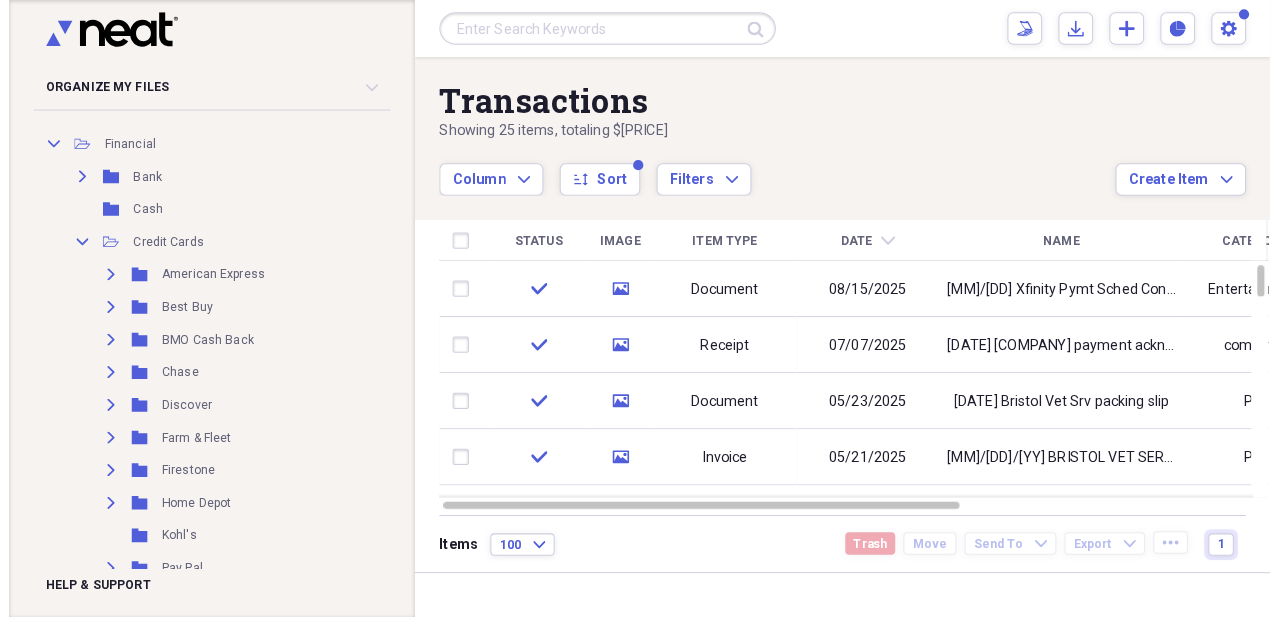 scroll, scrollTop: 756, scrollLeft: 0, axis: vertical 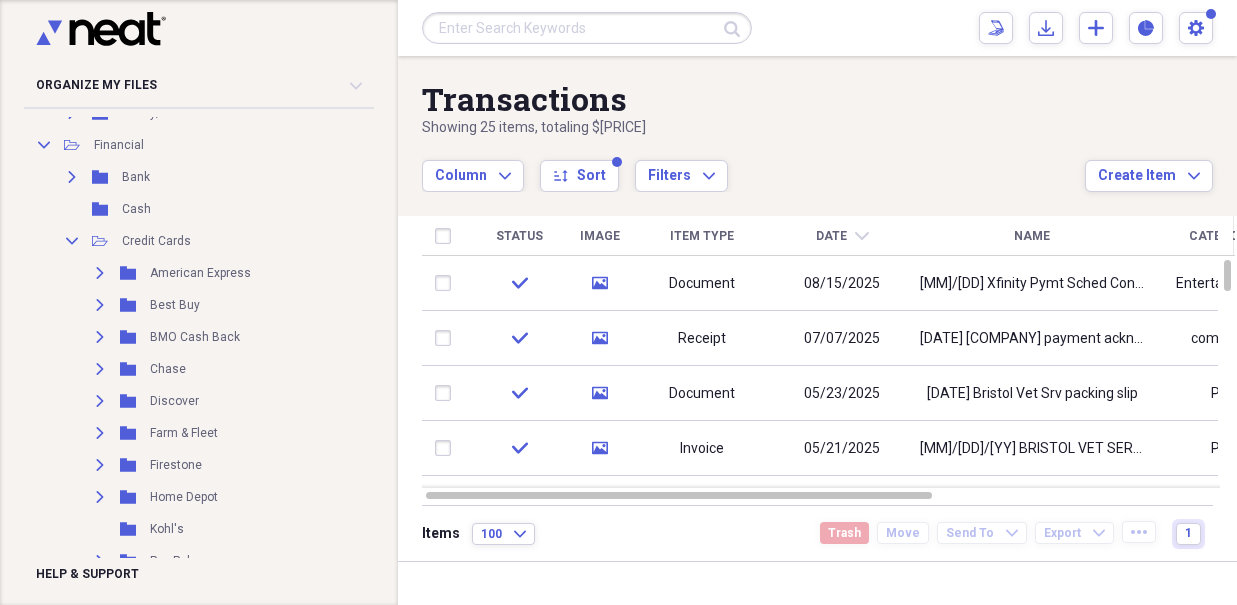 click on "Collapse" 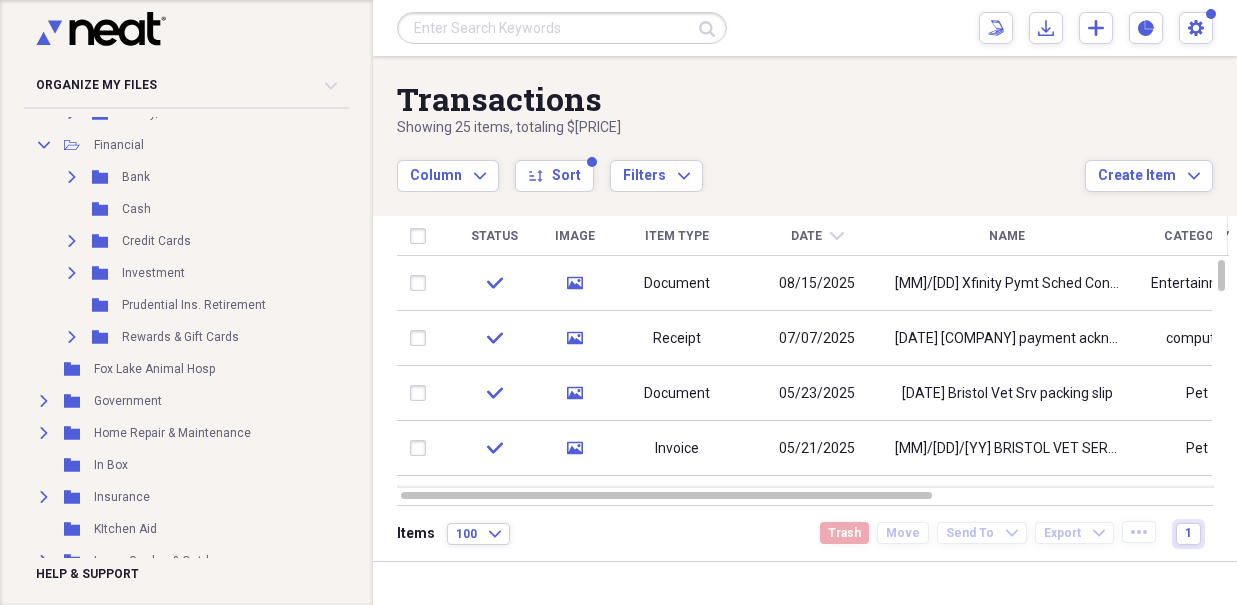 click on "Collapse" 